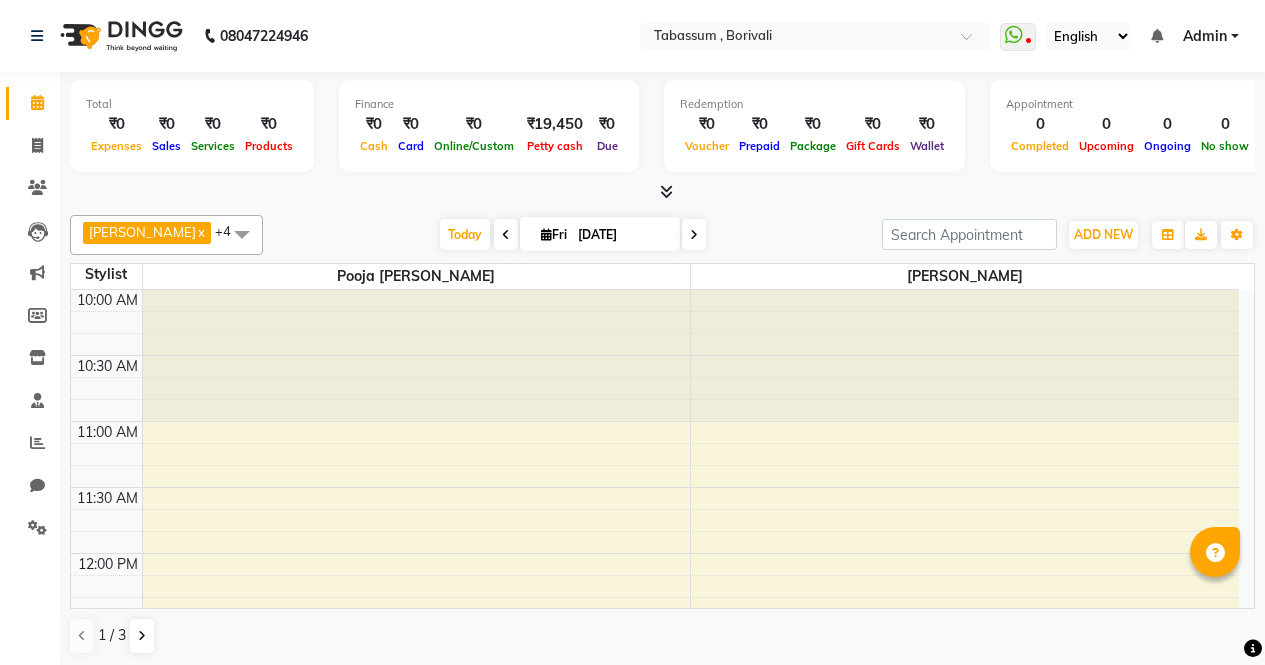 scroll, scrollTop: 0, scrollLeft: 0, axis: both 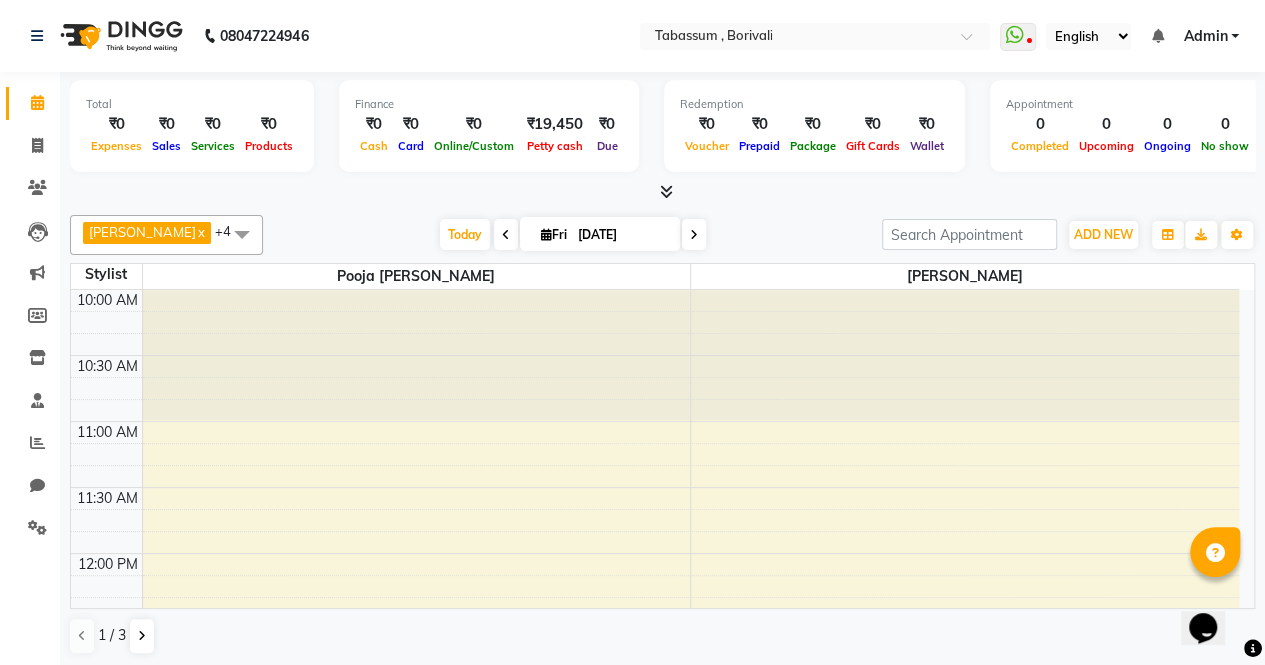 click on "Invoice" 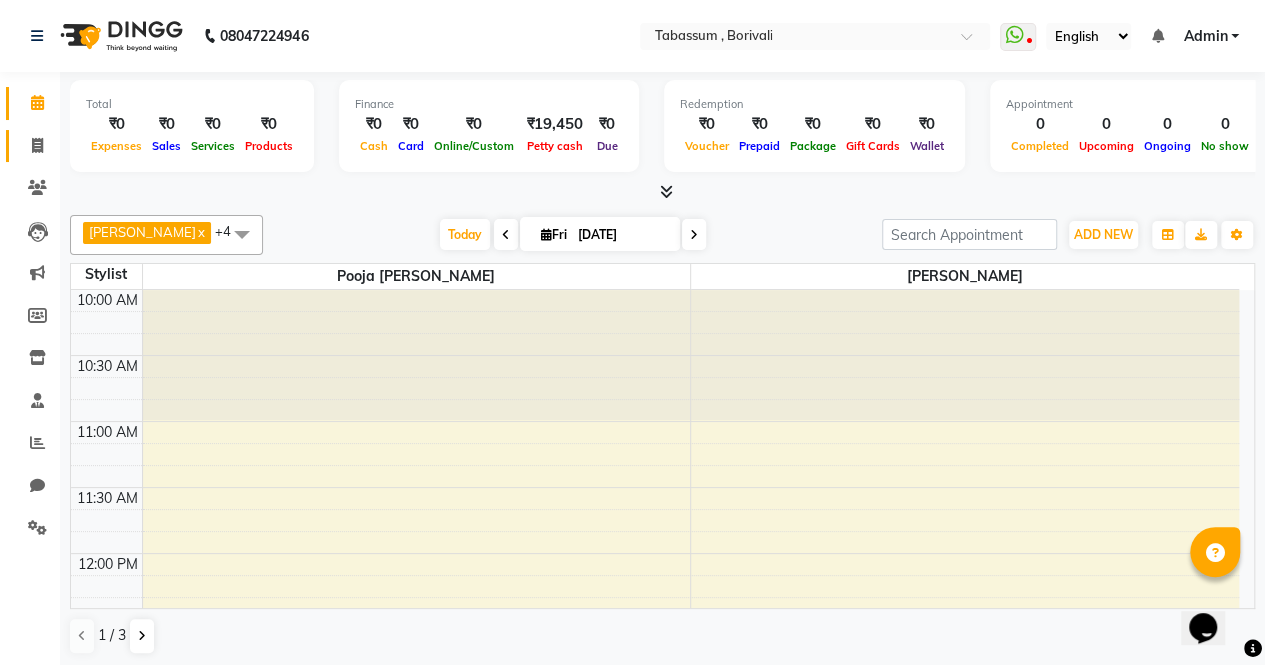 click on "Invoice" 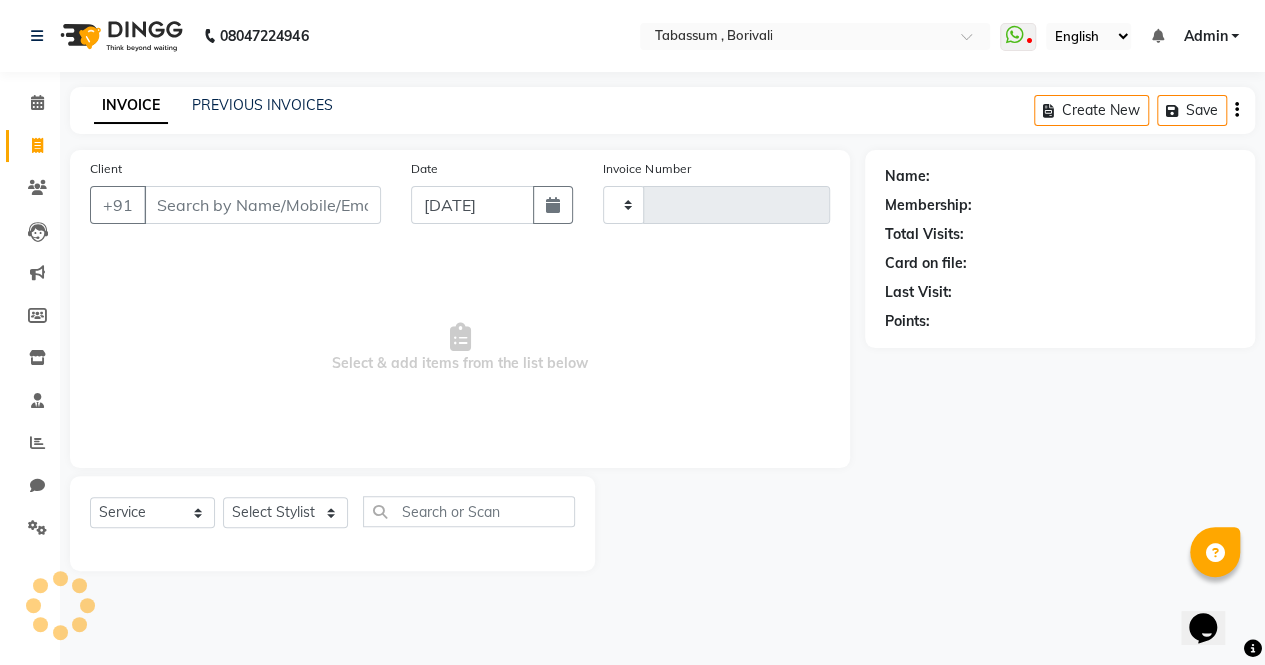 type on "0030" 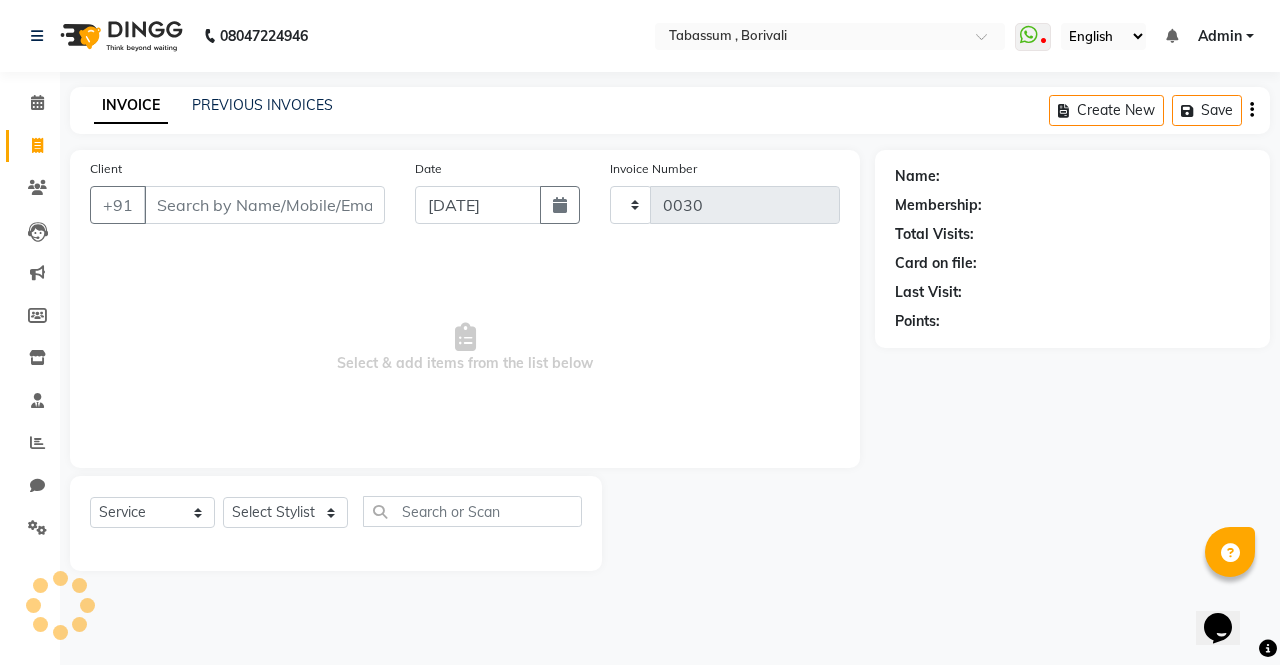 select on "7668" 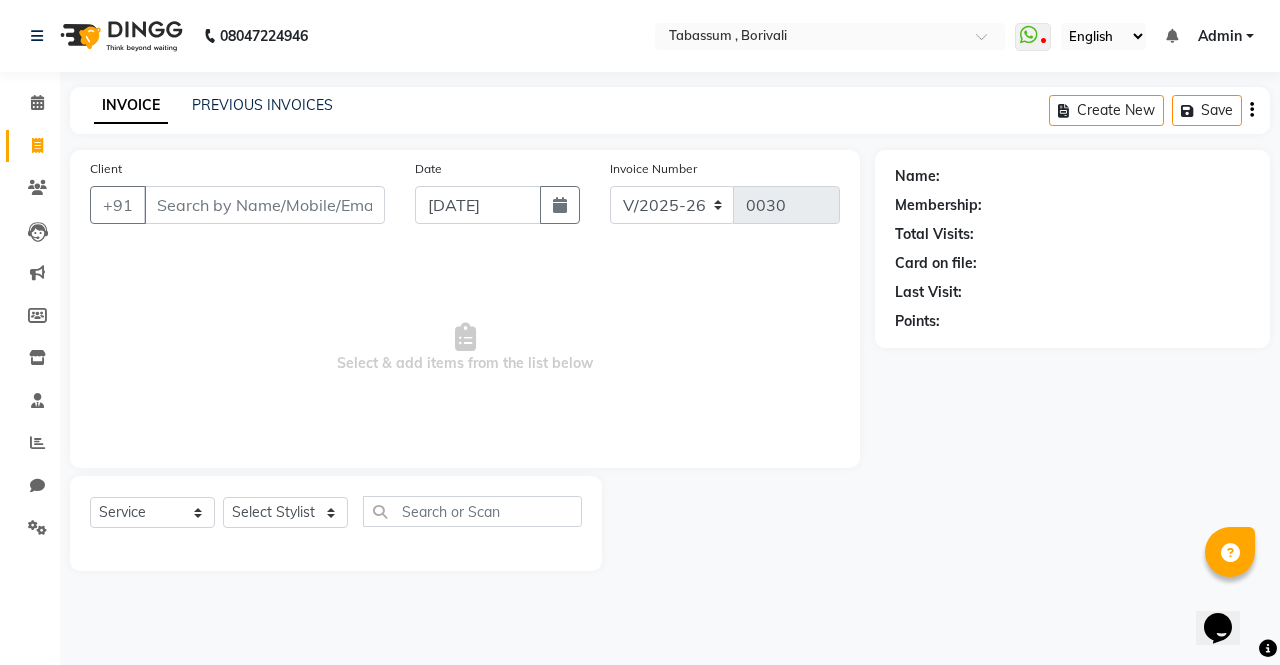 click on "Client" at bounding box center [264, 205] 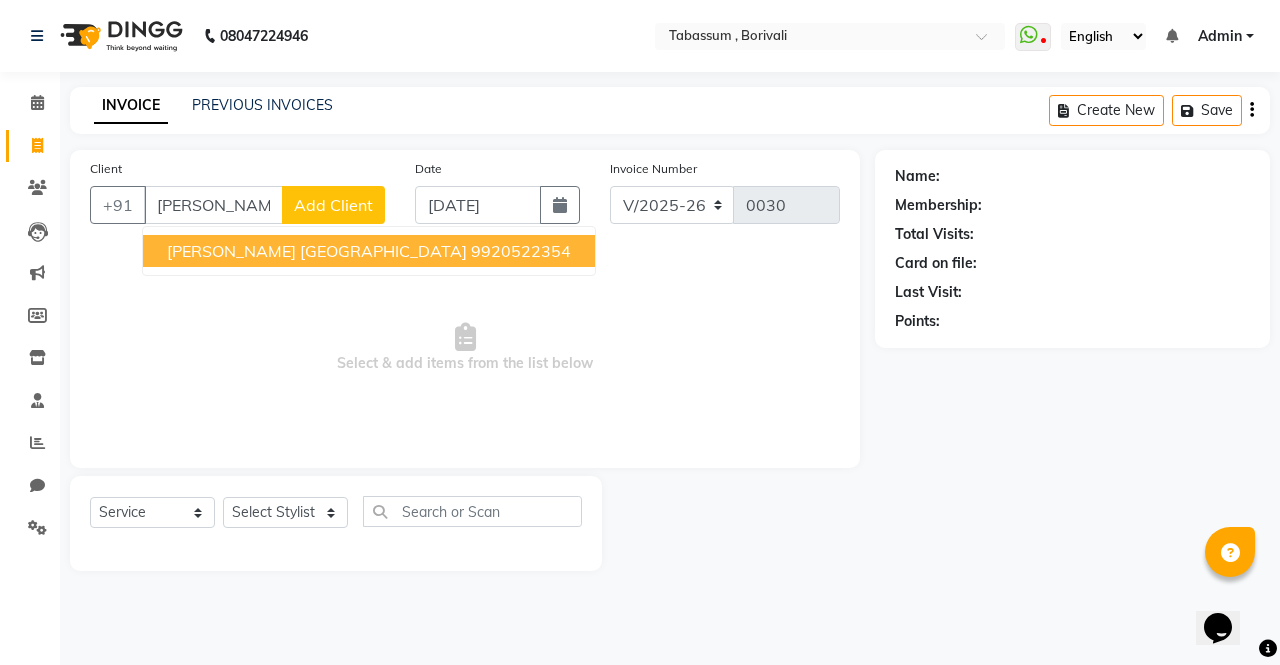 click on "[PERSON_NAME] [GEOGRAPHIC_DATA]" at bounding box center [317, 251] 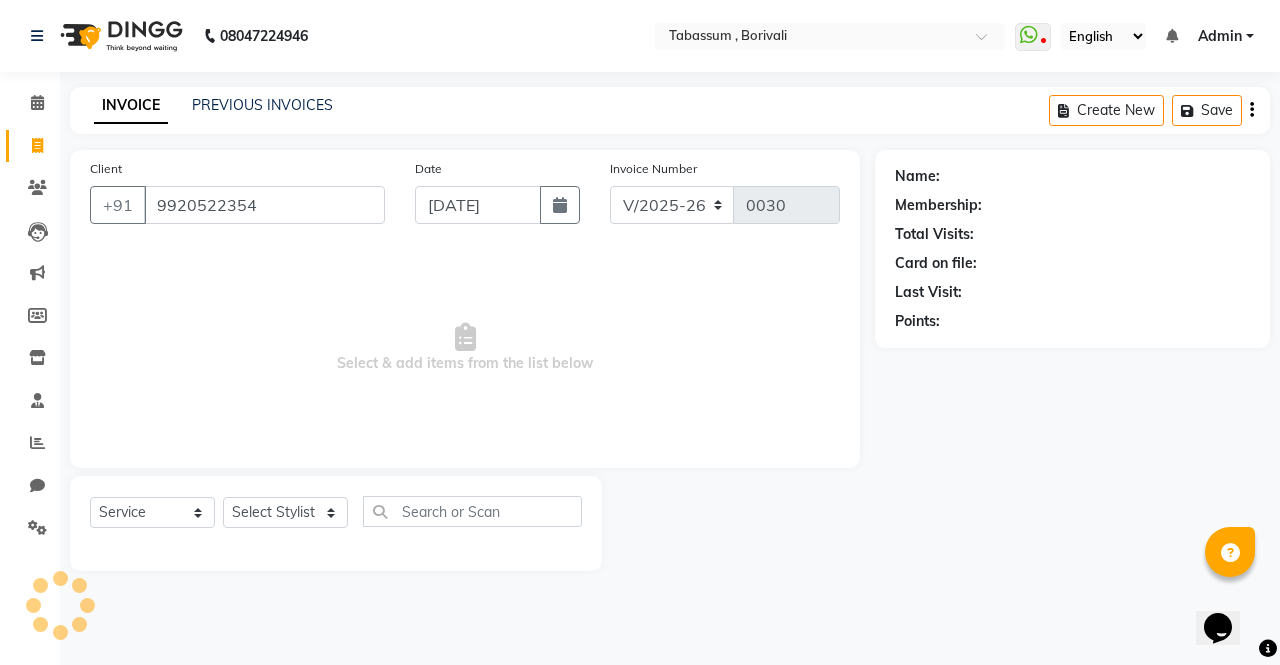 type on "9920522354" 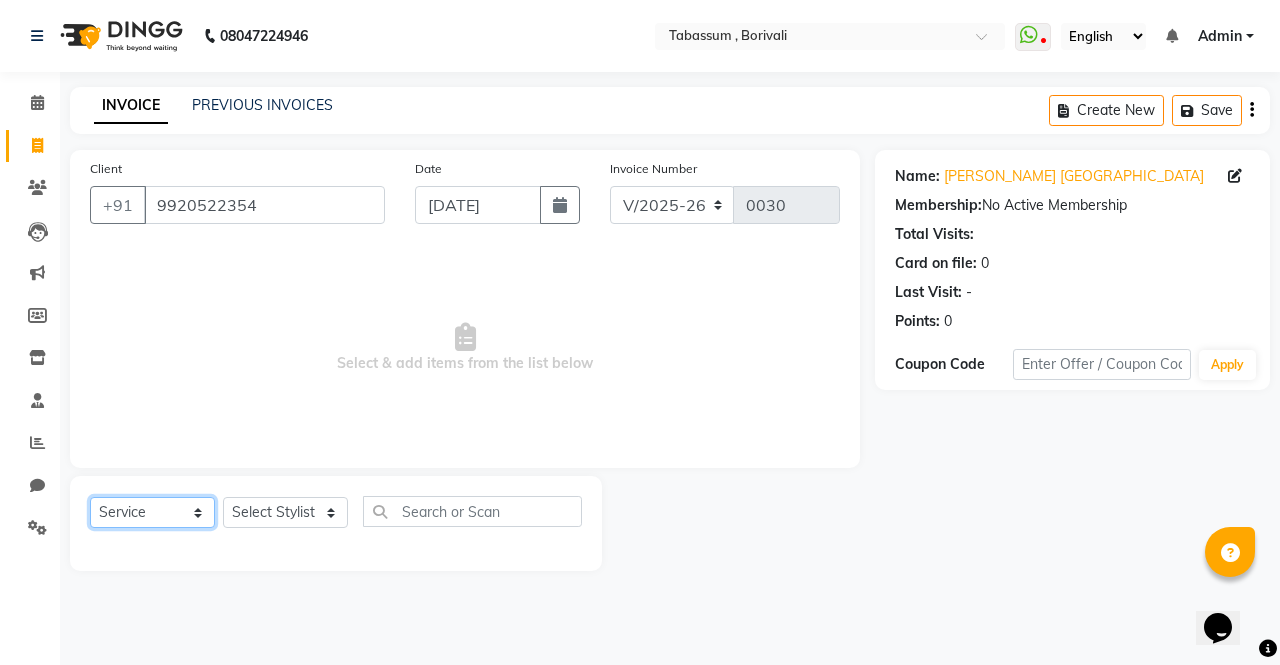 click on "Select  Service  Product  Membership  Package Voucher Prepaid Gift Card" 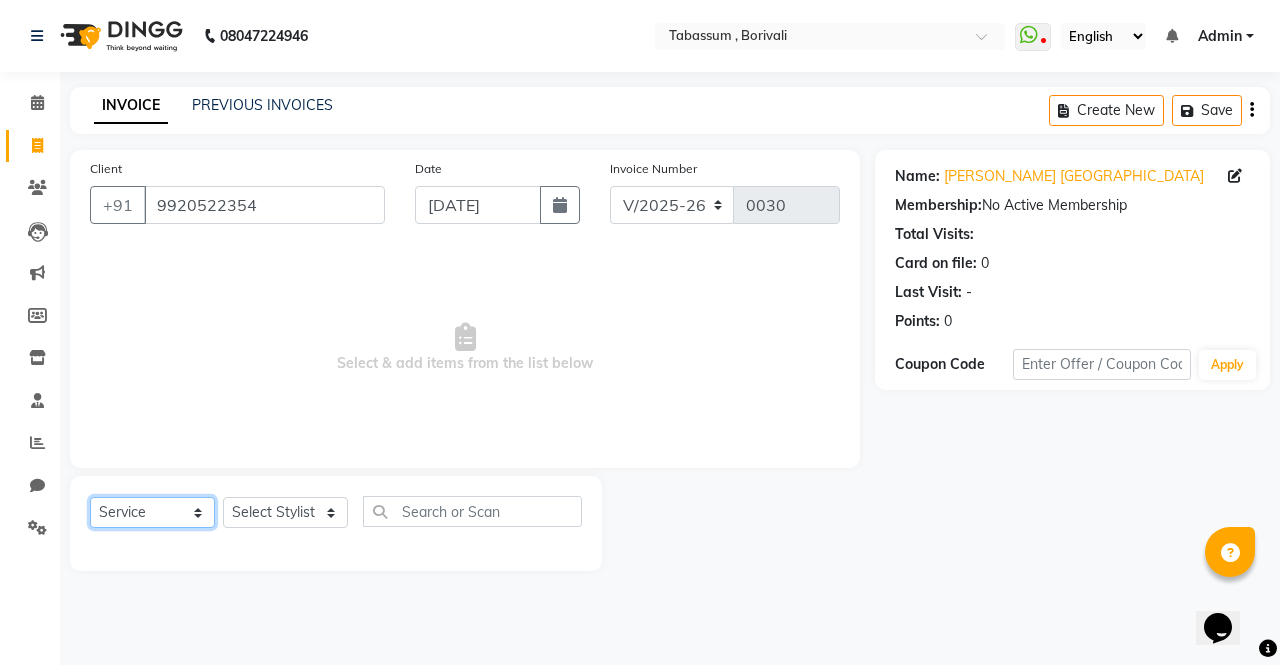 click on "Select  Service  Product  Membership  Package Voucher Prepaid Gift Card" 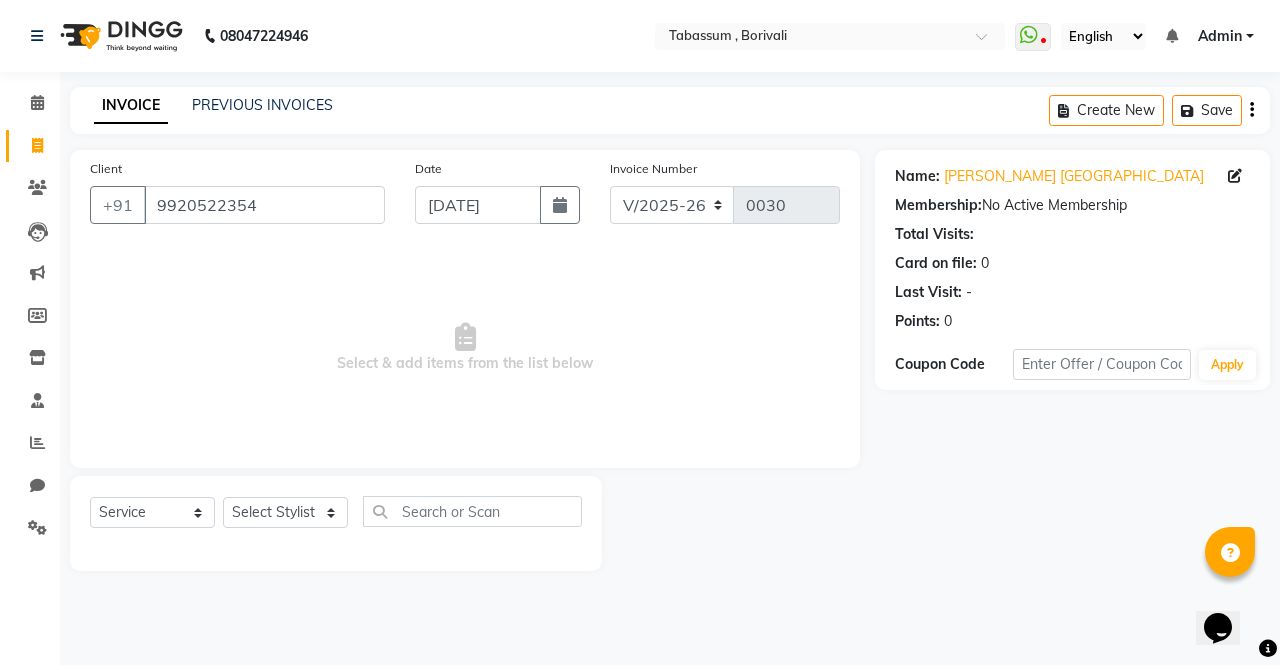 click on "Select  Service  Product  Membership  Package Voucher Prepaid Gift Card  Select Stylist [PERSON_NAME]  pooja [PERSON_NAME] [PERSON_NAME]  [PERSON_NAME]  [PERSON_NAME]  Tabassum Hamirka" 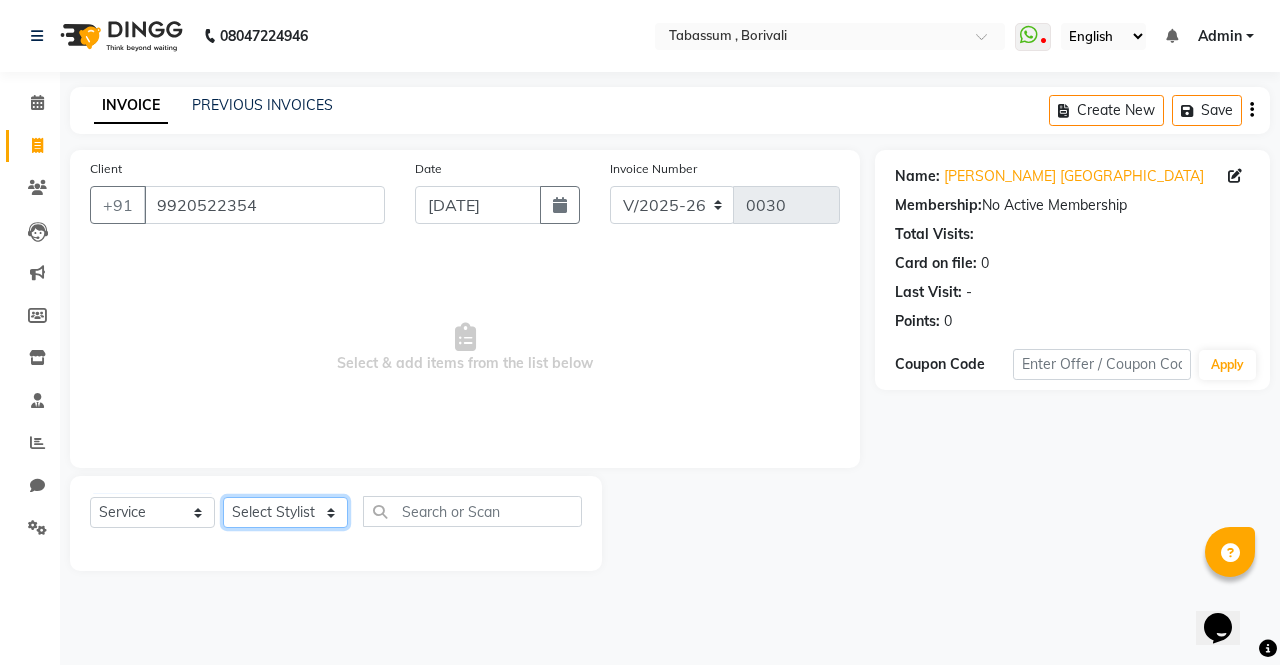 click on "Select Stylist [PERSON_NAME]  pooja [PERSON_NAME] [PERSON_NAME]  [PERSON_NAME]  [PERSON_NAME]  Tabassum Hamirka" 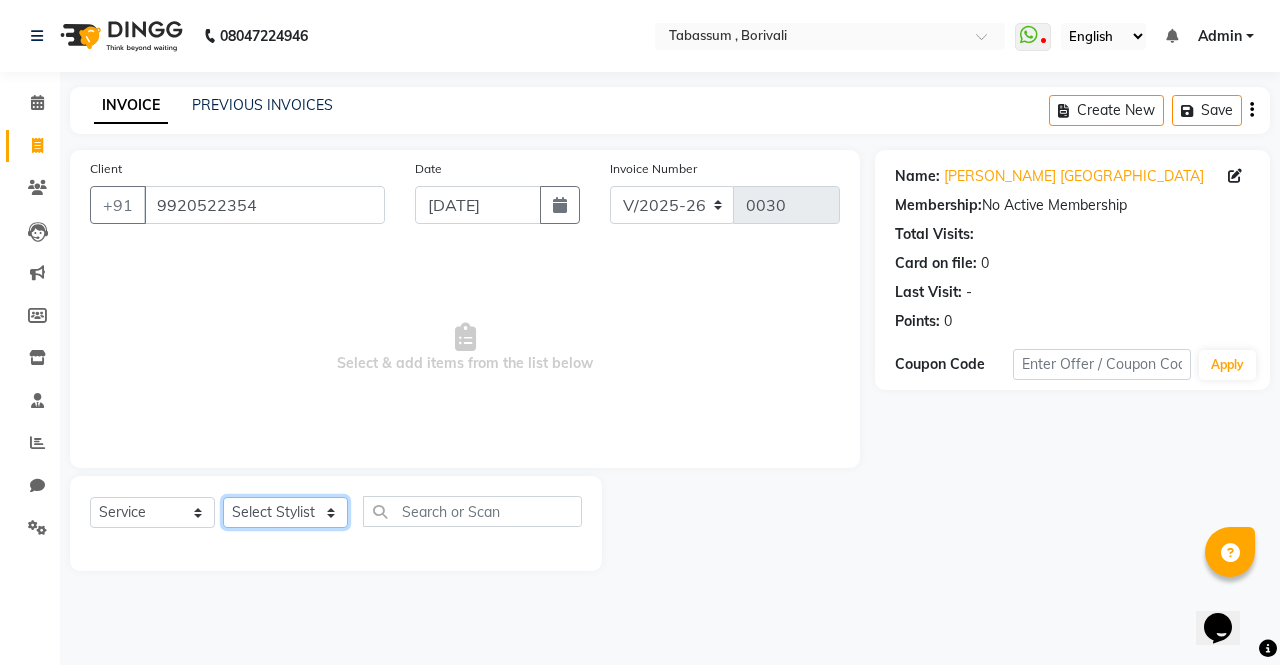 select on "71345" 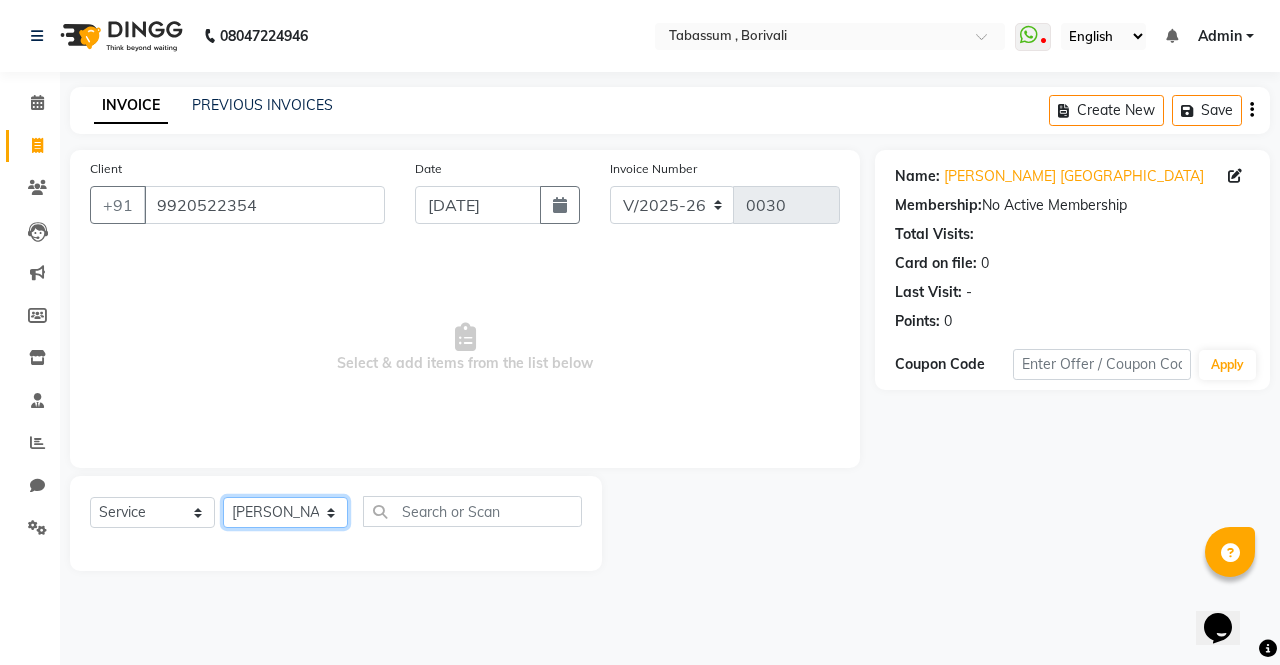 click on "Select Stylist [PERSON_NAME]  pooja [PERSON_NAME] [PERSON_NAME]  [PERSON_NAME]  [PERSON_NAME]  Tabassum Hamirka" 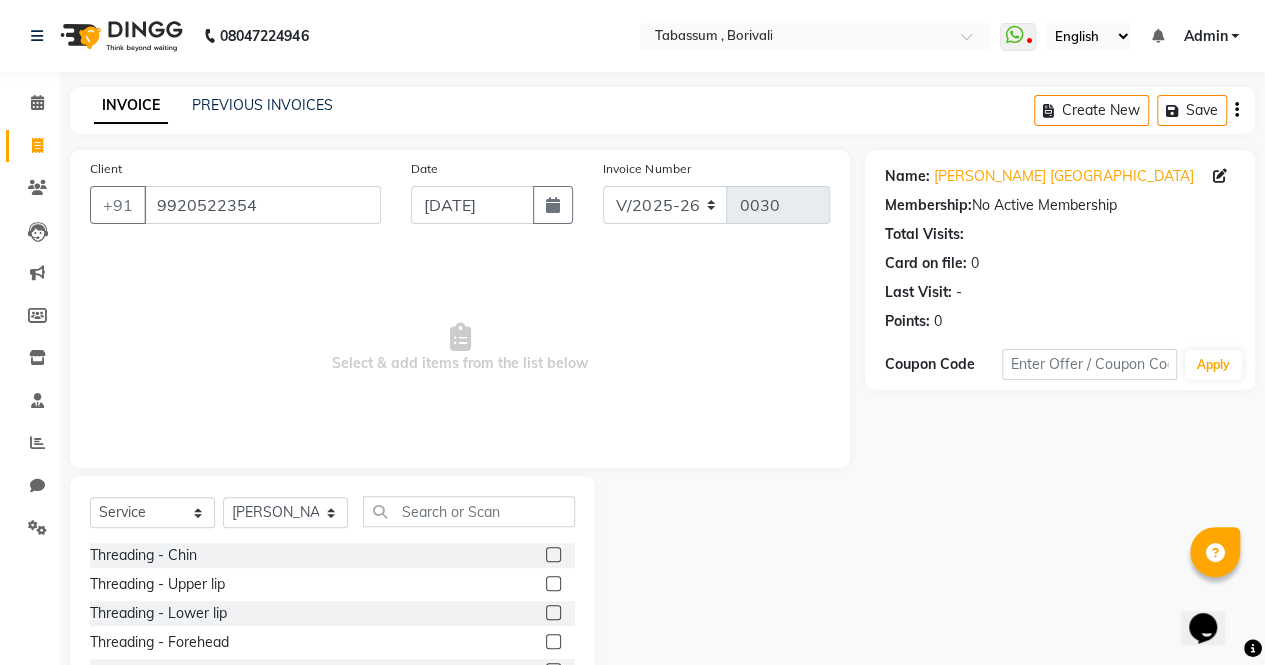 click on "08047224946 Select Location × Tabassum , Borivali   WhatsApp Status  ✕ Status:  Disconnected Most Recent Message: [DATE]     05:50 PM Recent Service Activity: [DATE]     06:26 PM  08047224946 Whatsapp Settings English ENGLISH Español العربية मराठी हिंदी ગુજરાતી தமிழ் 中文 Notifications nothing to show Admin Manage Profile Change Password Sign out  Version:3.15.4  ☀ Tabassum , Borivali   Calendar  Invoice  Clients  Leads   Marketing  Members  Inventory  Staff  Reports  Chat  Settings Completed InProgress Upcoming Dropped Tentative Check-In Confirm Bookings Generate Report Segments Page Builder INVOICE PREVIOUS INVOICES Create New   Save  Client [PHONE_NUMBER] Date [DATE] Invoice Number V/2025 V/[PHONE_NUMBER]  Select & add items from the list below  Select  Service  Product  Membership  Package Voucher Prepaid Gift Card  Select Stylist [PERSON_NAME]  pooja [PERSON_NAME] [PERSON_NAME]  [PERSON_NAME]  [PERSON_NAME]  Tabassum Hamirka" at bounding box center (632, 332) 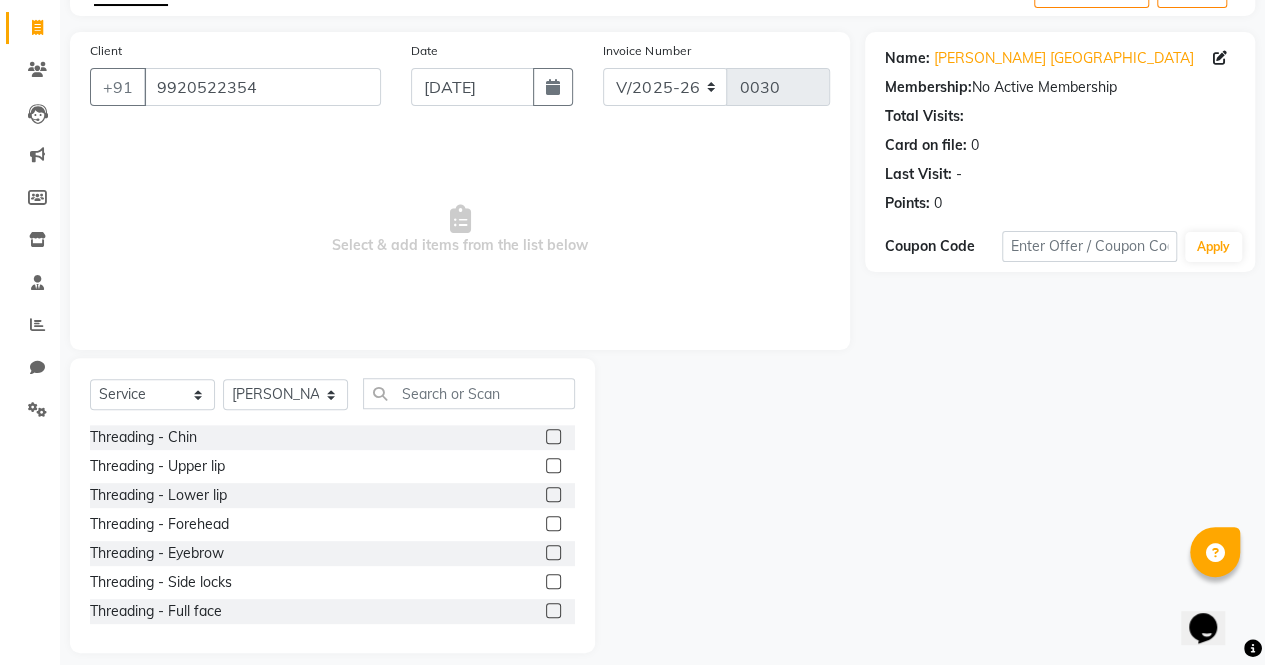 scroll, scrollTop: 135, scrollLeft: 0, axis: vertical 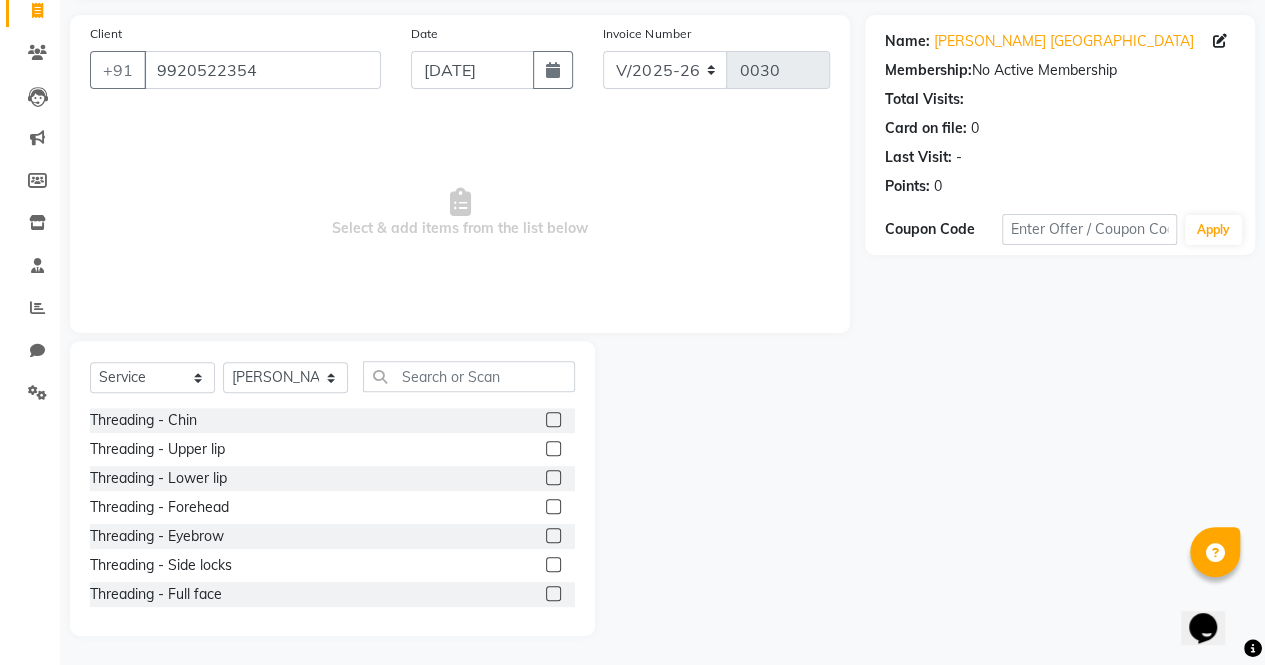 click 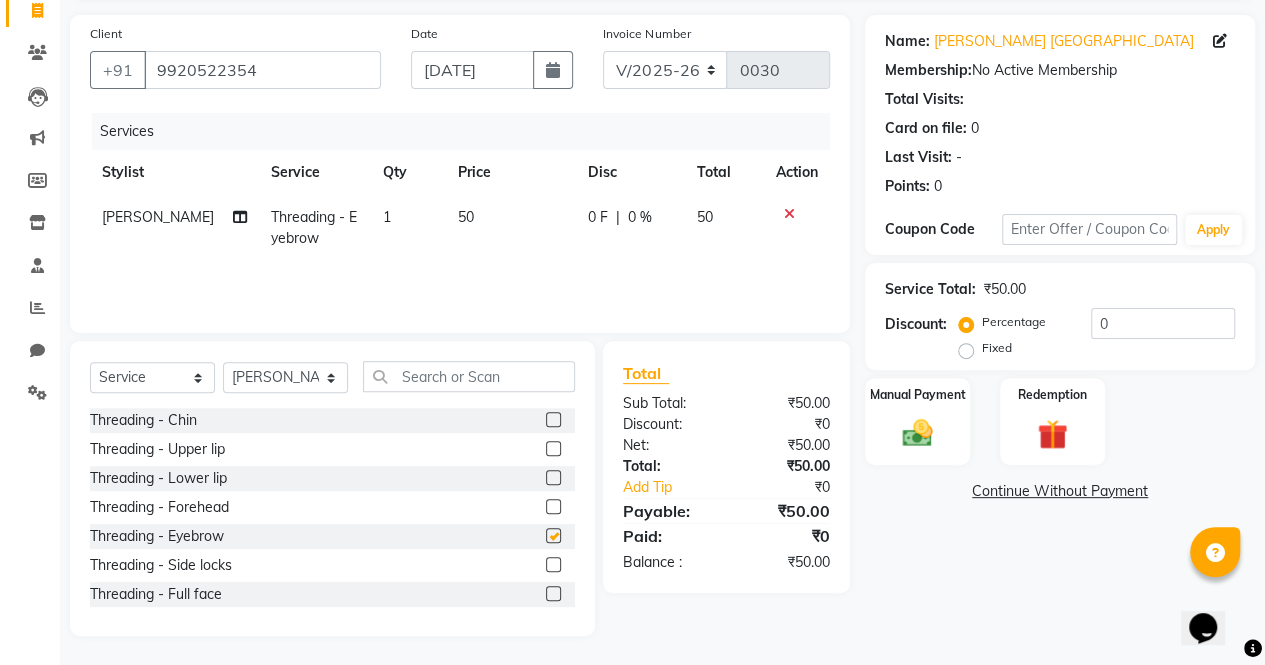 checkbox on "false" 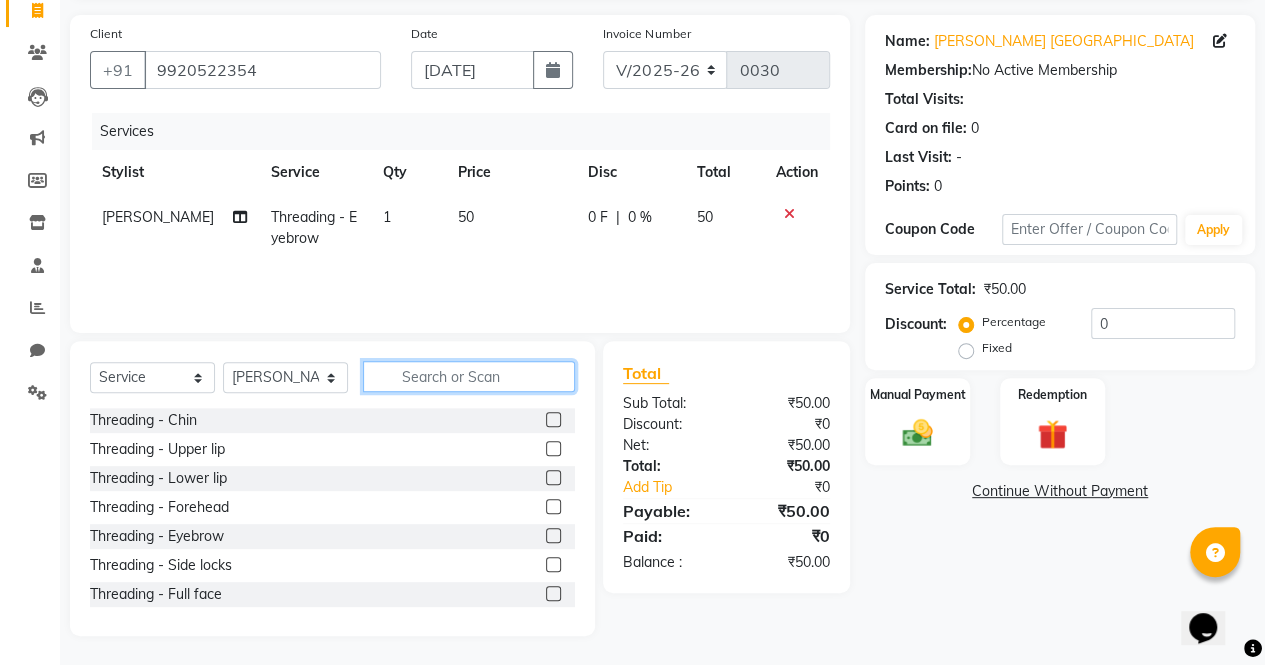 click 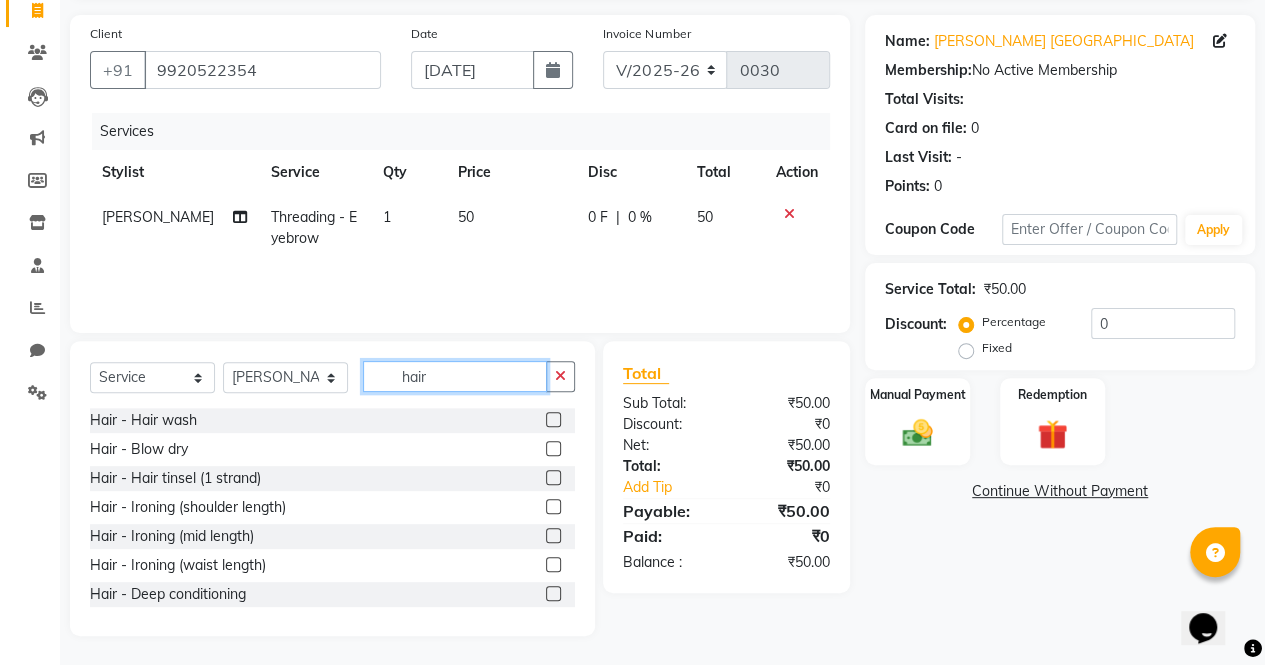 type on "hair" 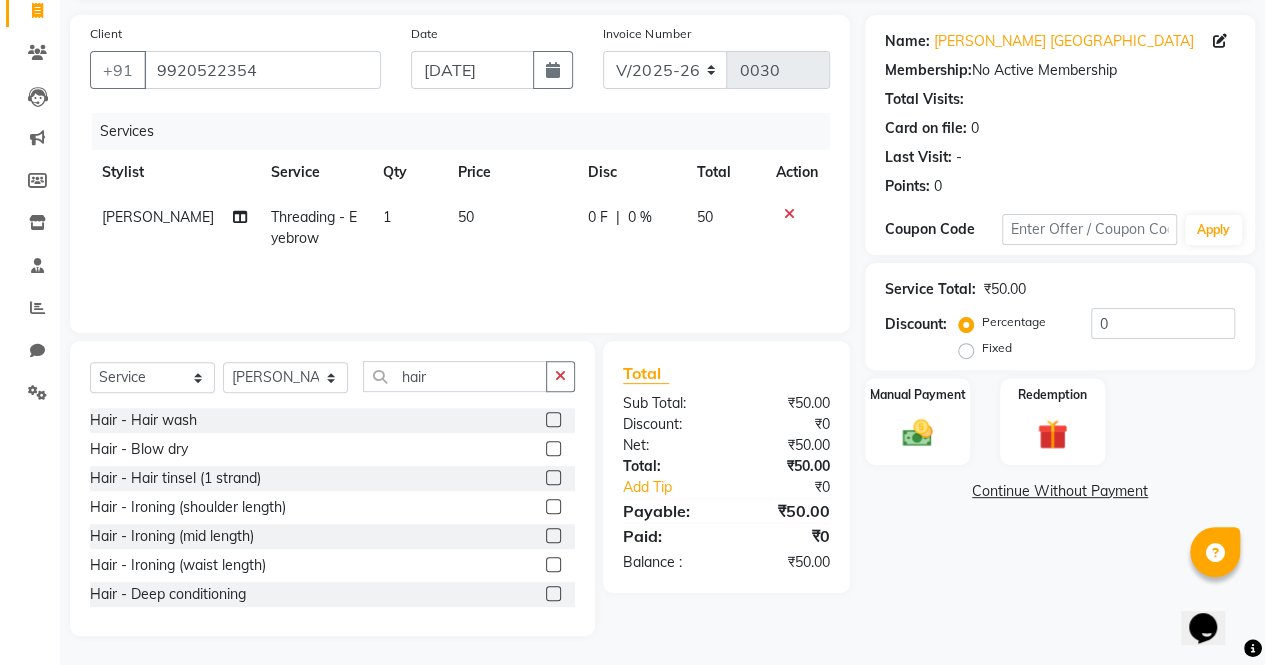 click 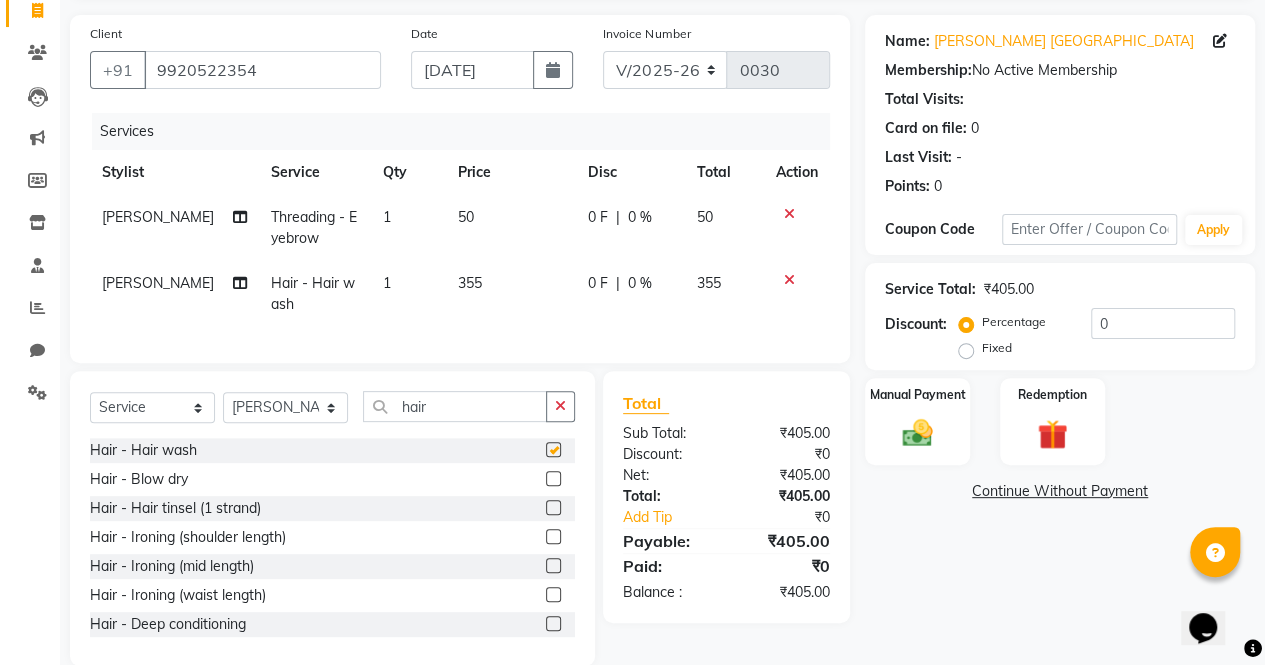 checkbox on "false" 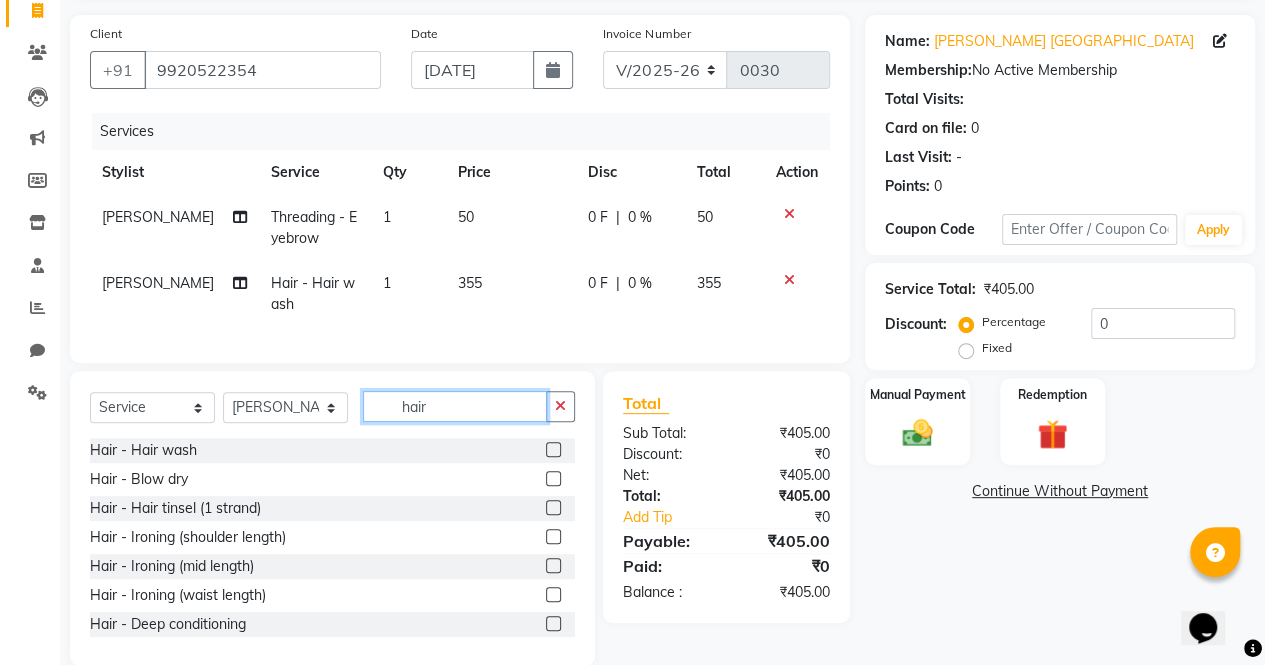 click on "hair" 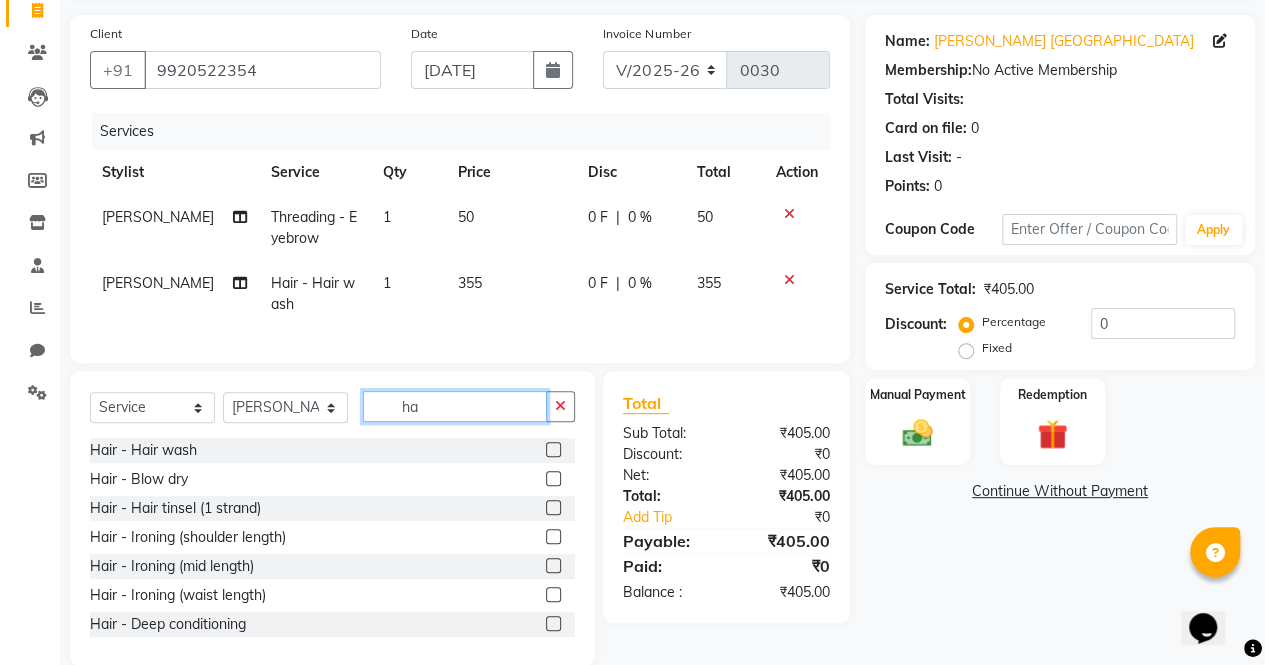 type on "h" 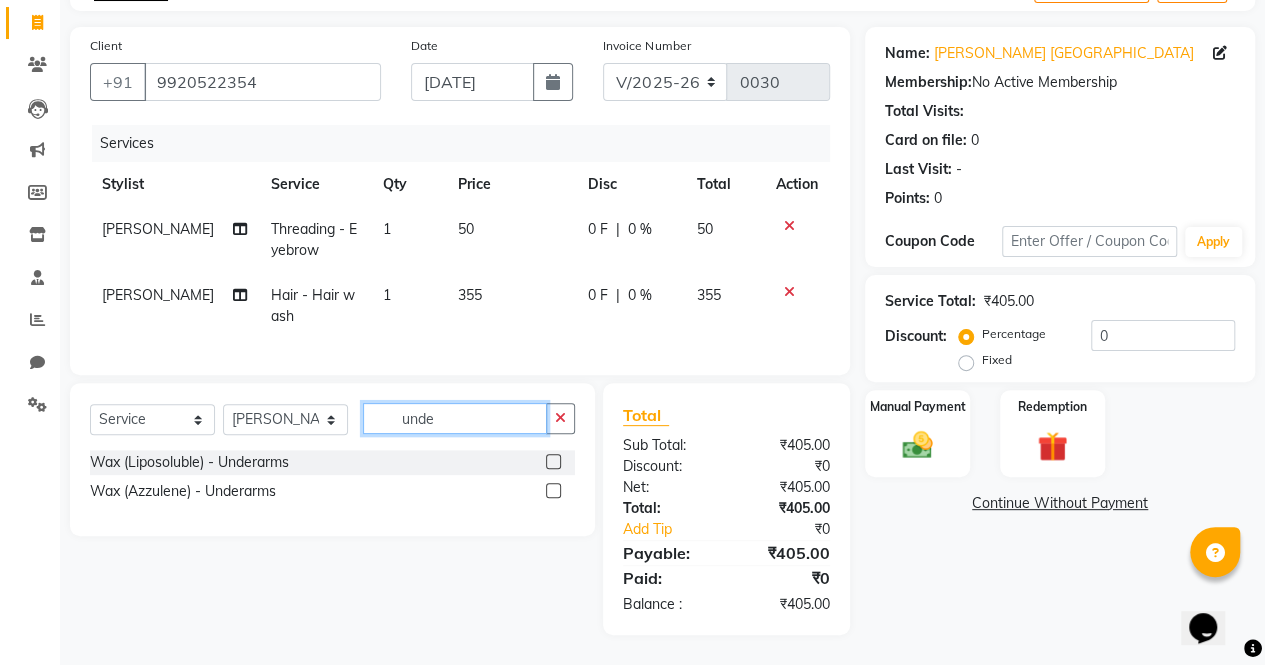 type on "unde" 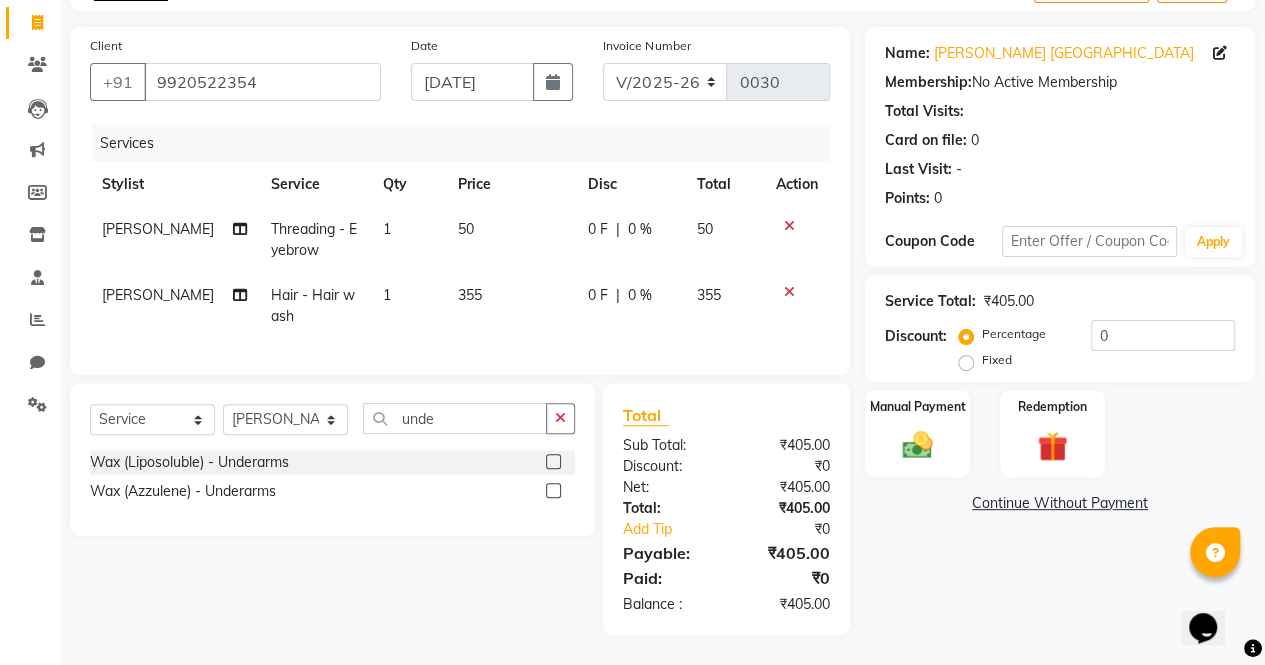 click 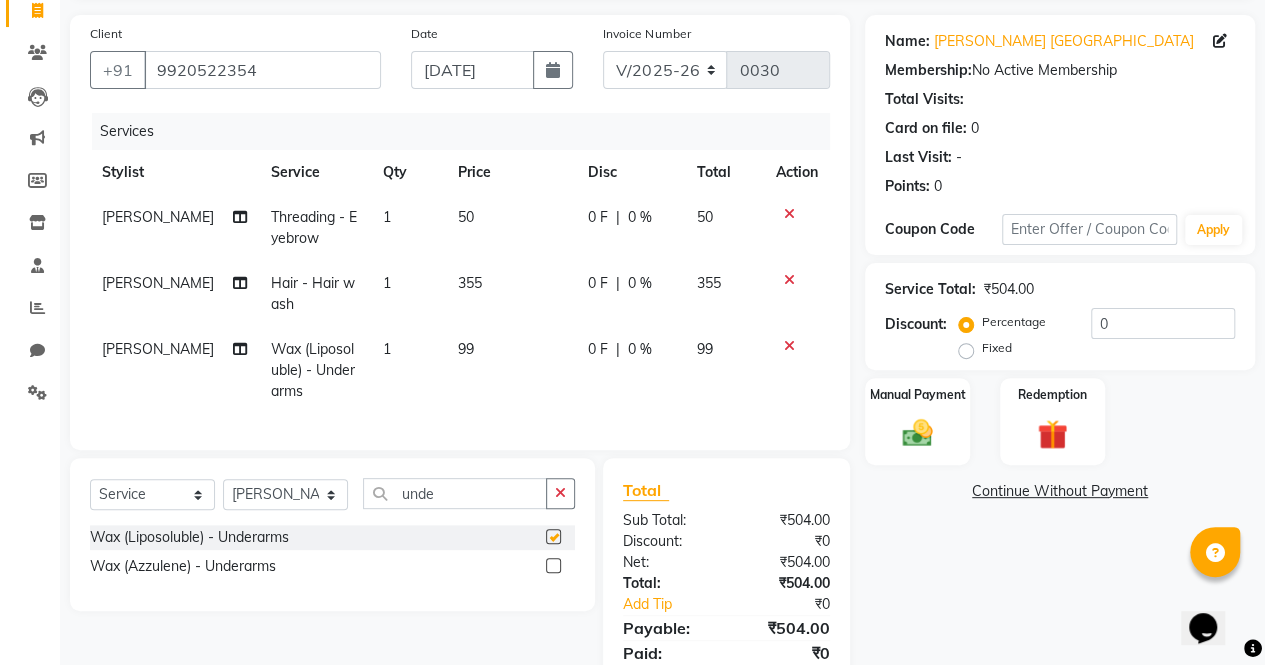 checkbox on "false" 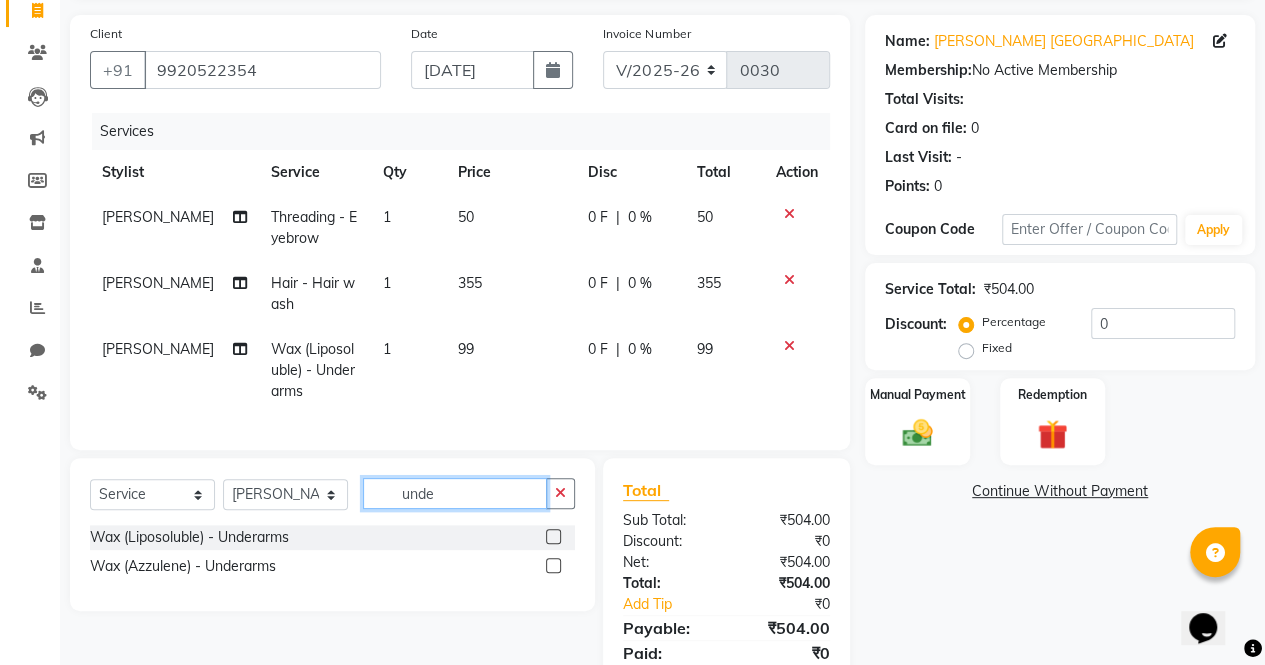 click on "unde" 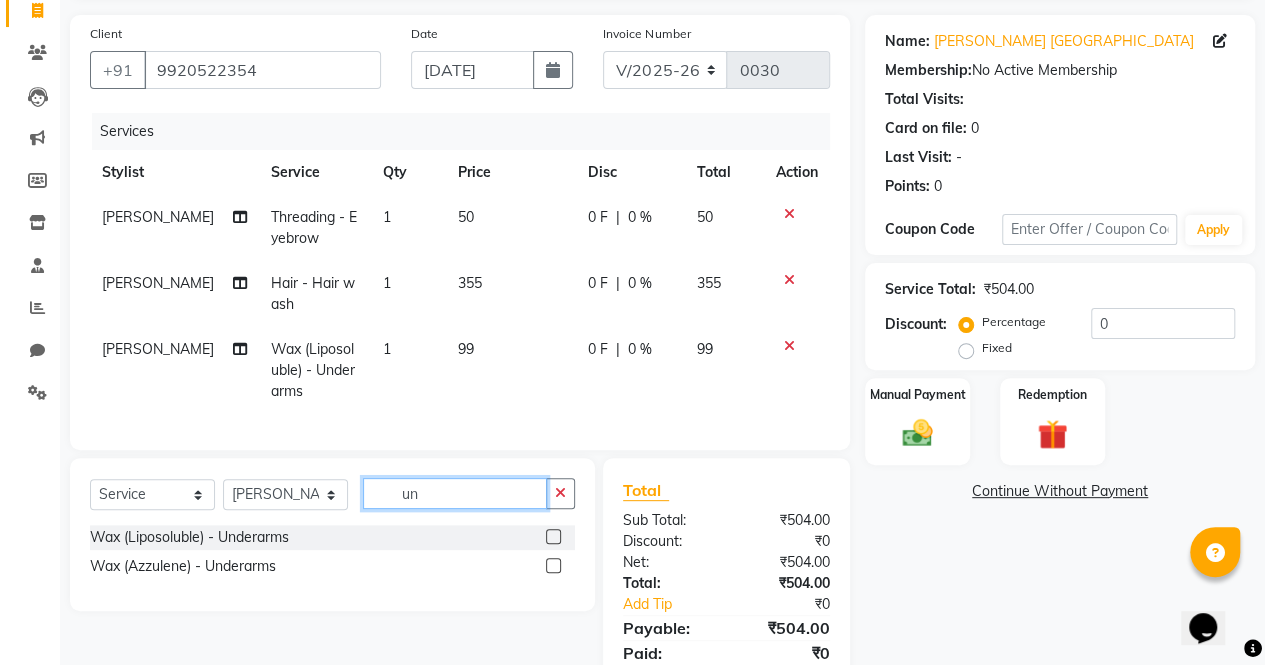type on "u" 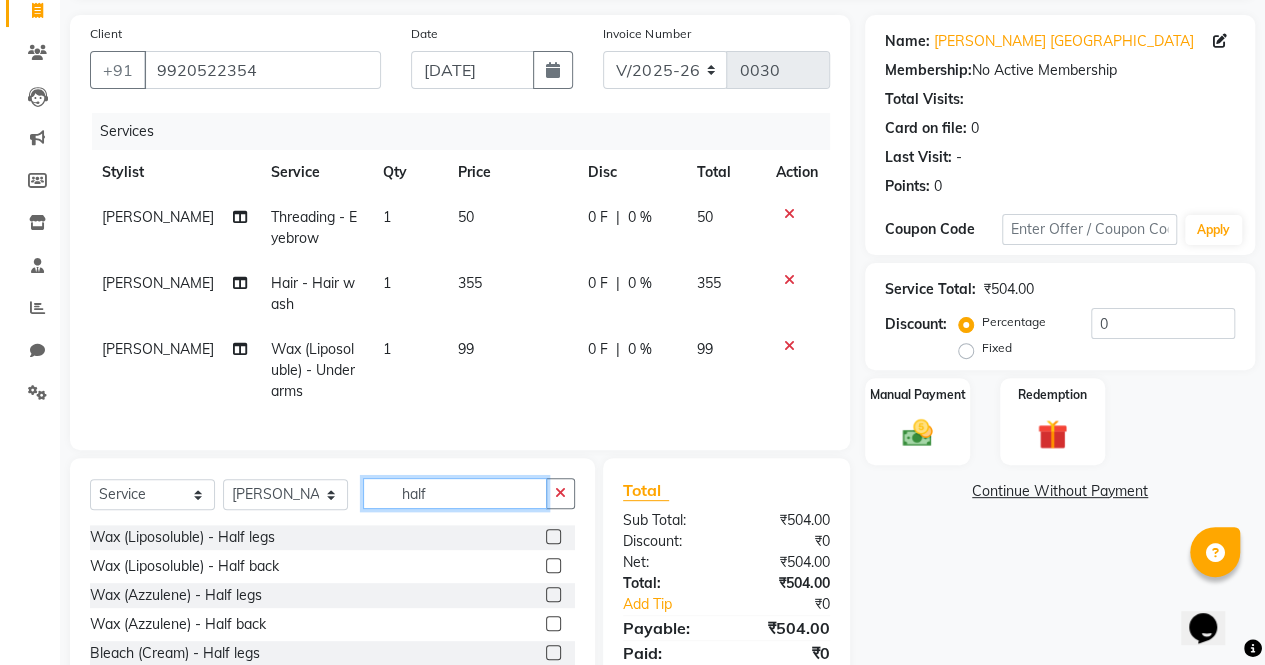 type on "half" 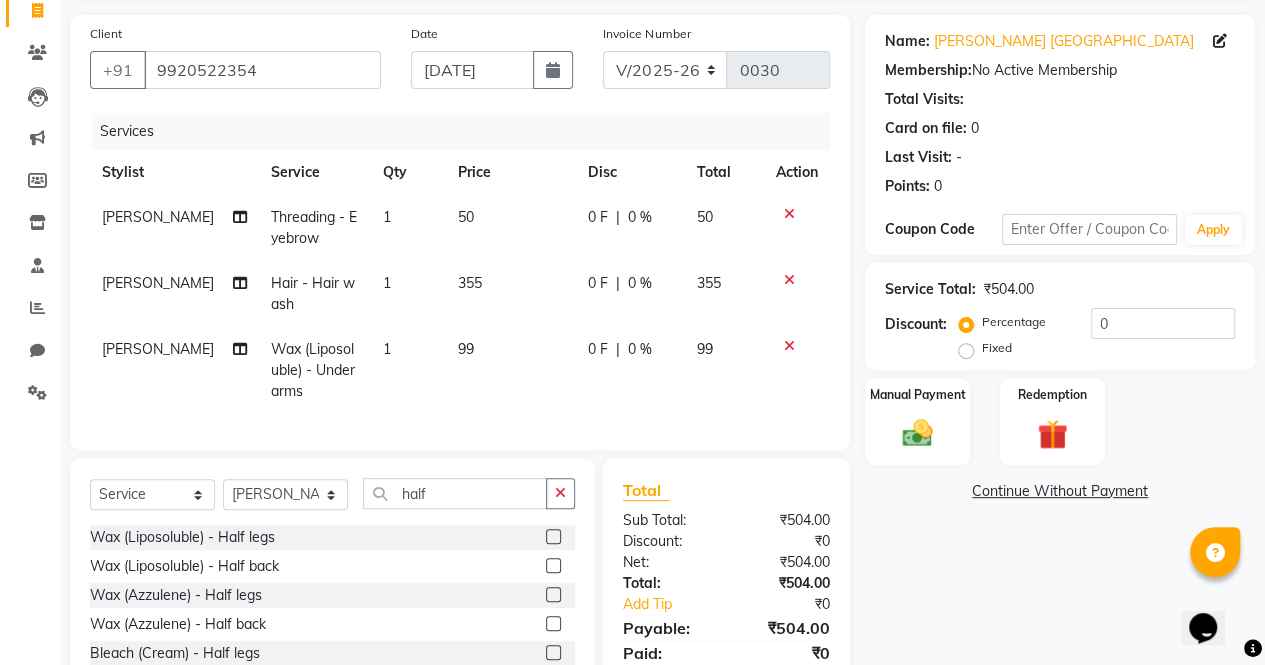 click 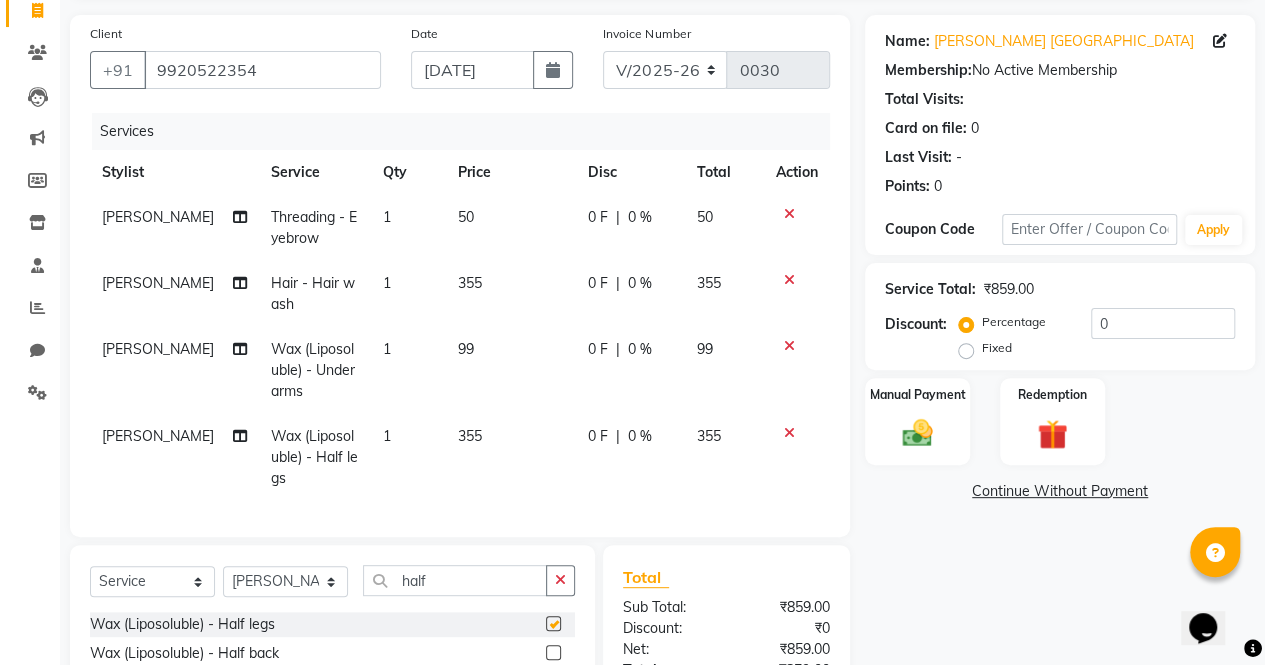 checkbox on "false" 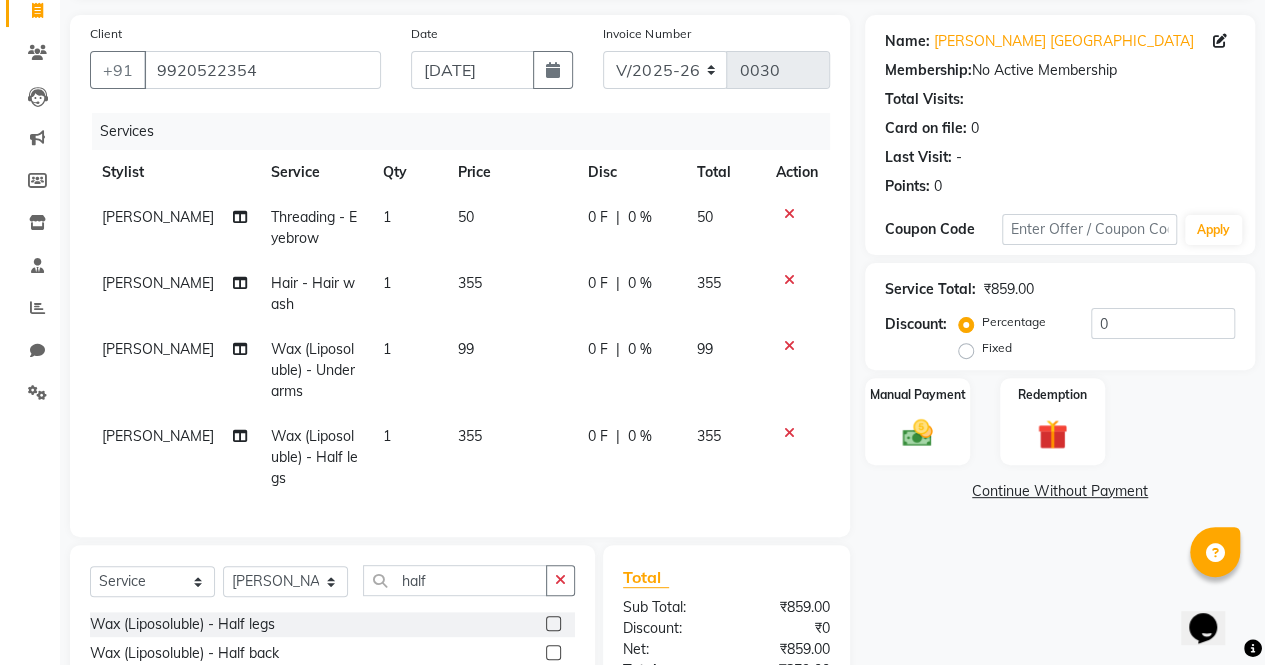 click on "Client [PHONE_NUMBER] Date [DATE] Invoice Number V/2025 V/[PHONE_NUMBER] Services Stylist Service Qty Price Disc Total Action [PERSON_NAME]  Threading - Eyebrow 1 50 0 F | 0 % 50 [PERSON_NAME]  Hair - Hair wash 1 355 0 F | 0 % 355 [PERSON_NAME]  Wax (Liposoluble) - Underarms 1 99 0 F | 0 % 99 [PERSON_NAME]  Wax (Liposoluble) - Half legs 1 355 0 F | 0 % 355 Select  Service  Product  Membership  Package Voucher Prepaid Gift Card  Select Stylist [PERSON_NAME]  pooja [PERSON_NAME] [PERSON_NAME]  [PERSON_NAME]  [PERSON_NAME]  Tabassum Hamirka half Wax (Liposoluble) - Half legs  Wax (Liposoluble) - Half back  Wax (Azzulene) - Half legs  Wax (Azzulene) - Half back  Bleach (Cream) - Half legs  Bleach (Cream) - Half back  Bleach (Gel) - Half legs  Bleach (Gel) - Half back  Polishing - Back polishing (half)  Total Sub Total: ₹859.00 Discount: ₹0 Net: ₹859.00 Total: ₹859.00 Add Tip ₹0 Payable: ₹859.00 Paid: ₹0 Balance   : ₹859.00" 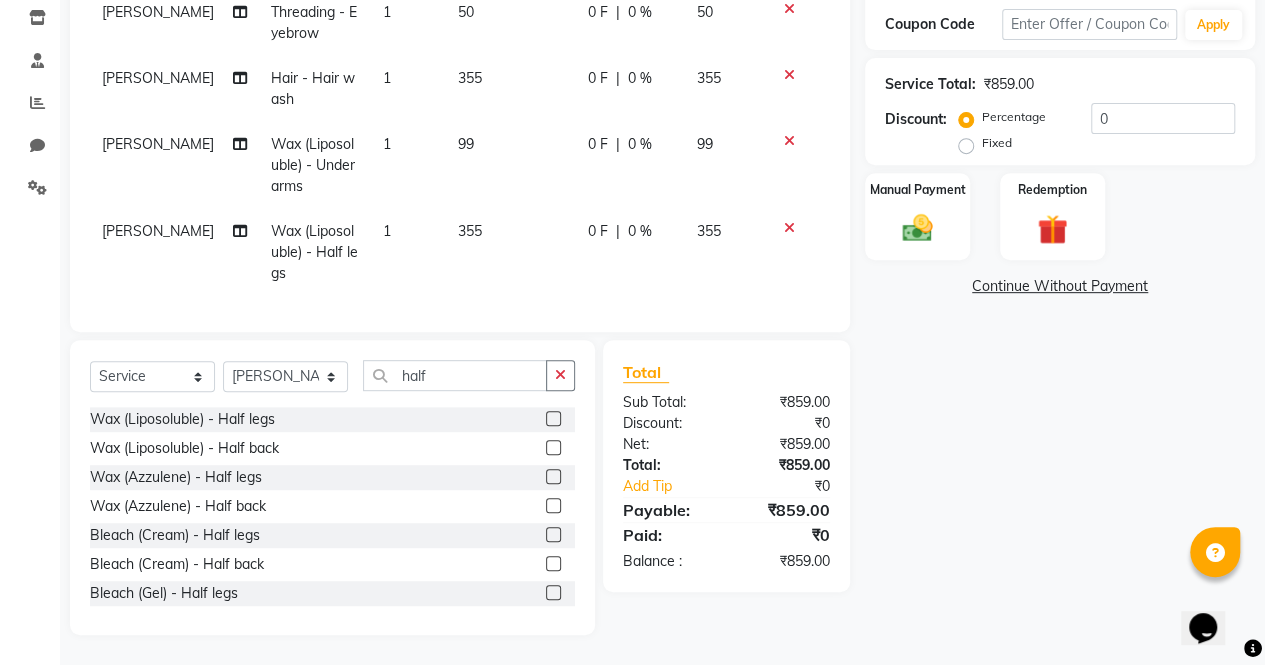 scroll, scrollTop: 354, scrollLeft: 0, axis: vertical 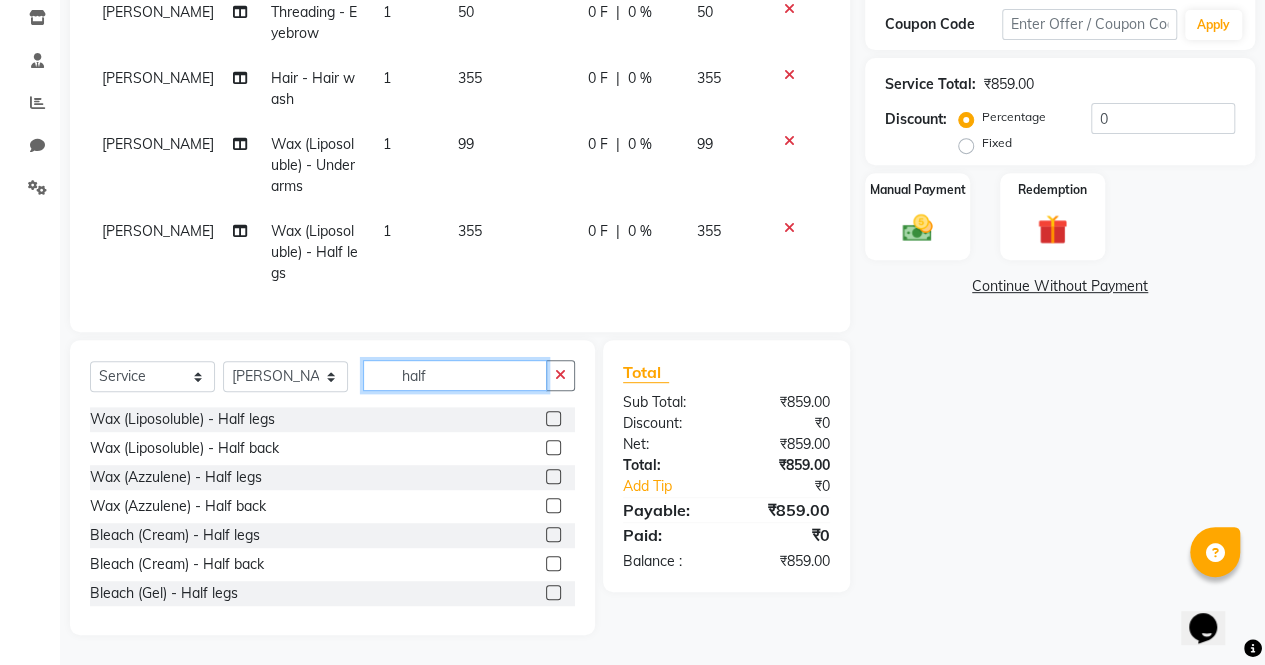 click on "half" 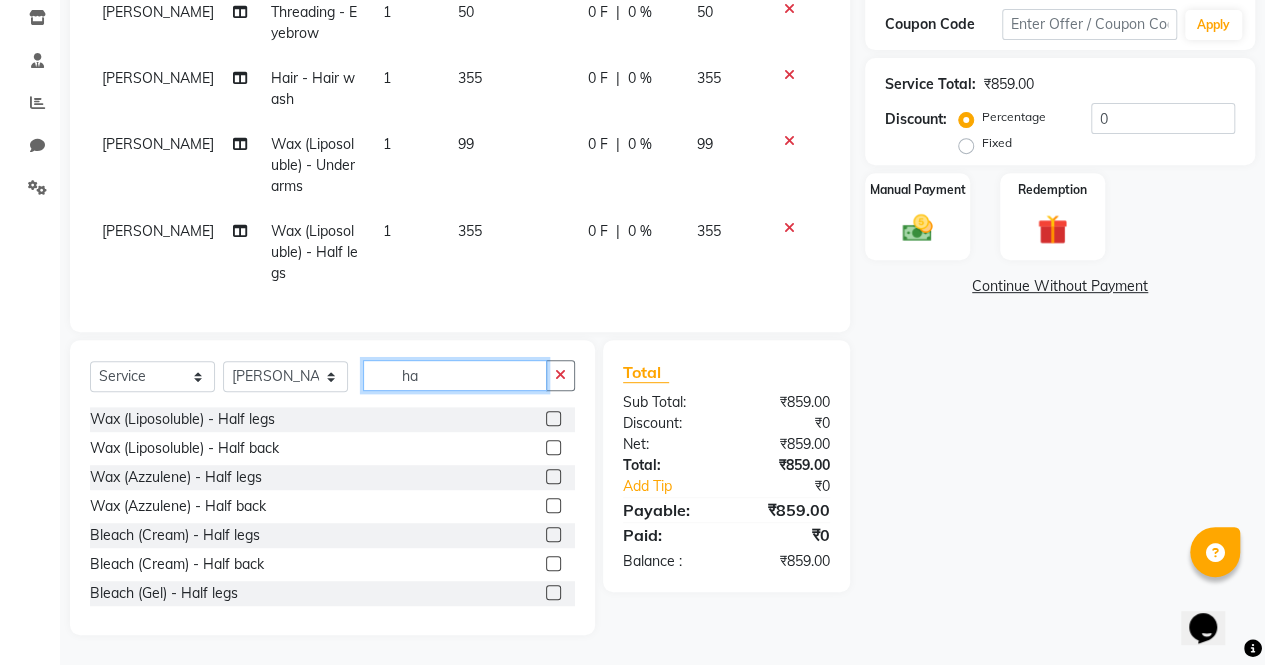 type on "h" 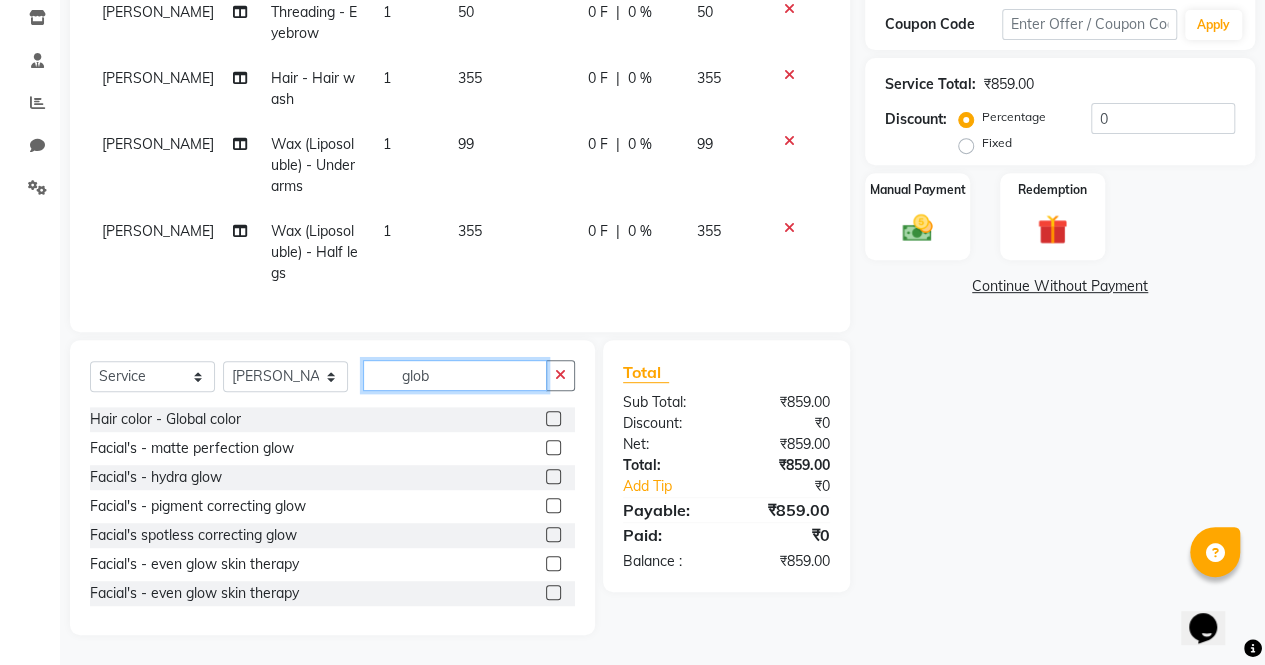 scroll, scrollTop: 310, scrollLeft: 0, axis: vertical 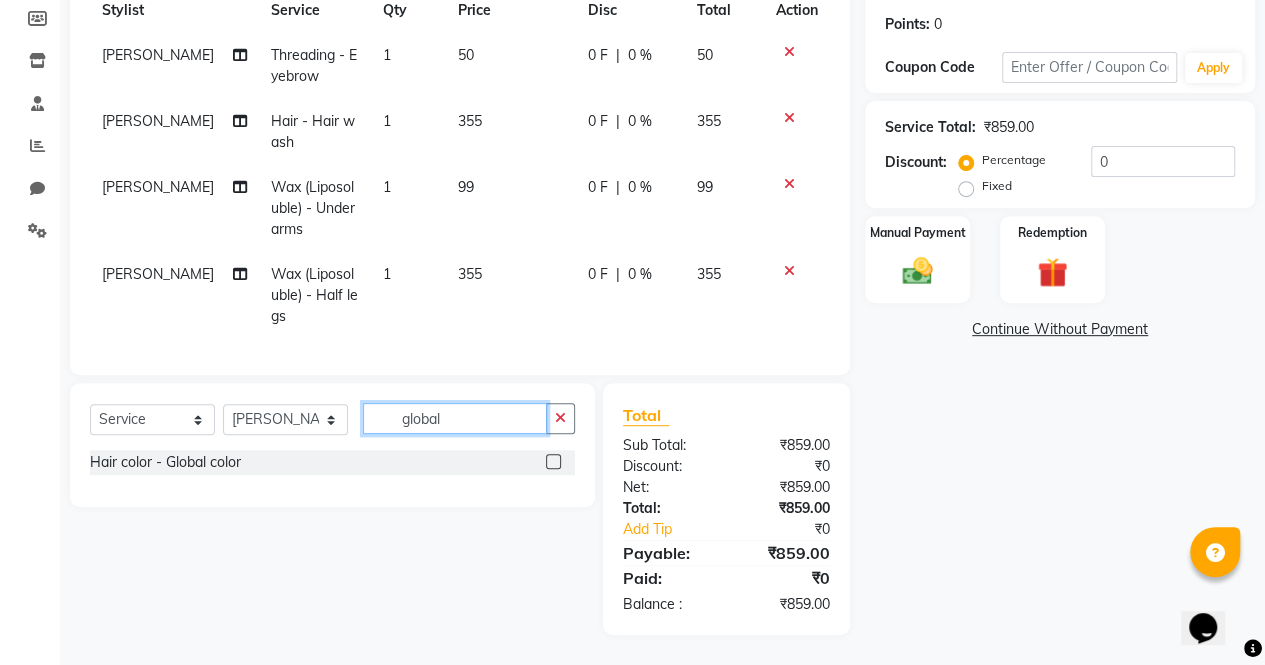 type on "global" 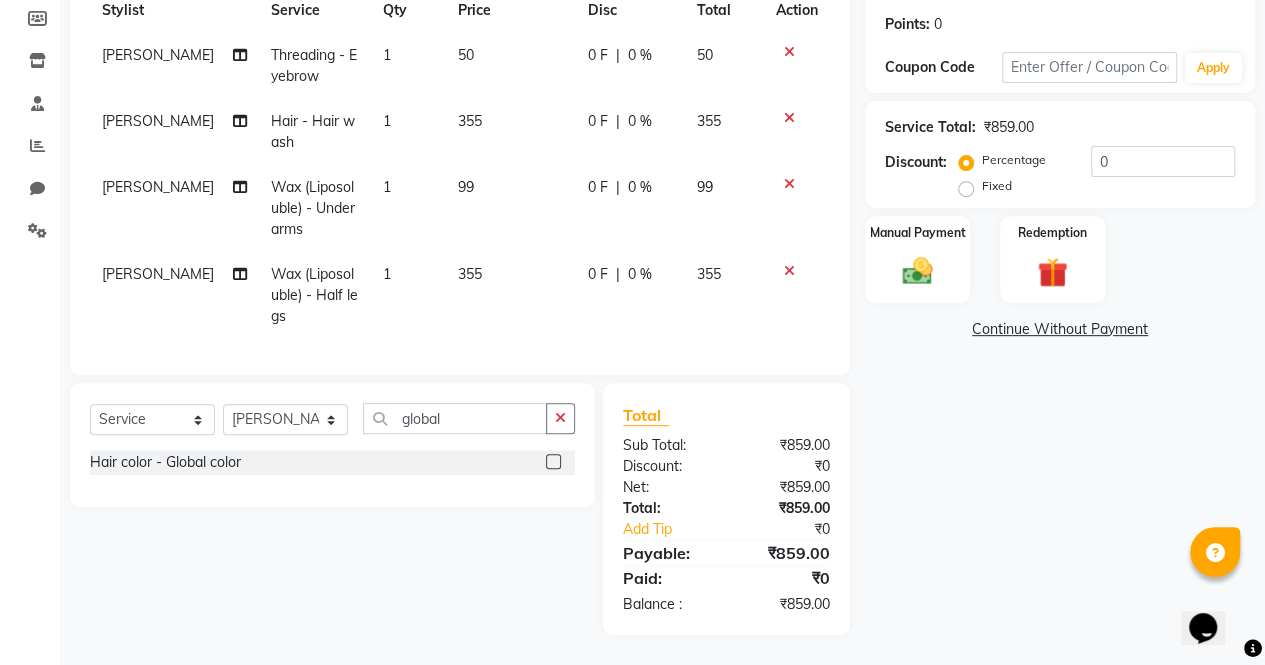 click 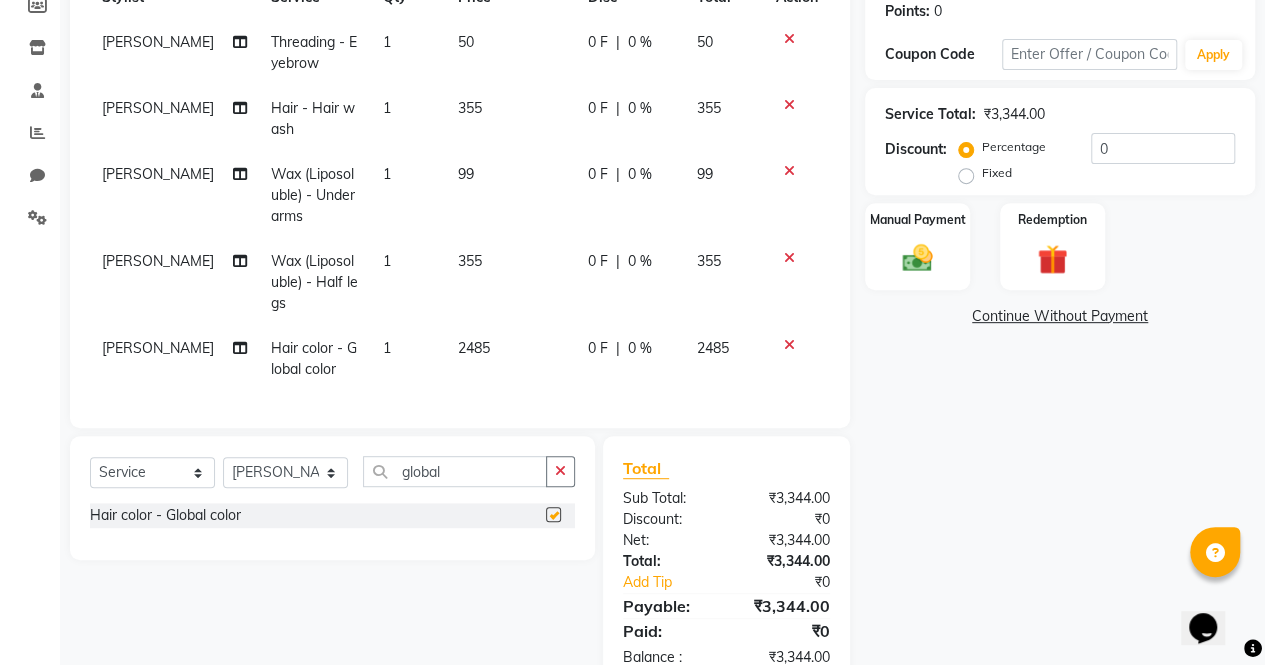 checkbox on "false" 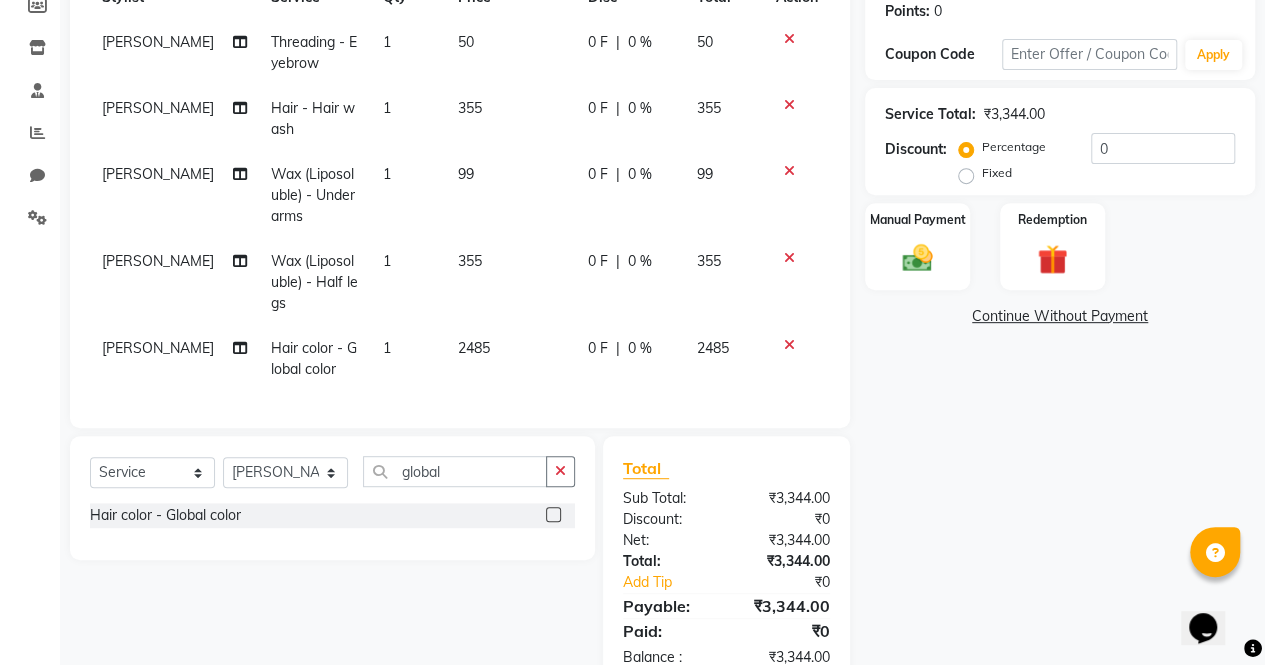 click on "2485" 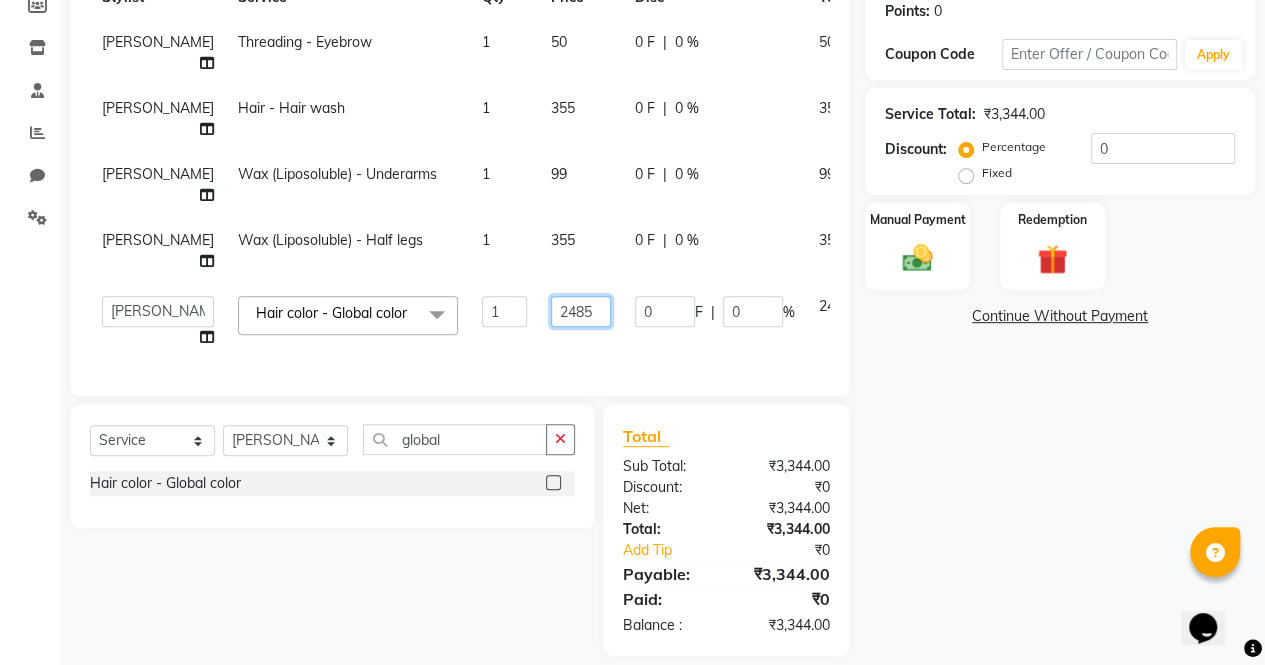 click on "2485" 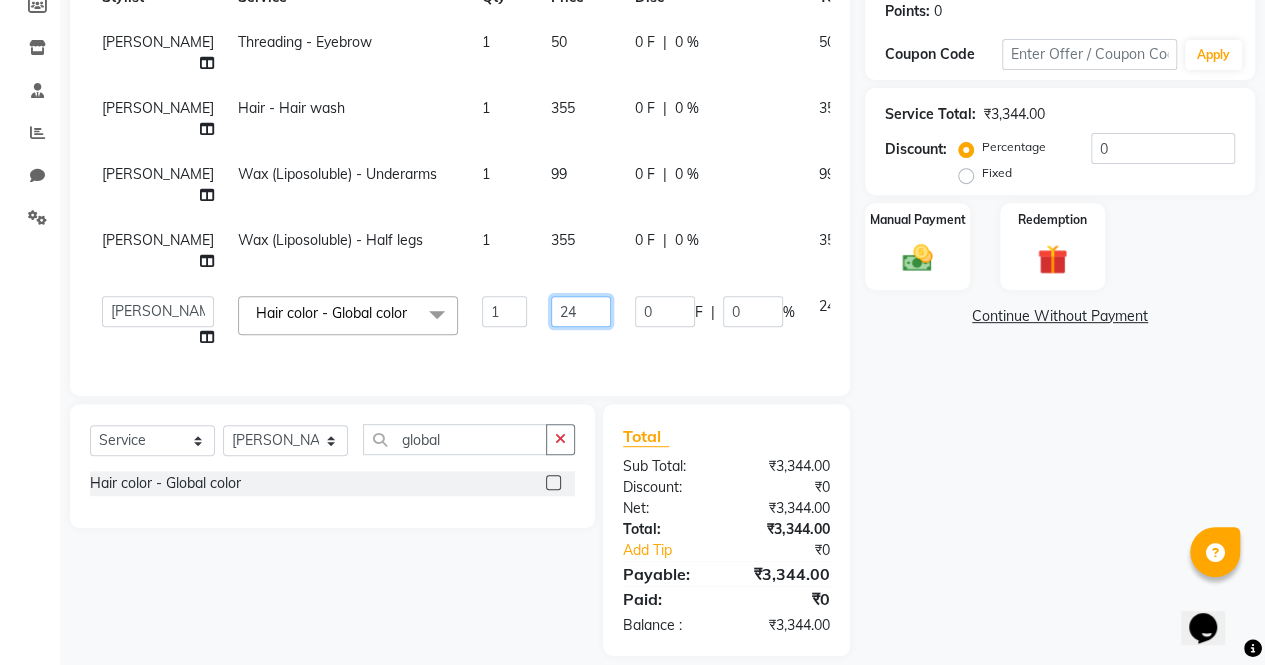 type on "2" 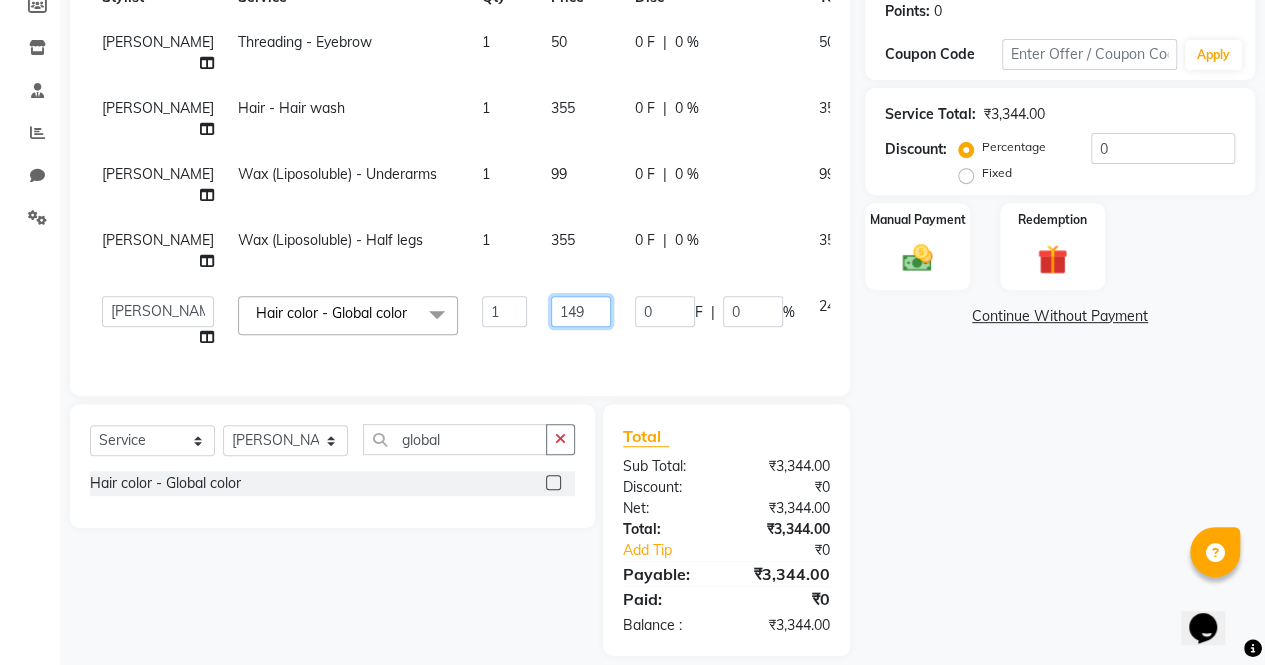 type on "1499" 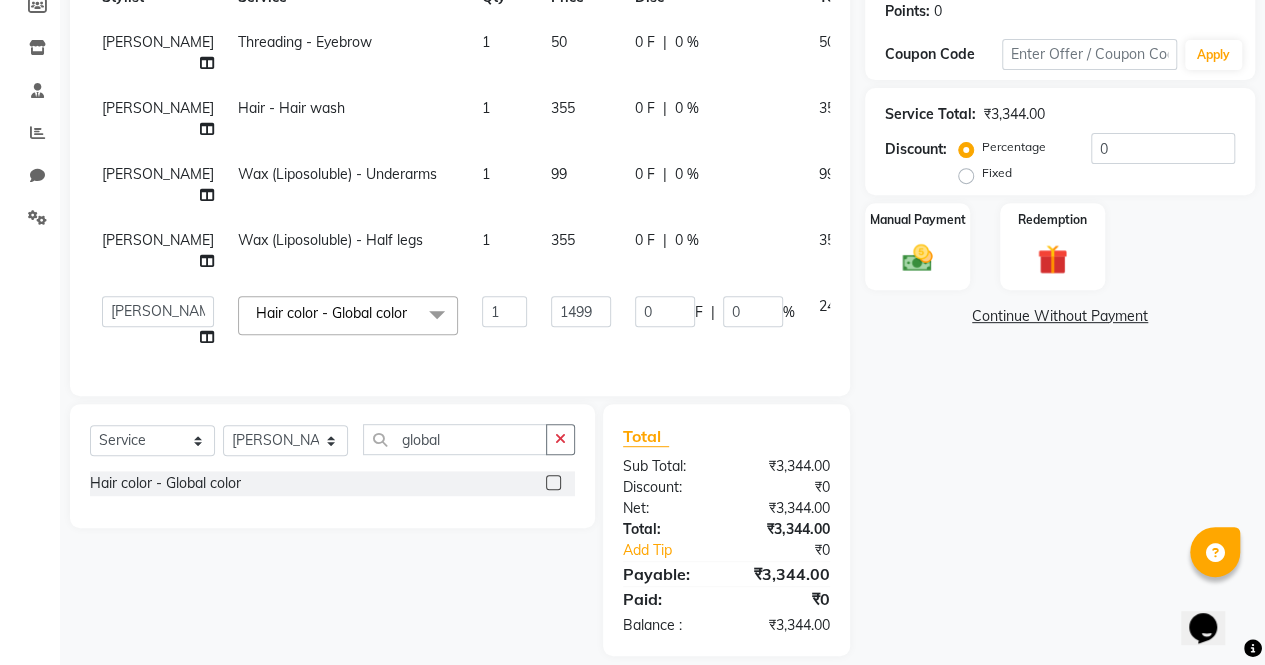 click on "Name: [PERSON_NAME] Siddhi Tower Membership:  No Active Membership  Total Visits:   Card on file:  0 Last Visit:   - Points:   0  Coupon Code Apply Service Total:  ₹3,344.00  Discount:  Percentage   Fixed  0 Manual Payment Redemption  Continue Without Payment" 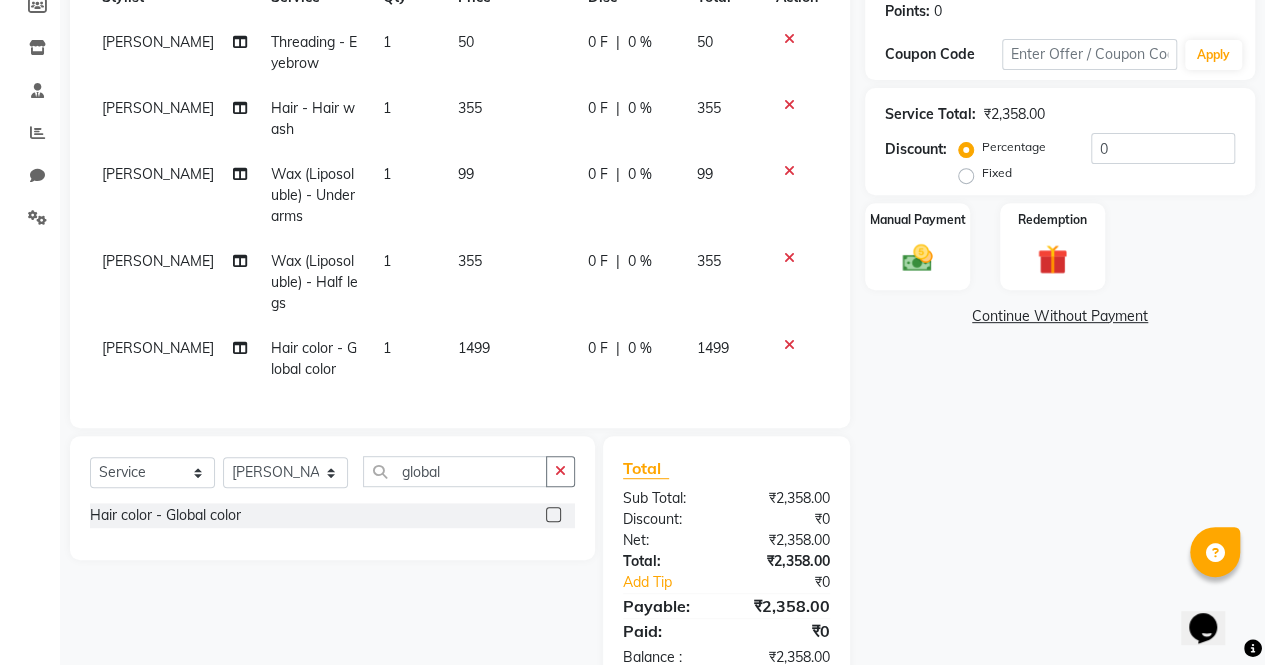 drag, startPoint x: 1263, startPoint y: 318, endPoint x: 1260, endPoint y: 433, distance: 115.03912 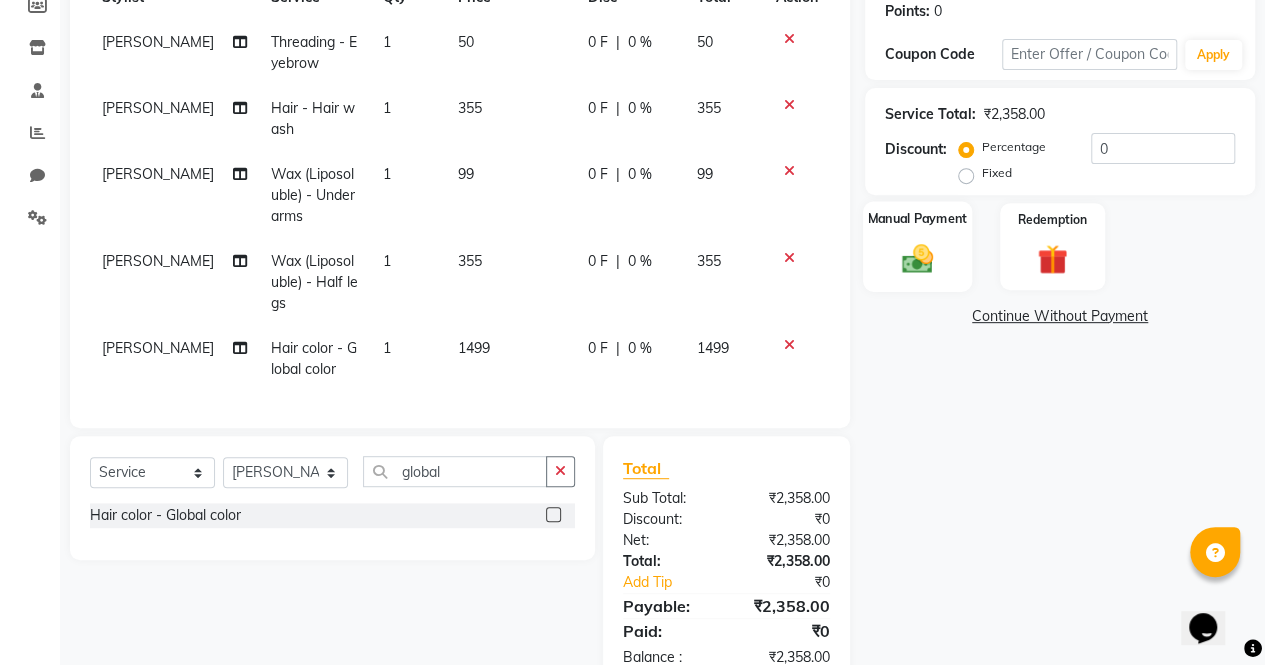 click 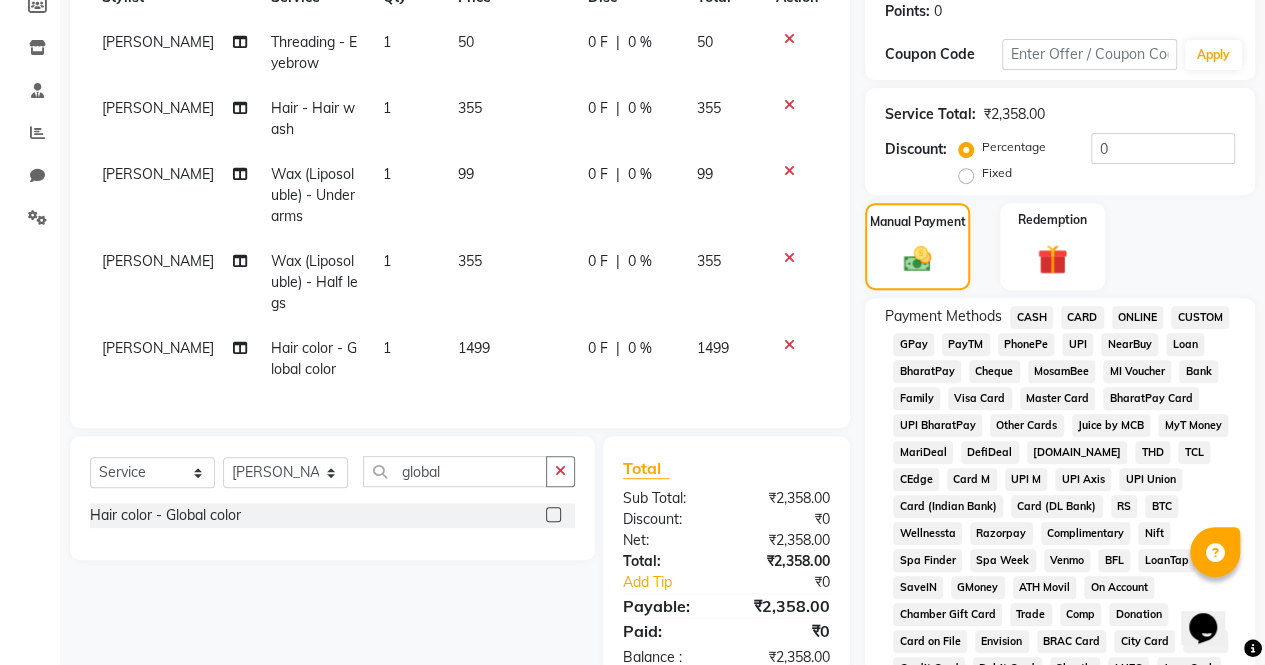 click on "GPay" 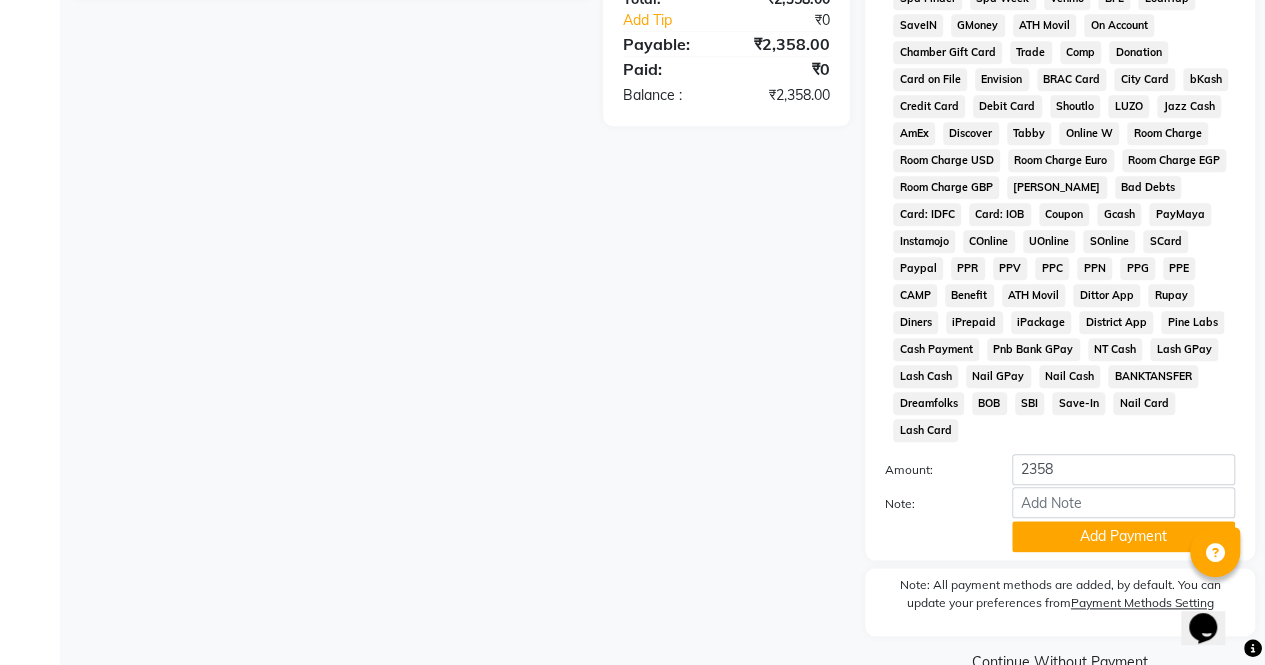 scroll, scrollTop: 892, scrollLeft: 0, axis: vertical 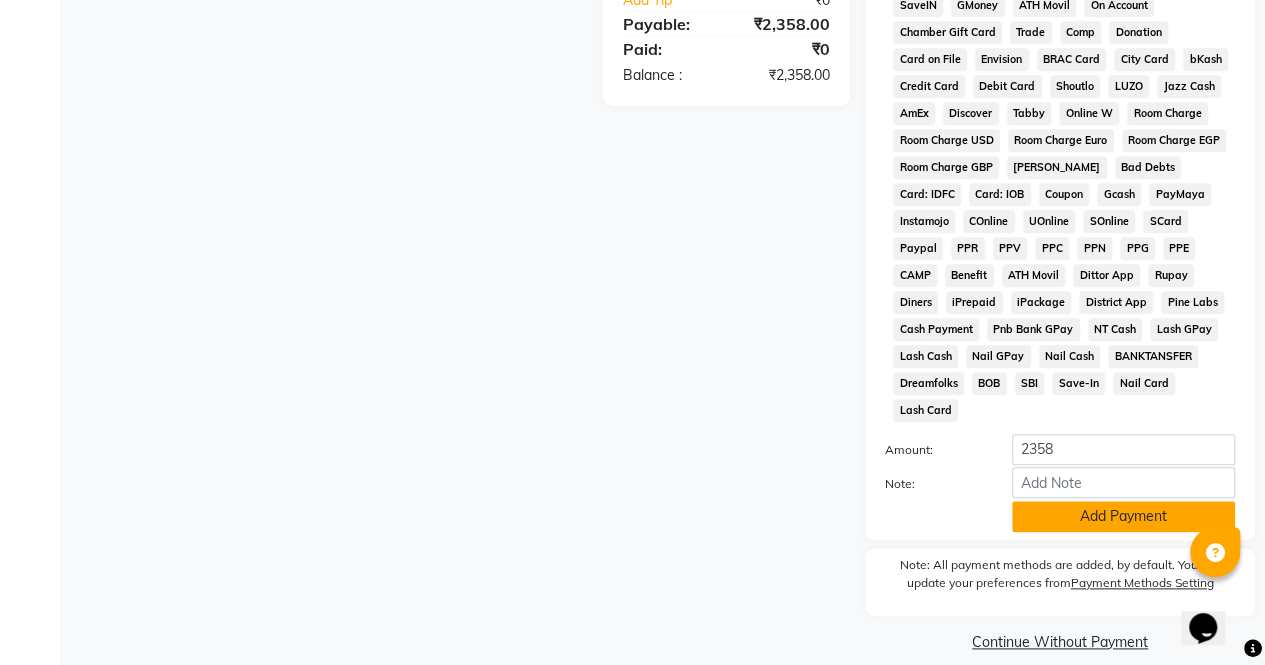 click on "Add Payment" 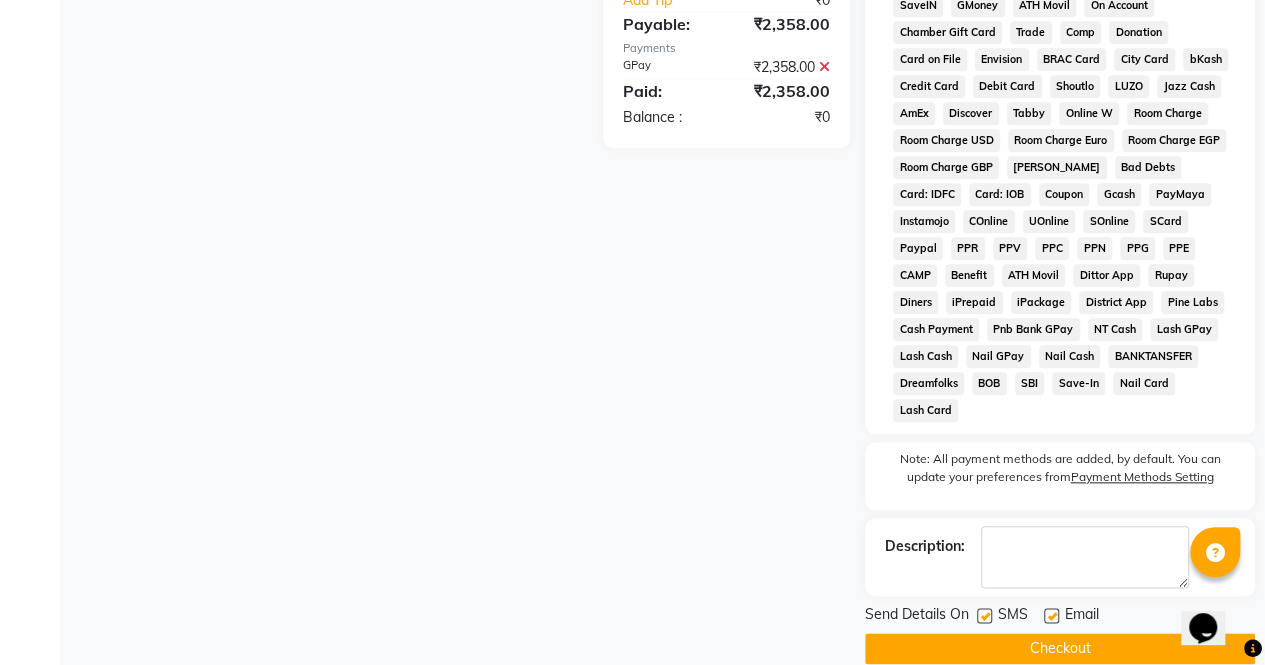 click 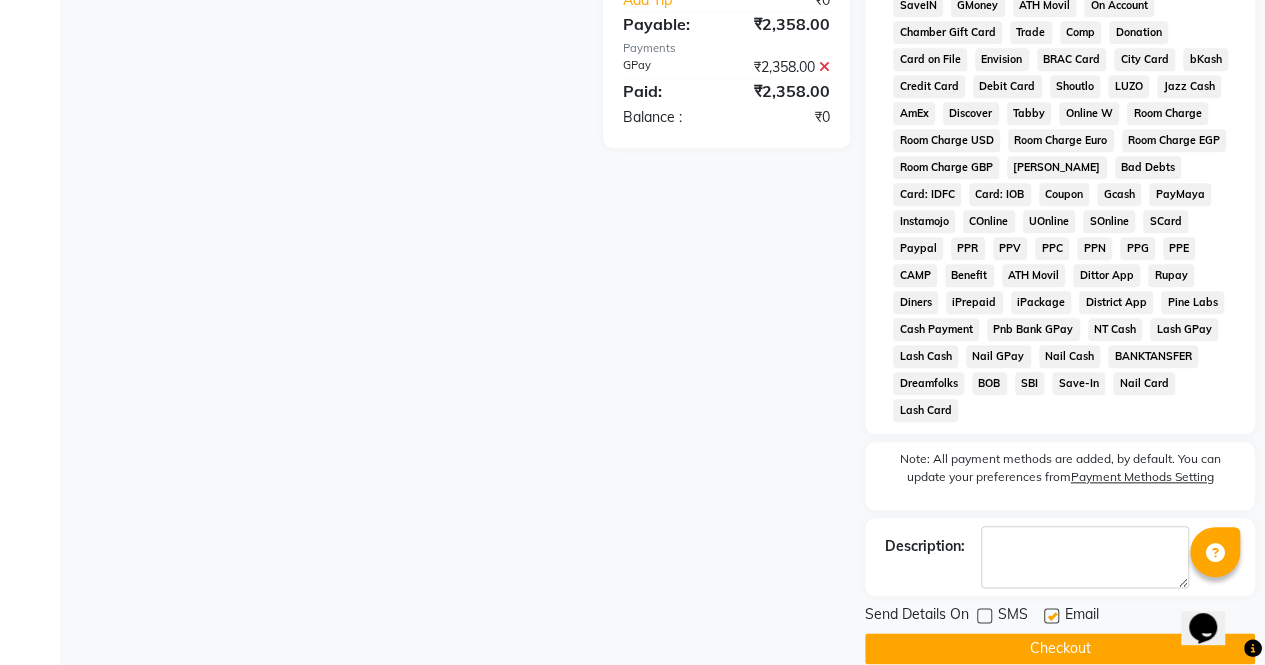 click 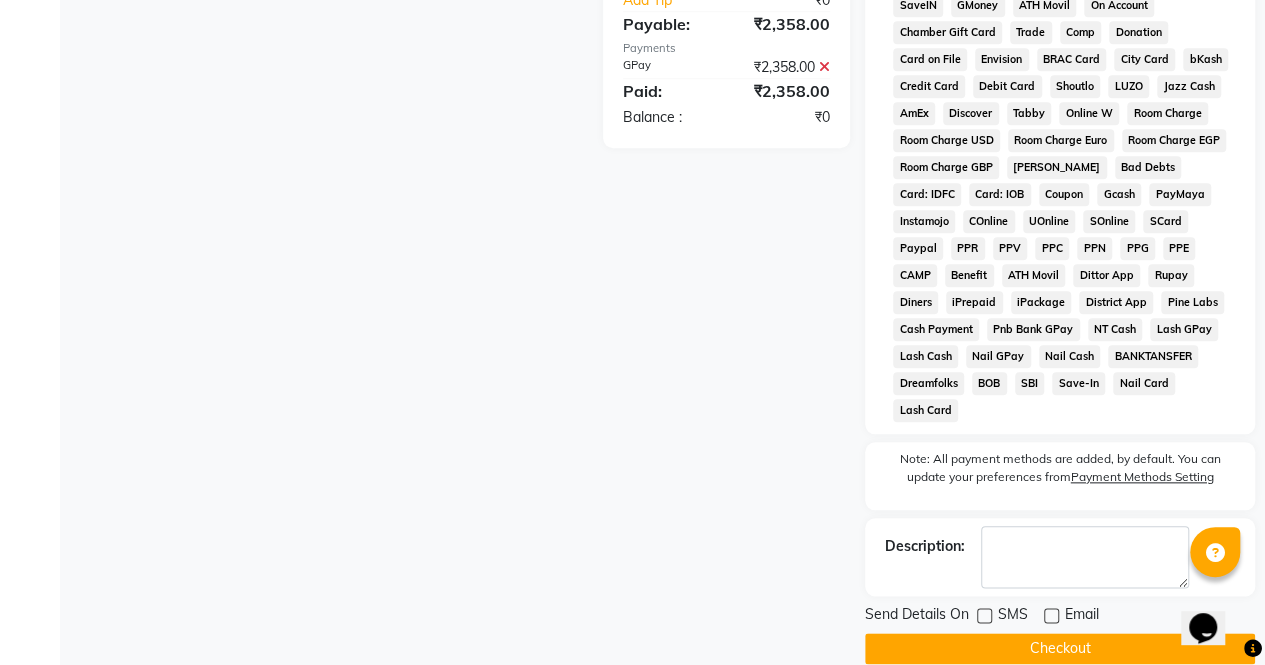 click on "Checkout" 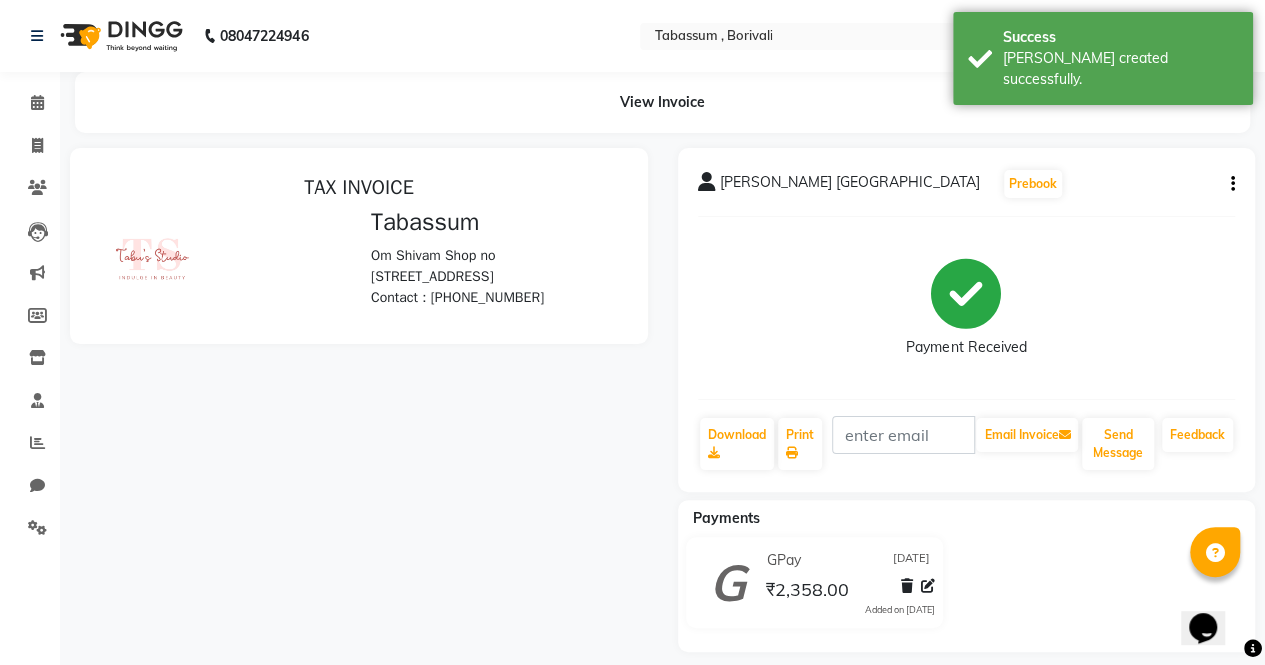 scroll, scrollTop: 0, scrollLeft: 0, axis: both 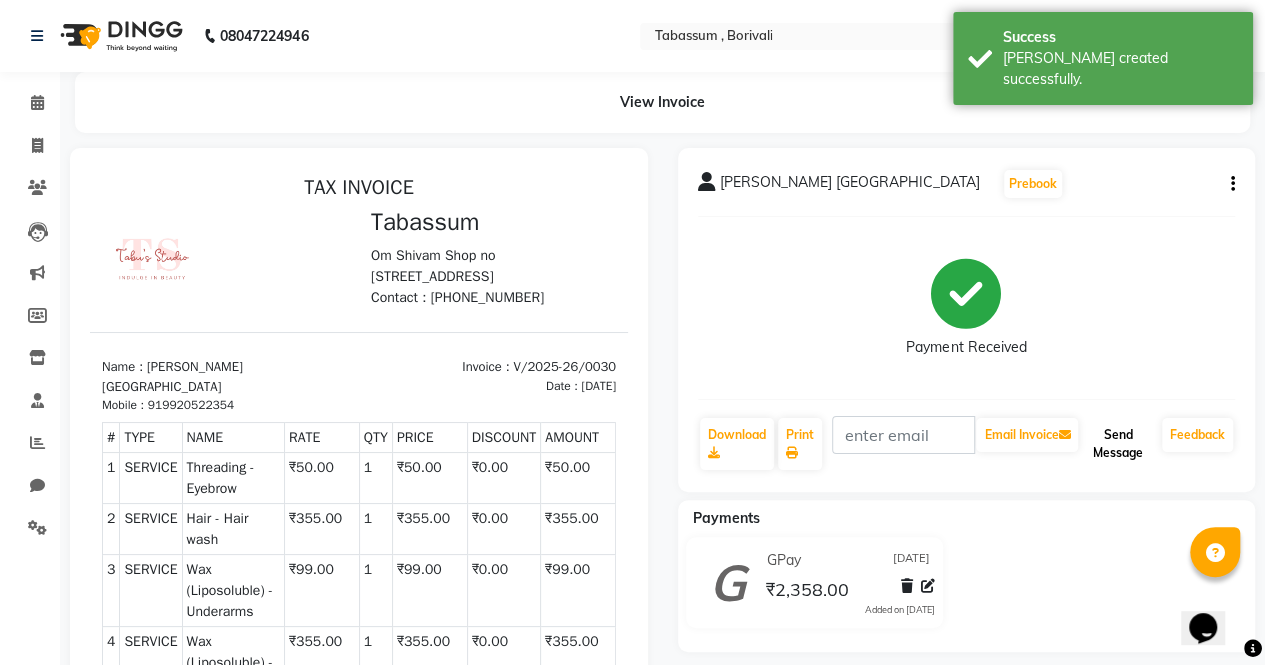 click on "Send Message" 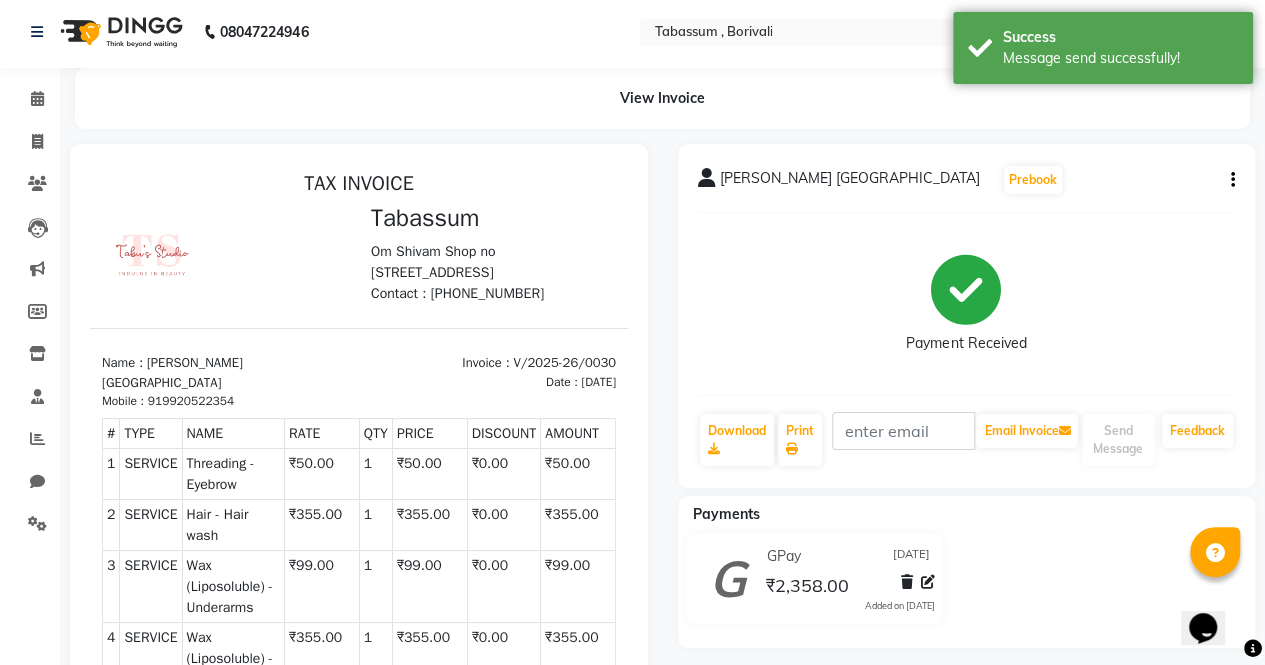 scroll, scrollTop: 322, scrollLeft: 0, axis: vertical 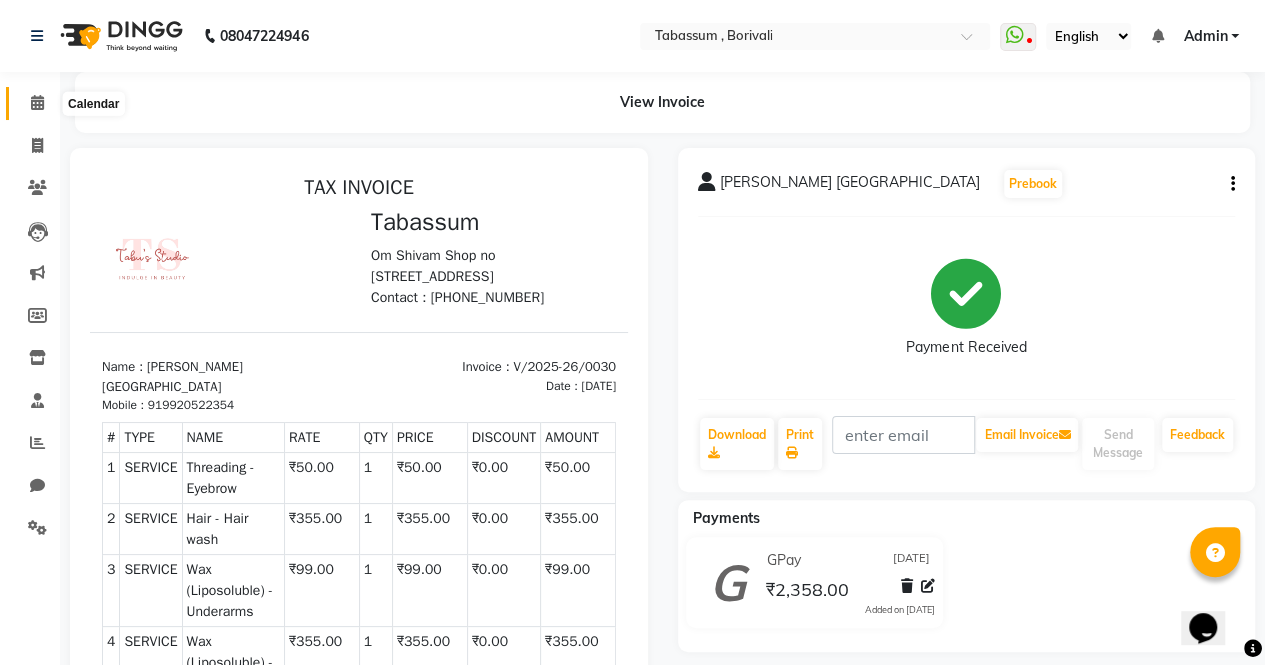 drag, startPoint x: 32, startPoint y: 84, endPoint x: 38, endPoint y: 103, distance: 19.924858 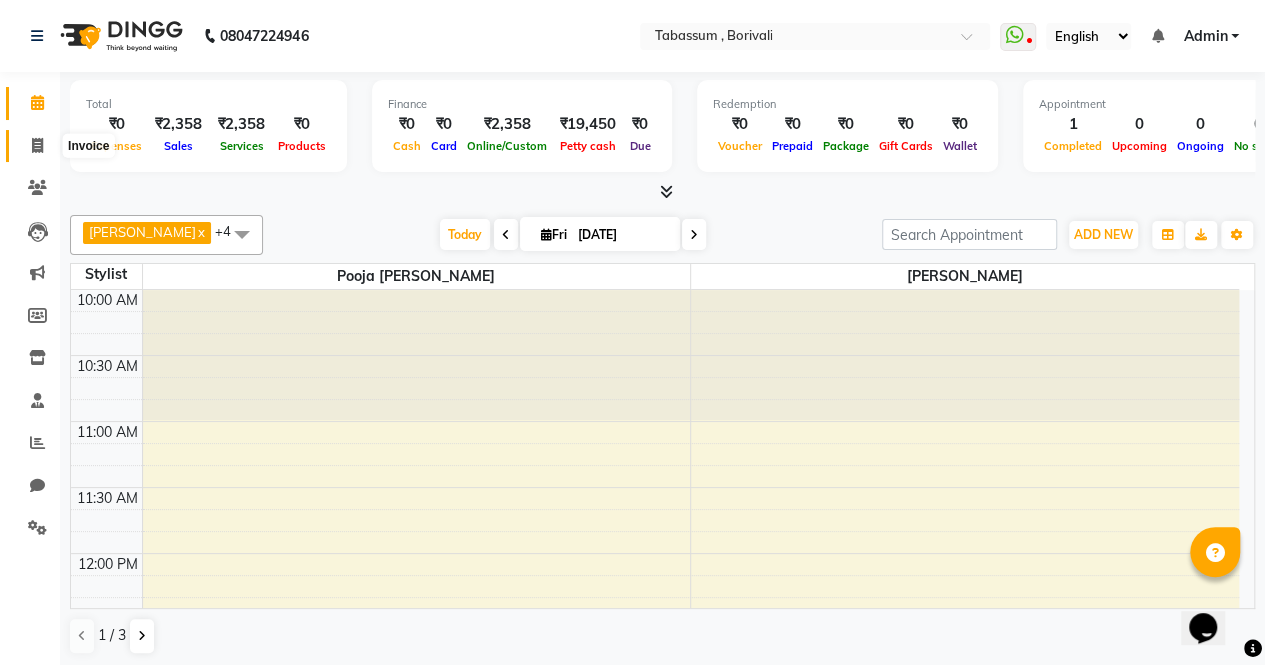 click 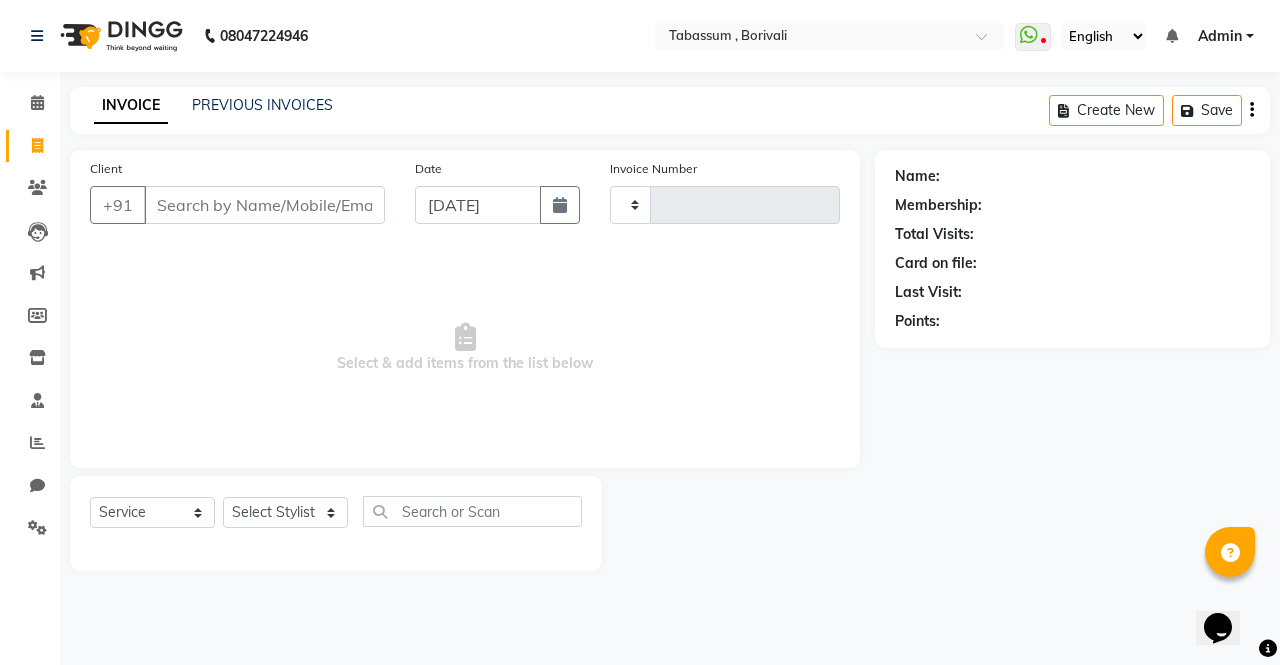 type on "0031" 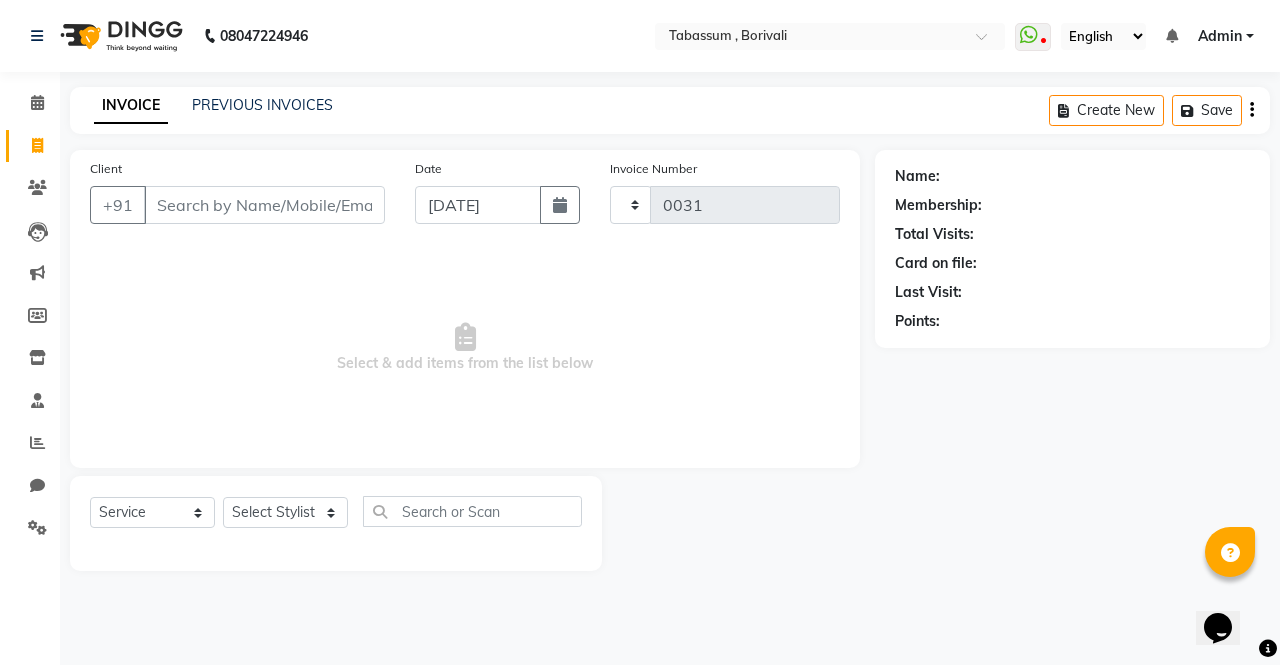 select on "7668" 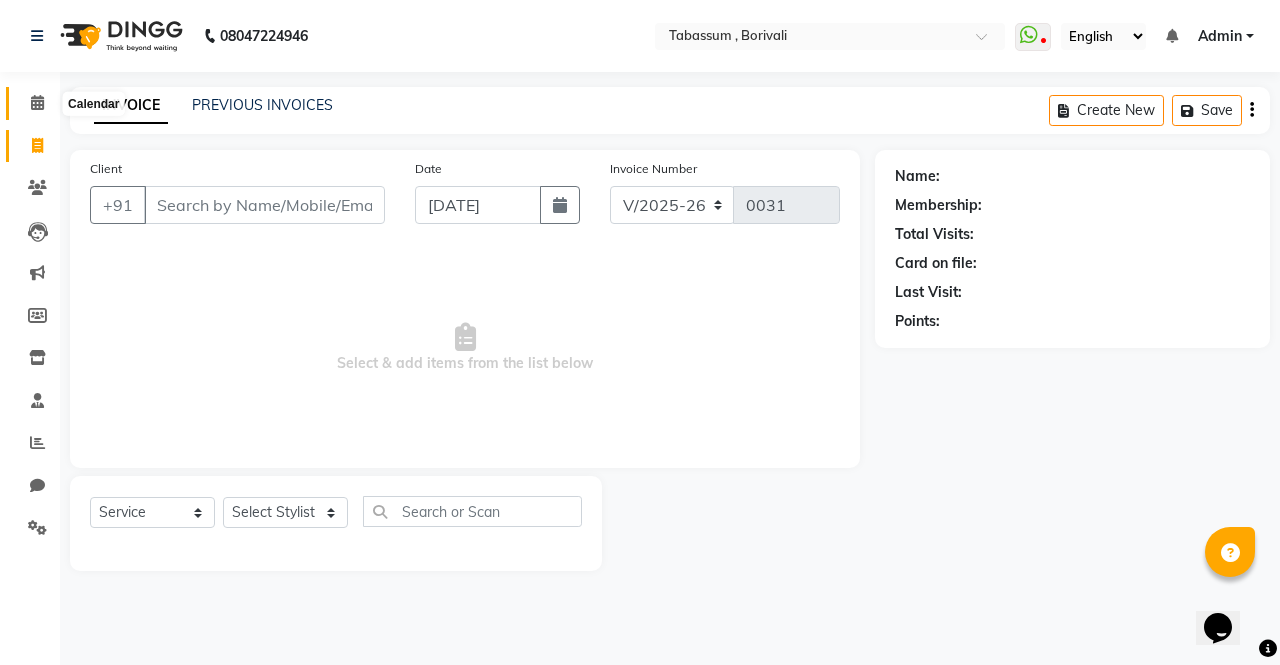 click 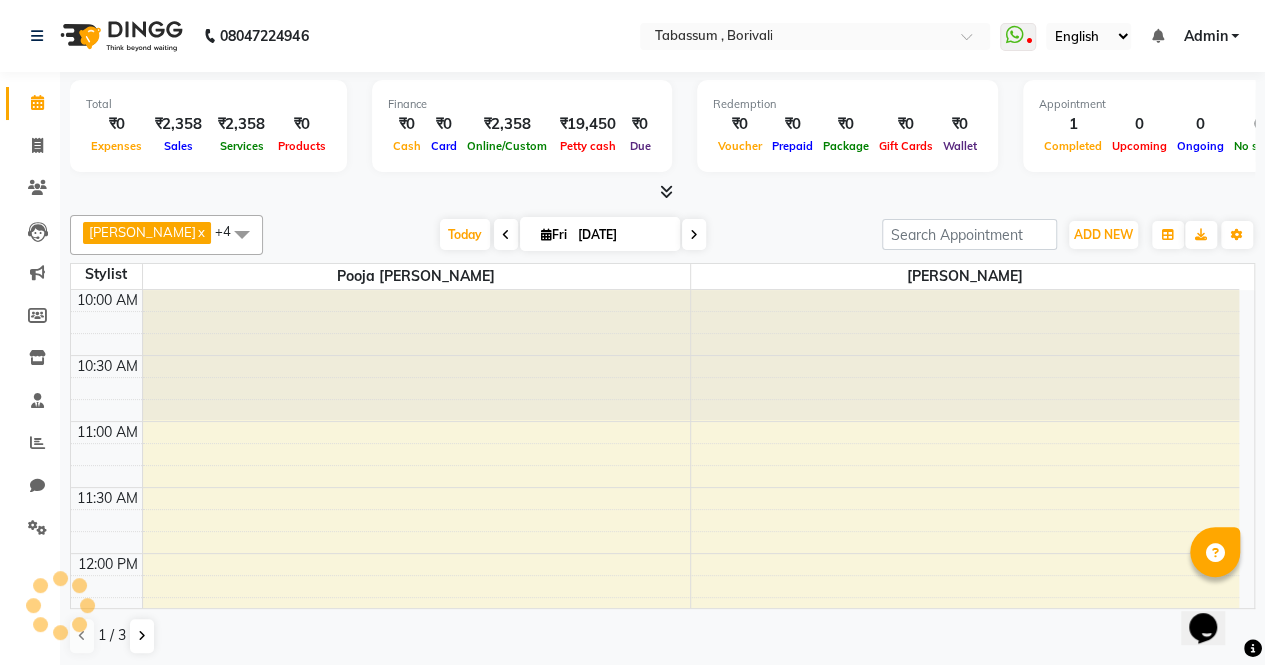 scroll, scrollTop: 0, scrollLeft: 0, axis: both 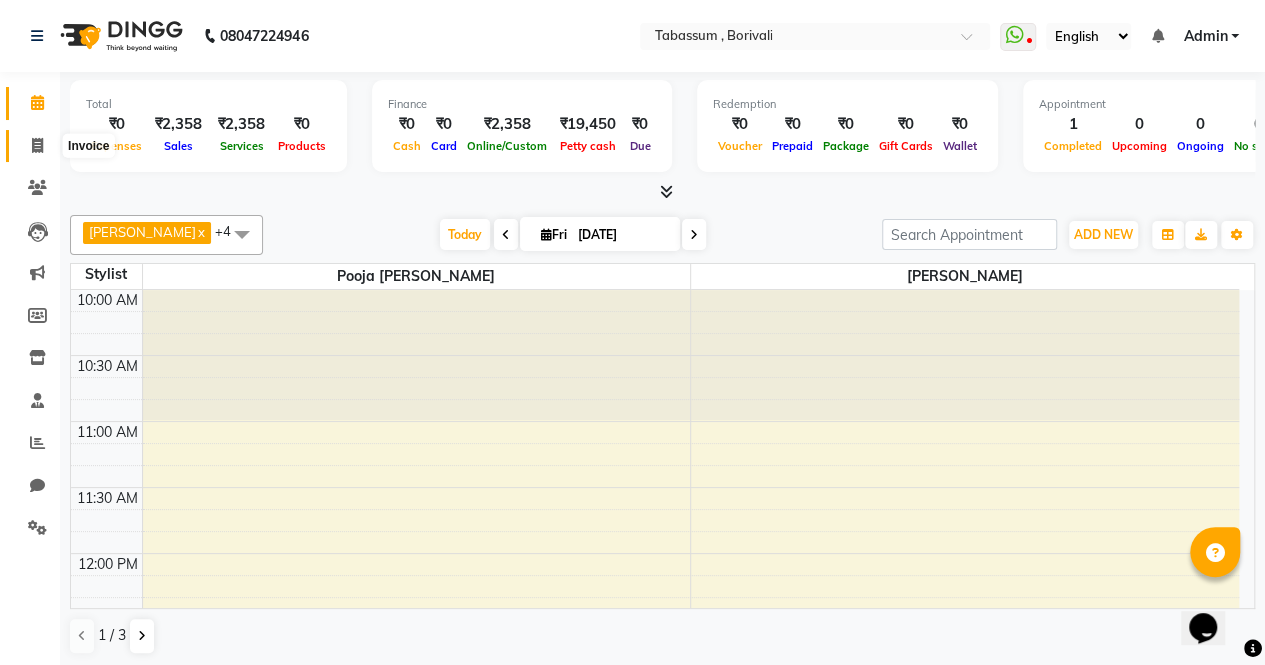 click 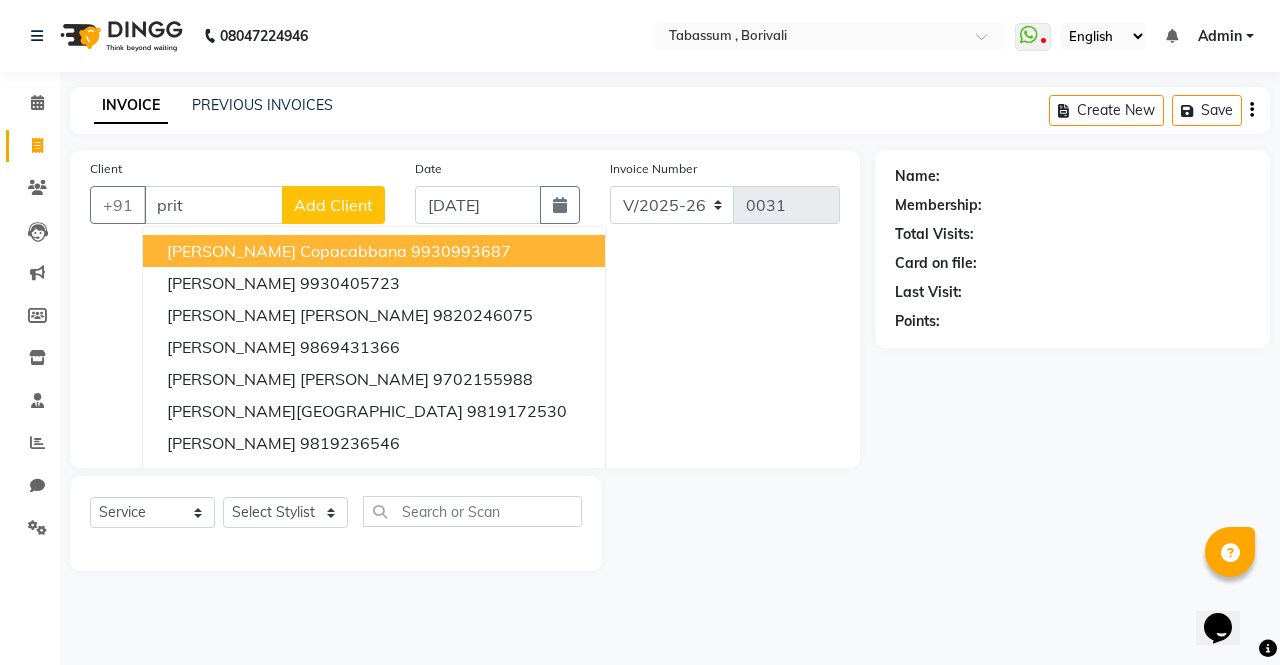 type on "prit" 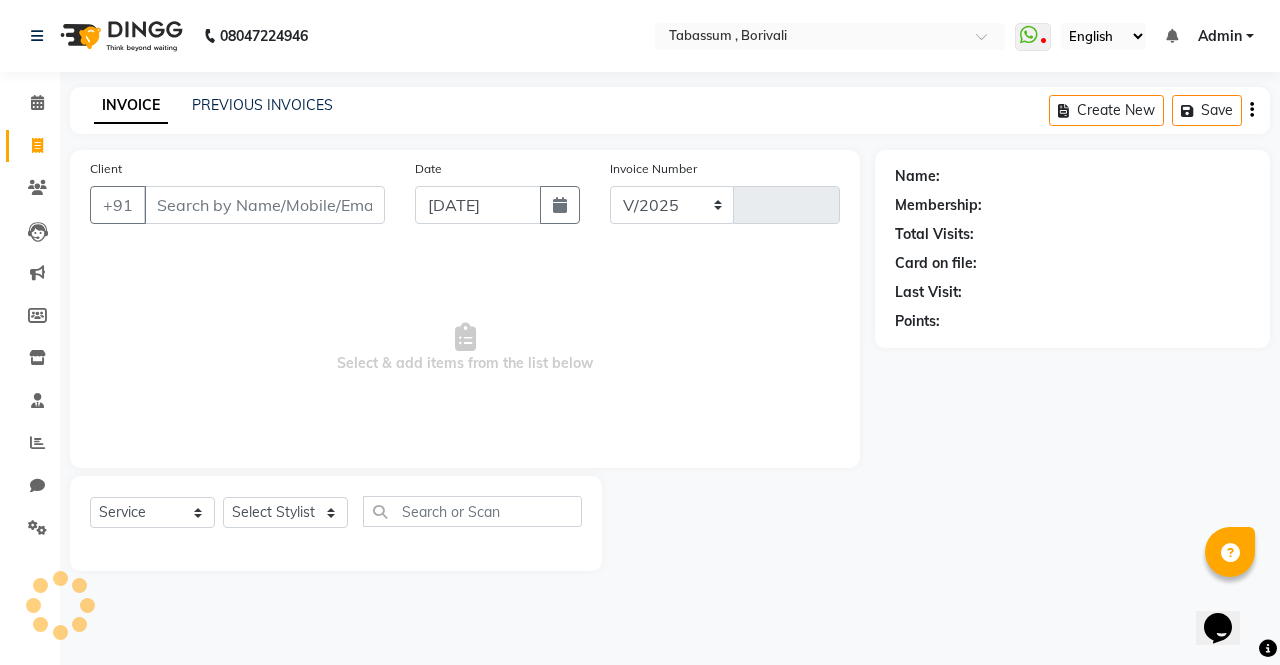 select on "7668" 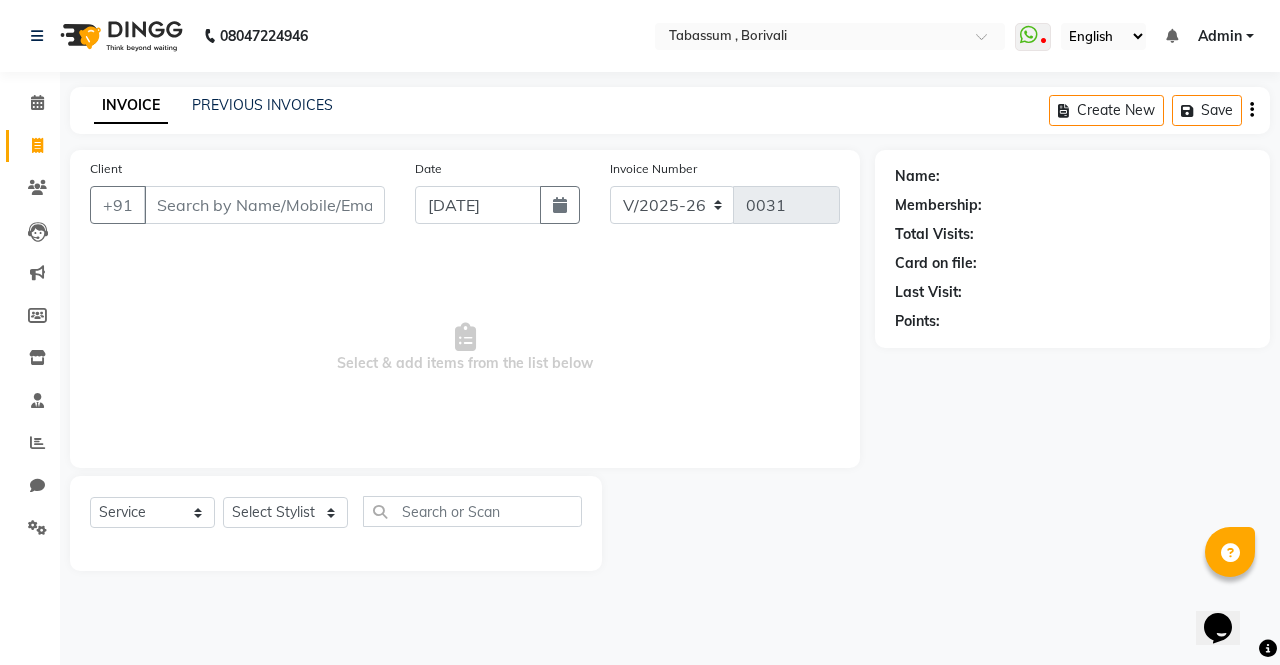 click on "Client" at bounding box center (264, 205) 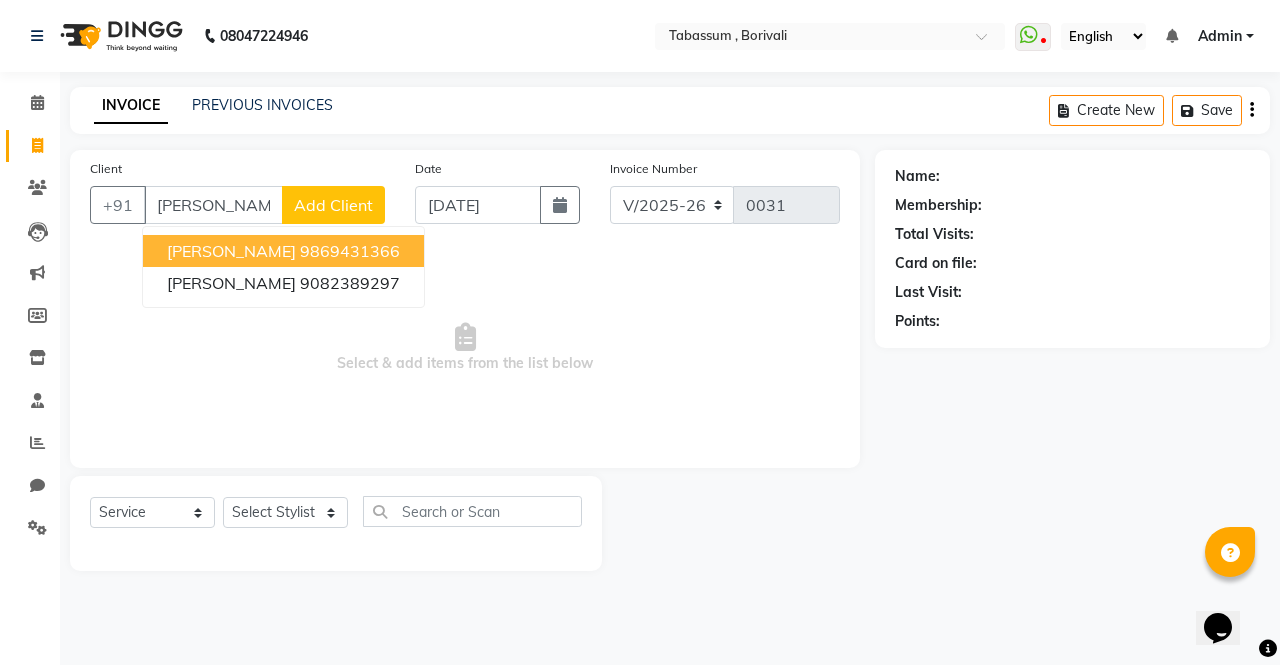click on "[PERSON_NAME]" at bounding box center (231, 251) 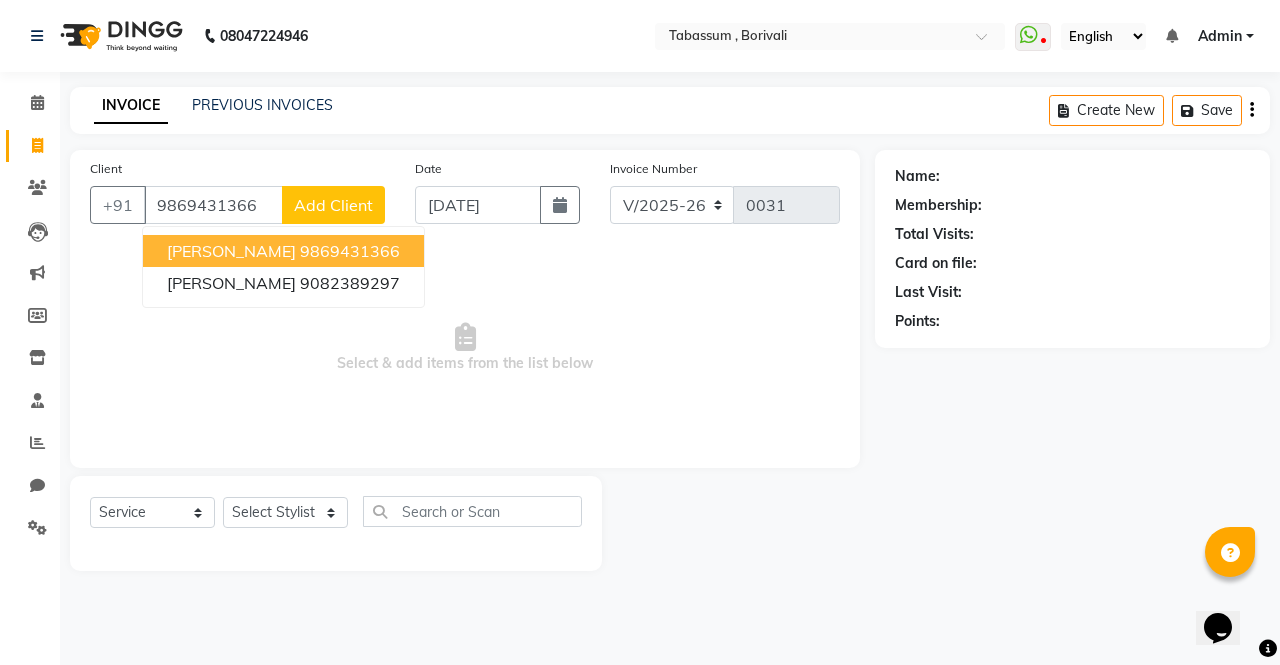 type on "9869431366" 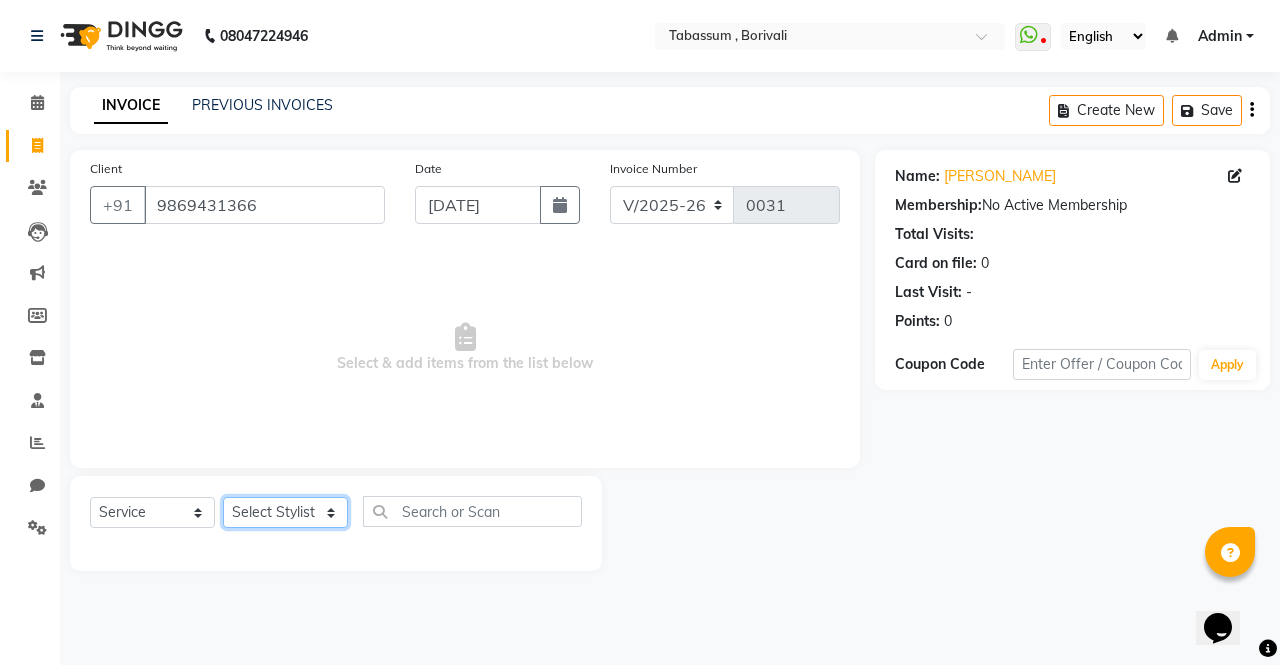 click on "Select Stylist [PERSON_NAME]  pooja [PERSON_NAME] [PERSON_NAME]  [PERSON_NAME]  [PERSON_NAME]  Tabassum Hamirka" 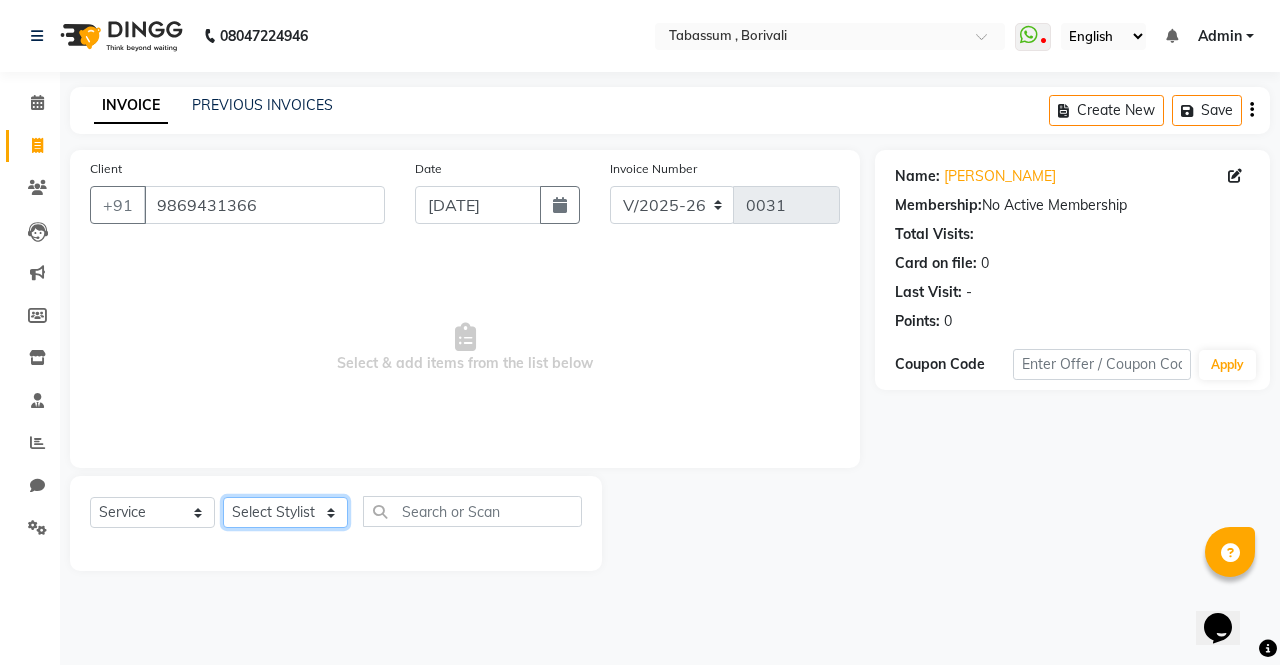 select on "71347" 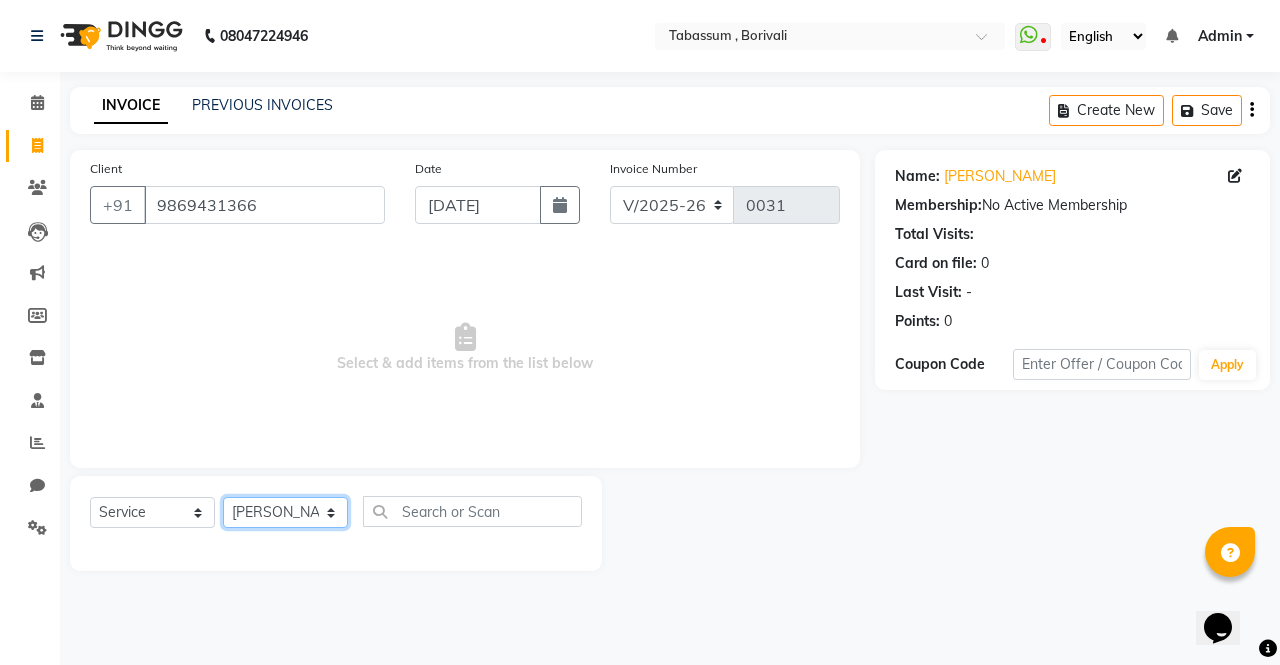 click on "Select Stylist [PERSON_NAME]  pooja [PERSON_NAME] [PERSON_NAME]  [PERSON_NAME]  [PERSON_NAME]  Tabassum Hamirka" 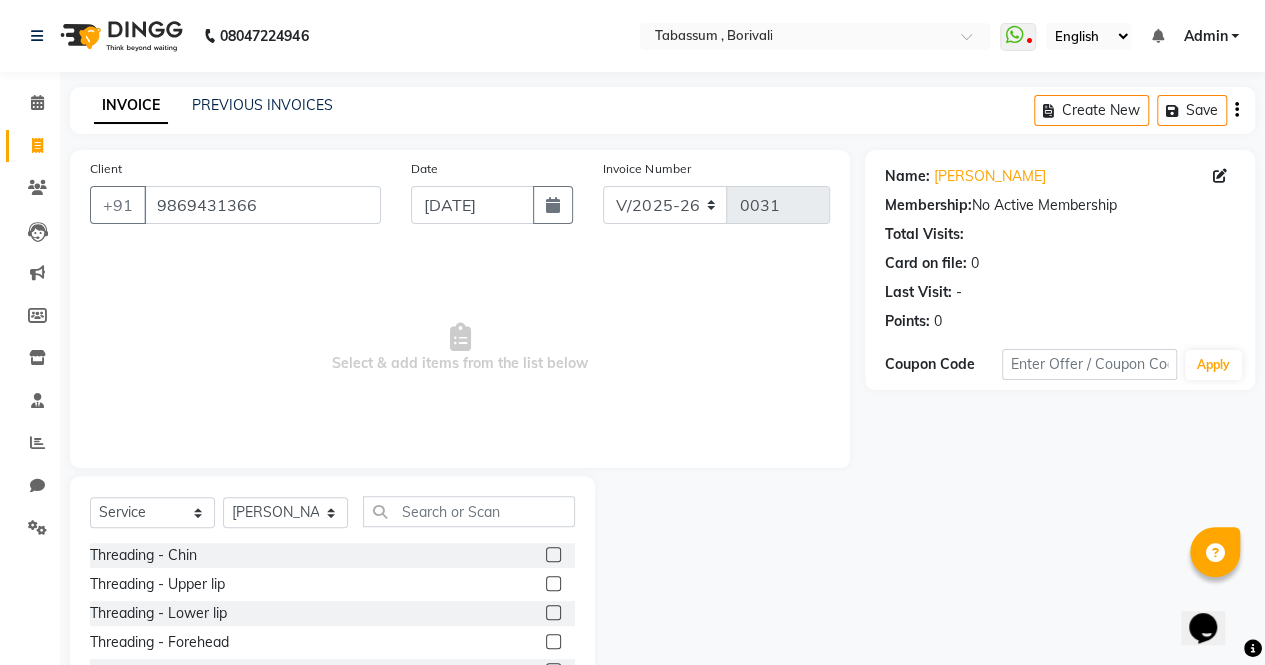 click 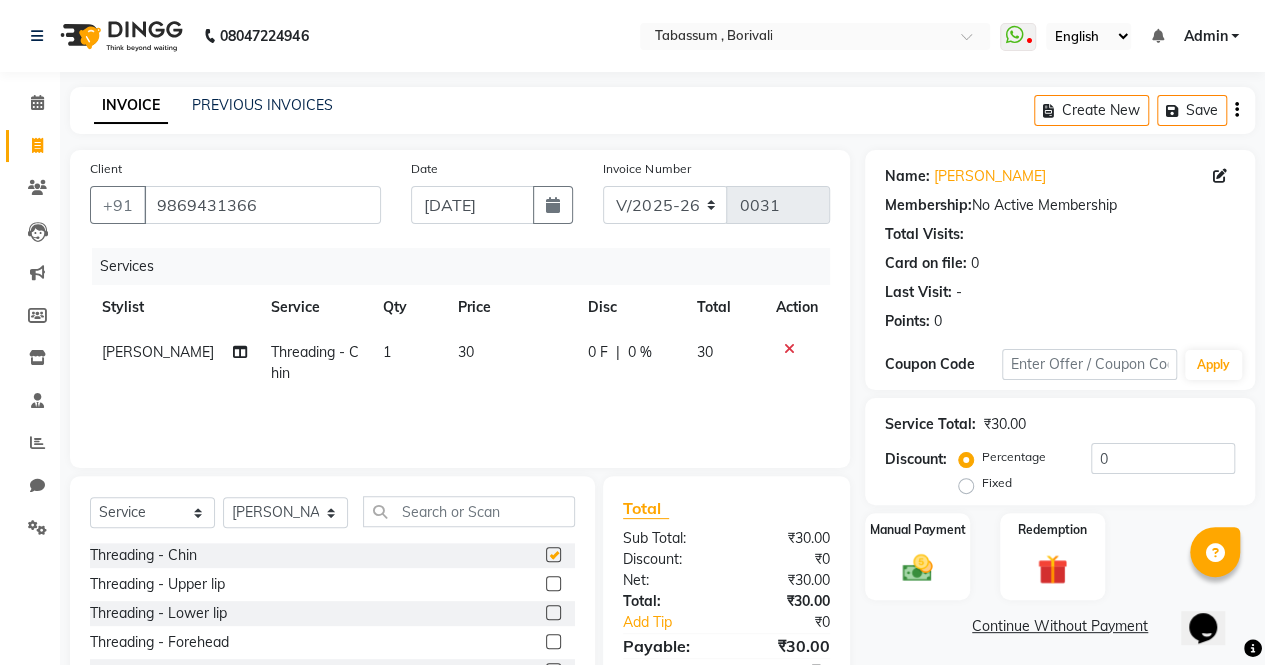 checkbox on "false" 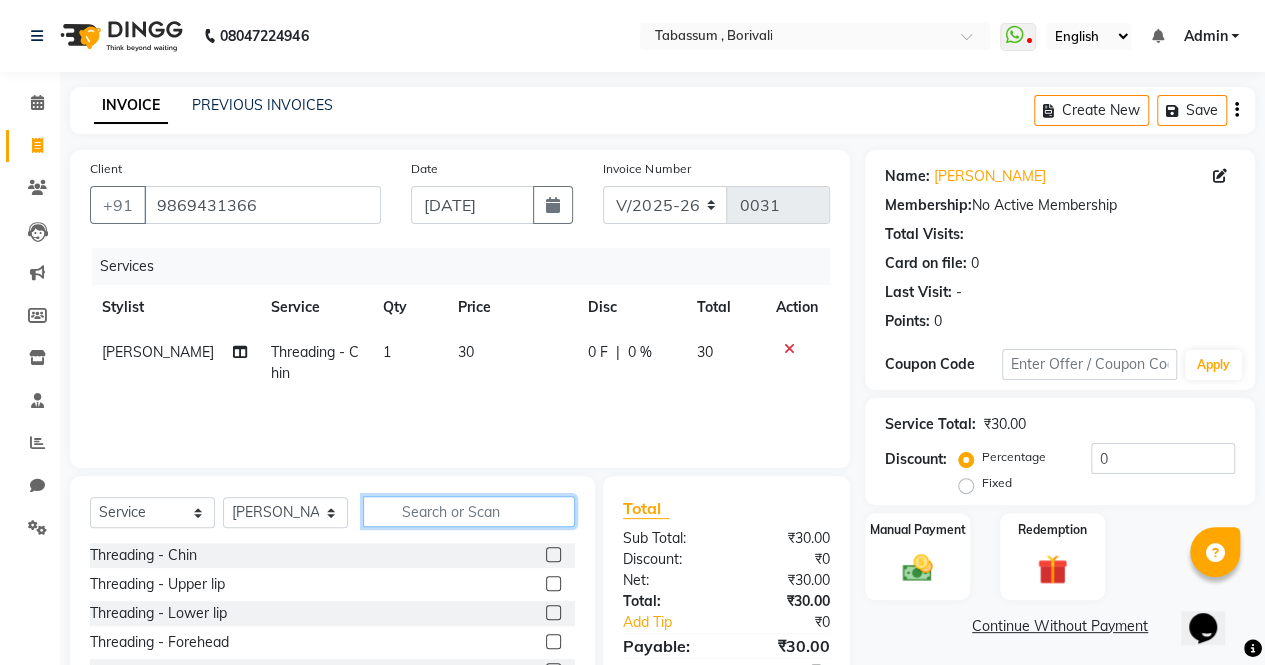 click 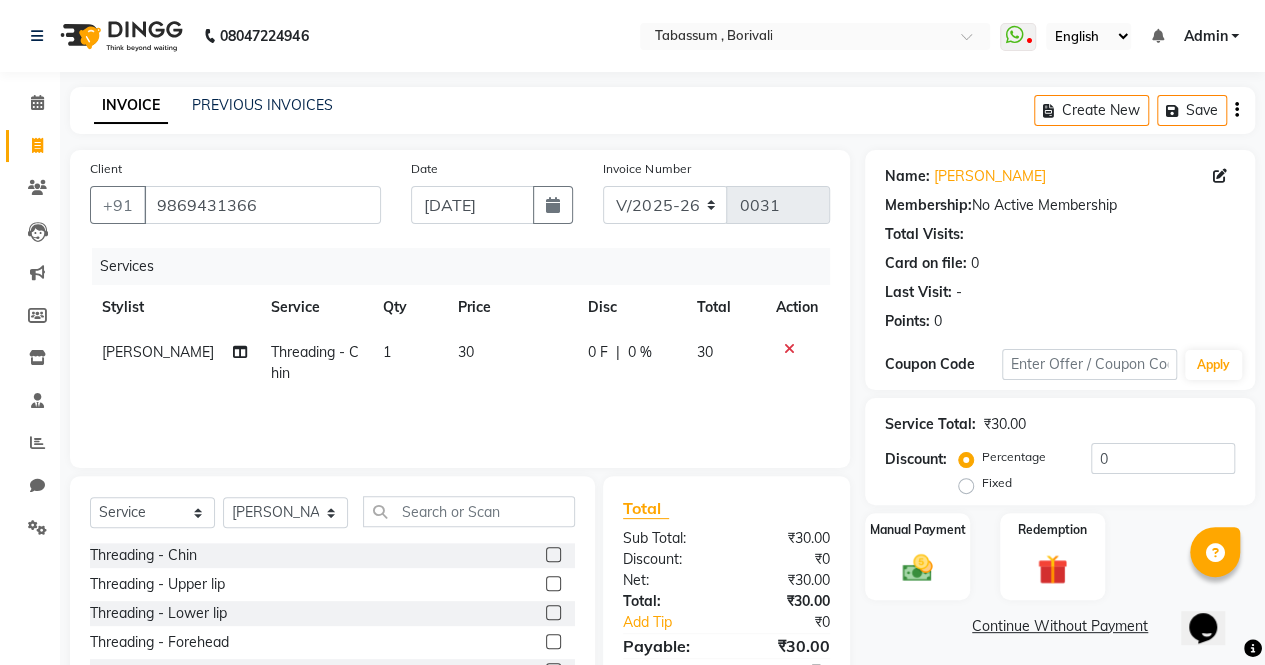 click 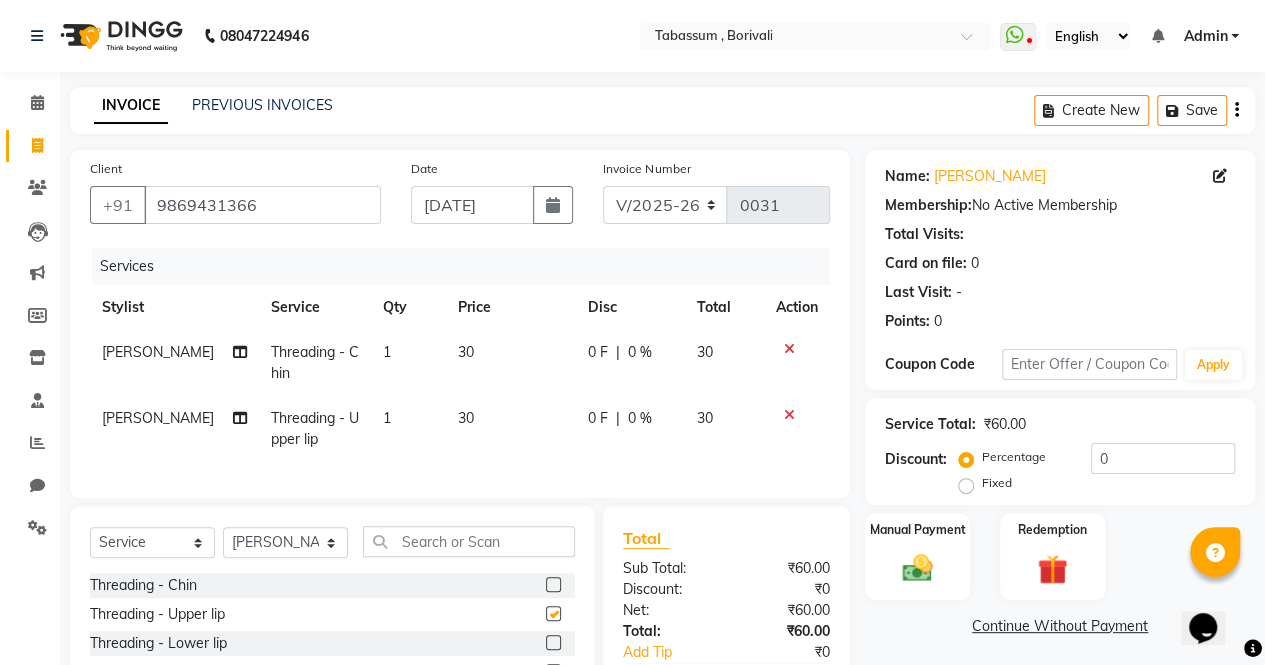 checkbox on "false" 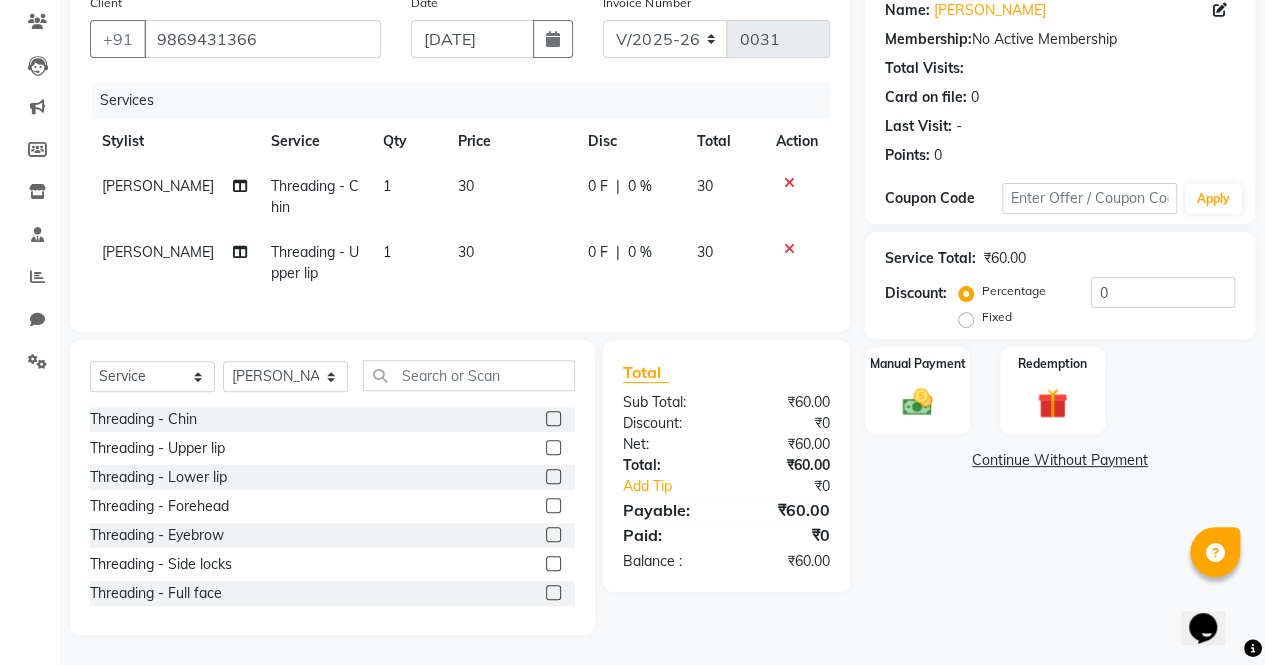 scroll, scrollTop: 180, scrollLeft: 0, axis: vertical 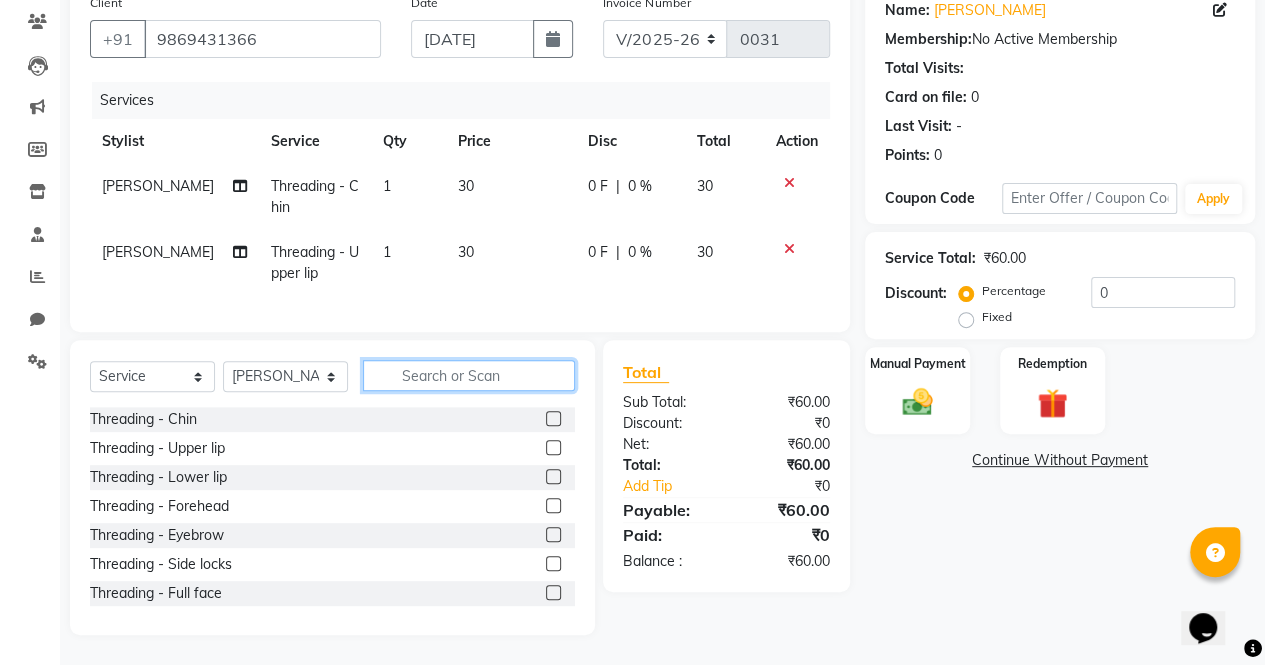 click 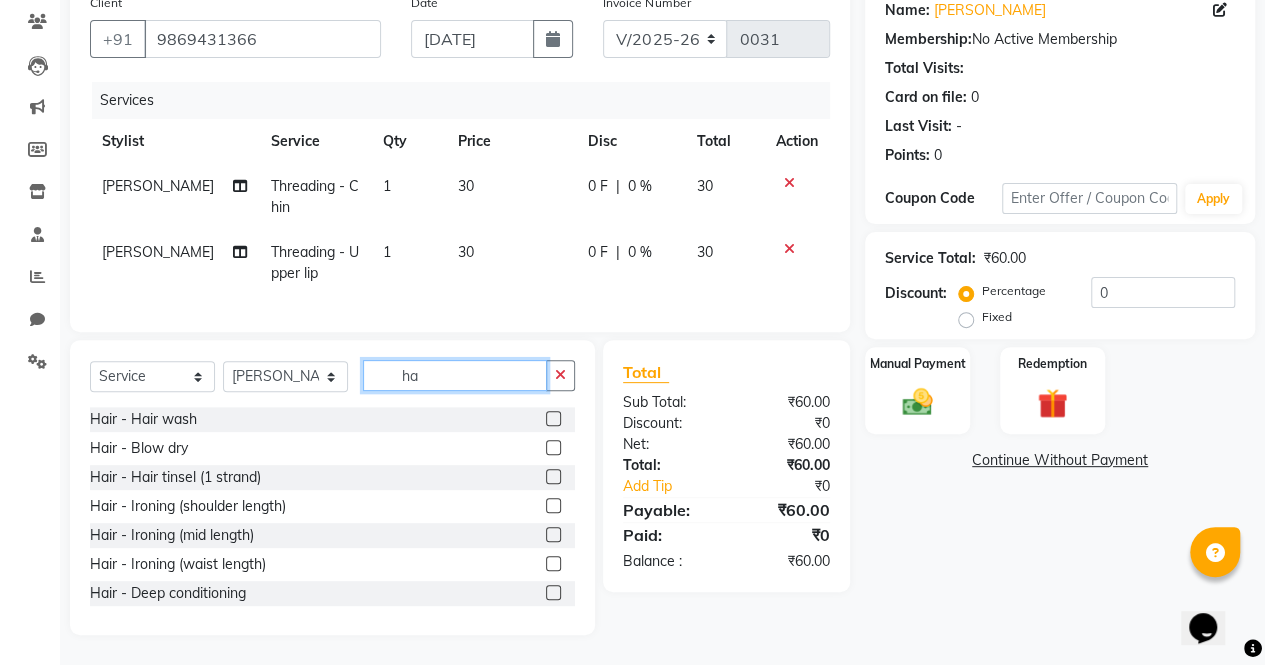type on "h" 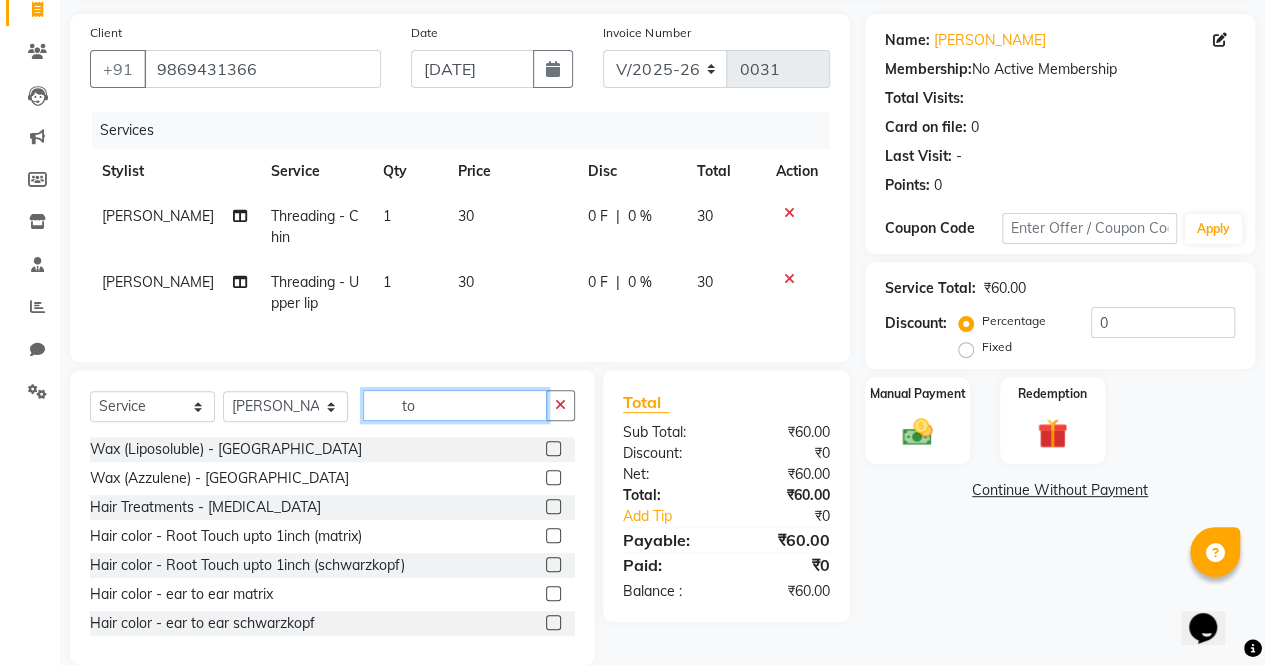 scroll, scrollTop: 180, scrollLeft: 0, axis: vertical 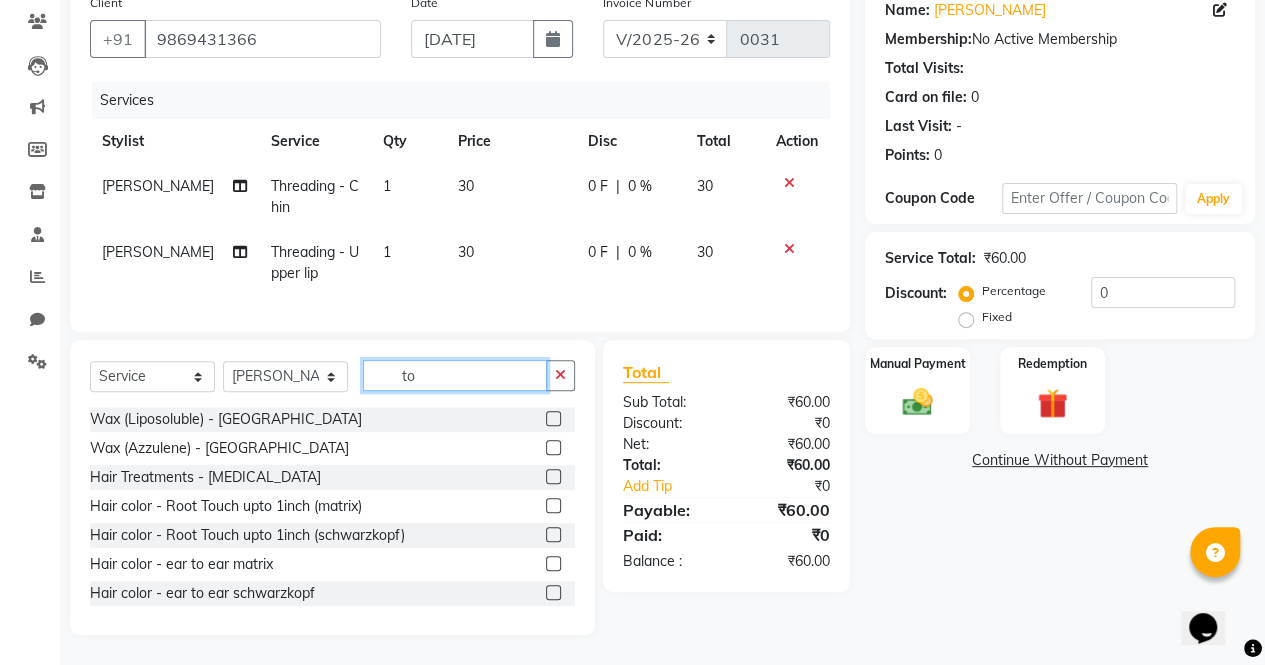type on "to" 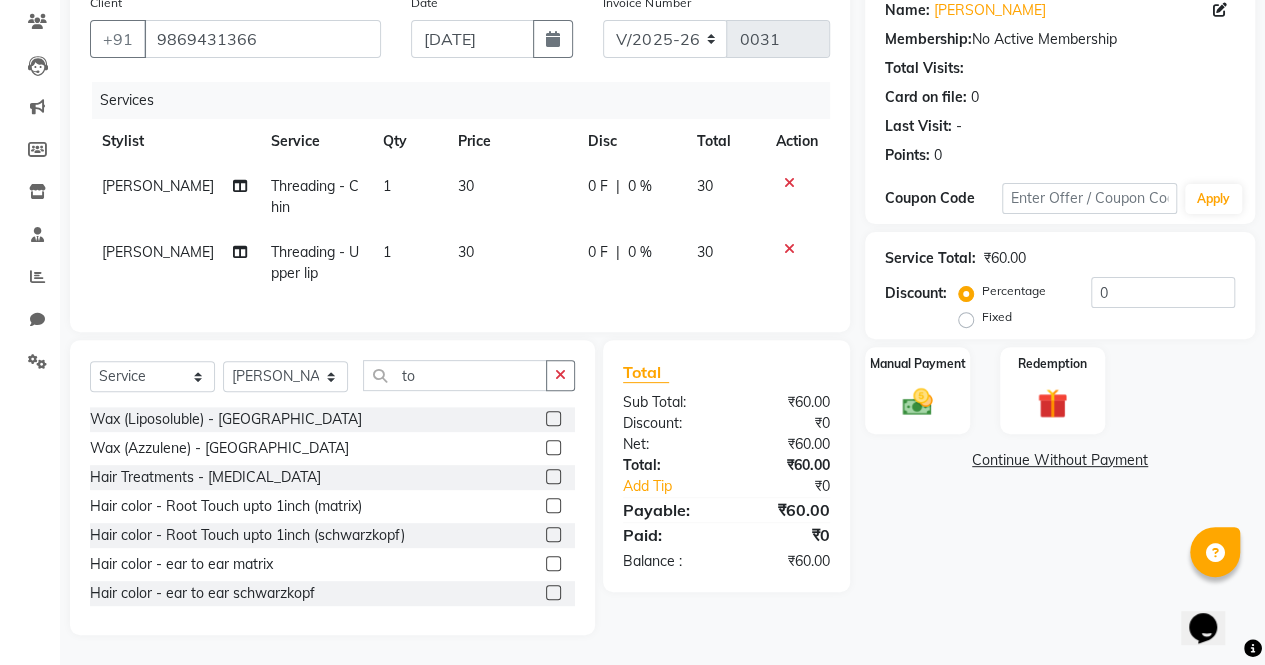 click 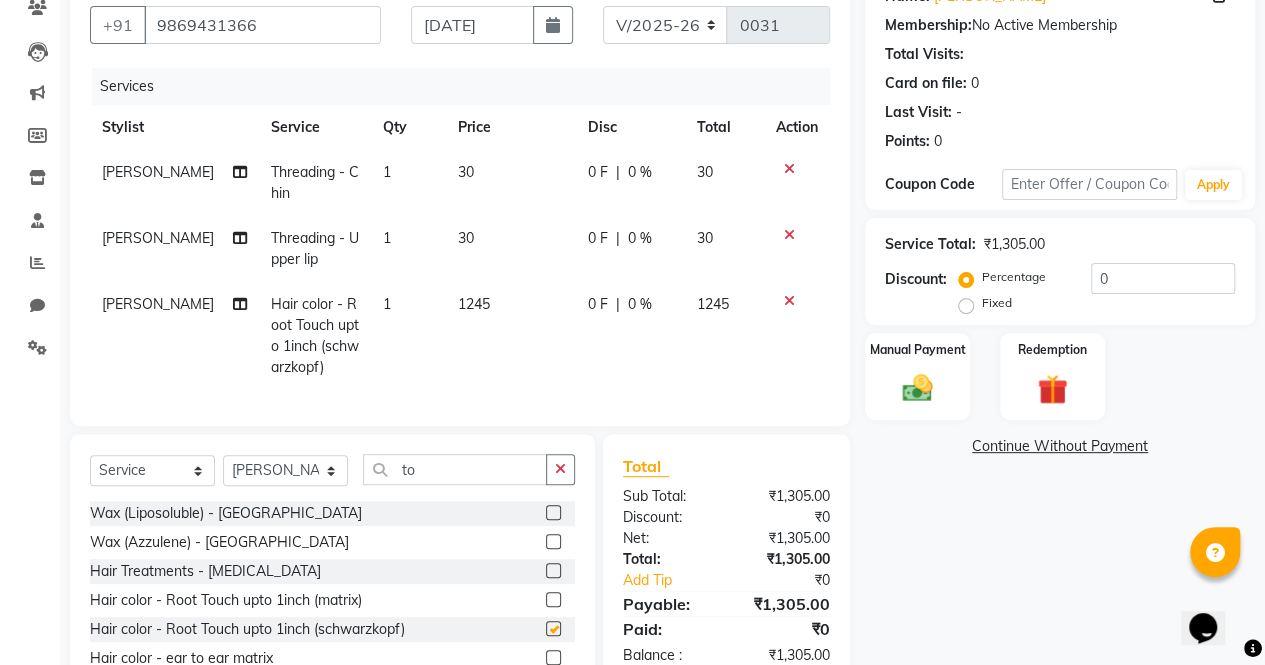 checkbox on "false" 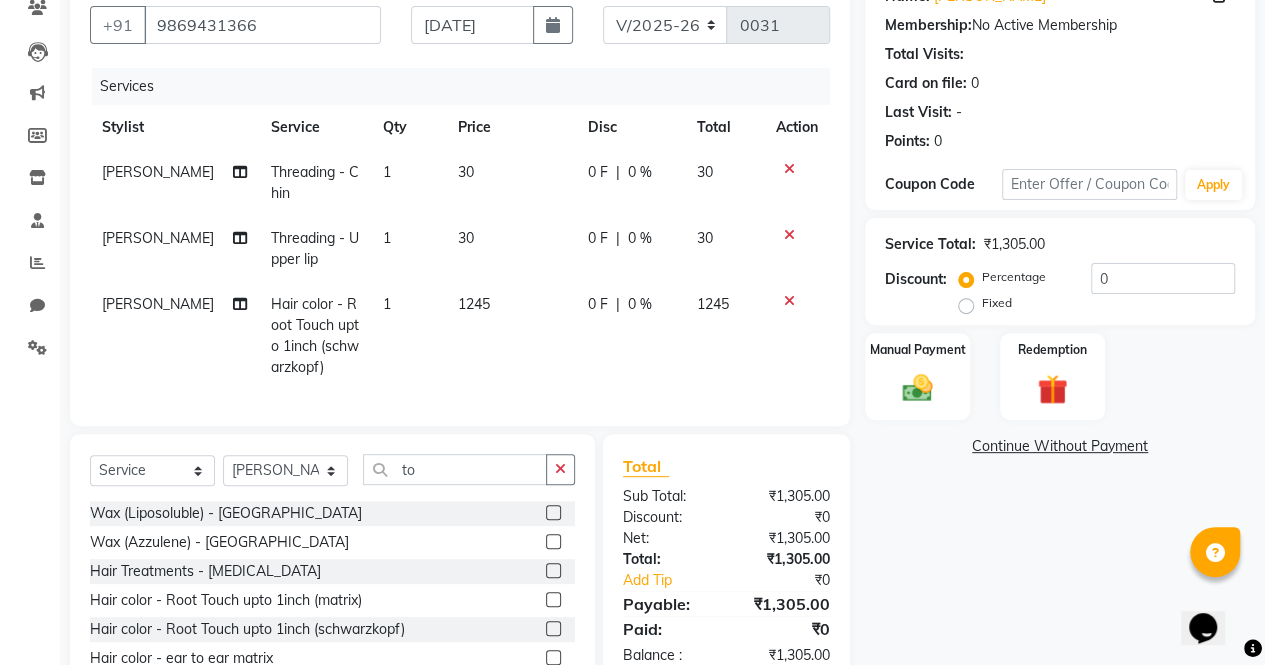 scroll, scrollTop: 288, scrollLeft: 0, axis: vertical 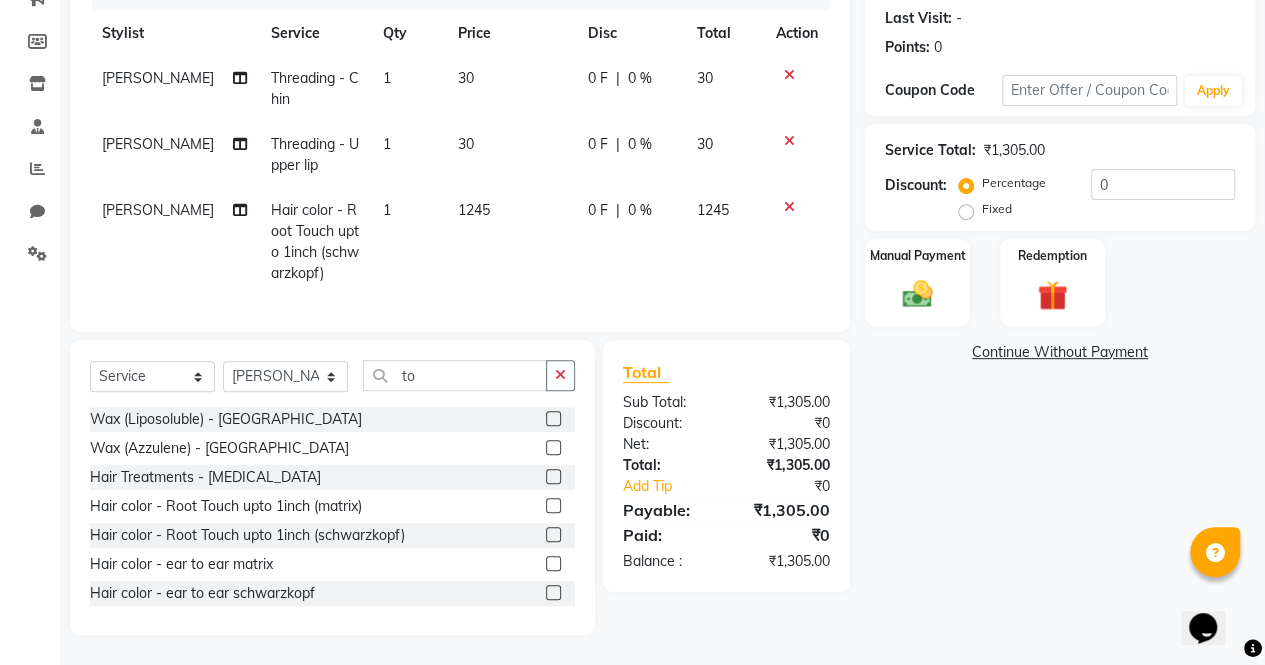 drag, startPoint x: 1272, startPoint y: 312, endPoint x: 52, endPoint y: 28, distance: 1252.6196 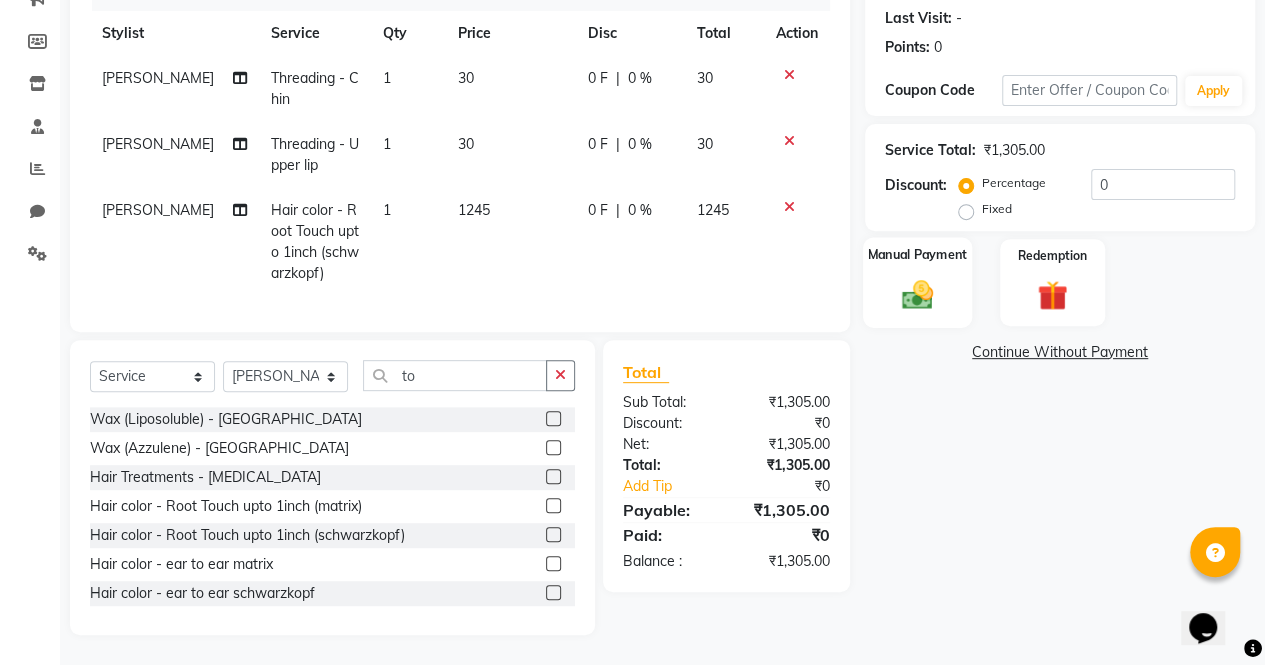 click 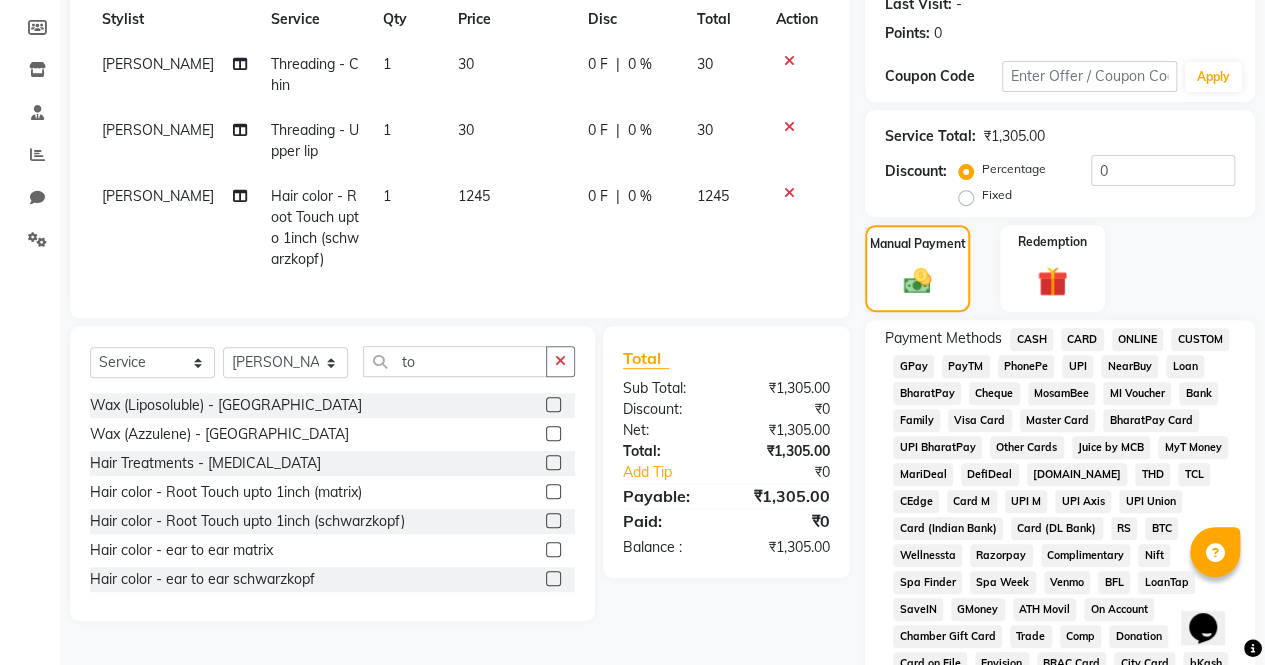 click on "ONLINE" 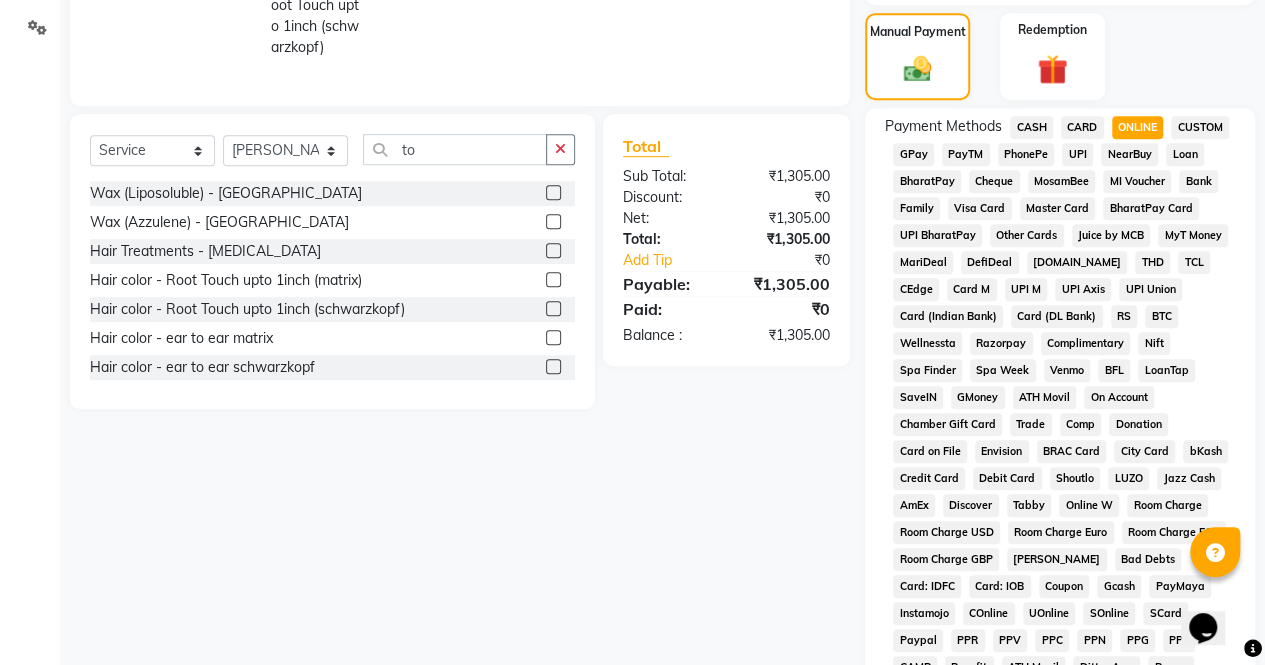 scroll, scrollTop: 892, scrollLeft: 0, axis: vertical 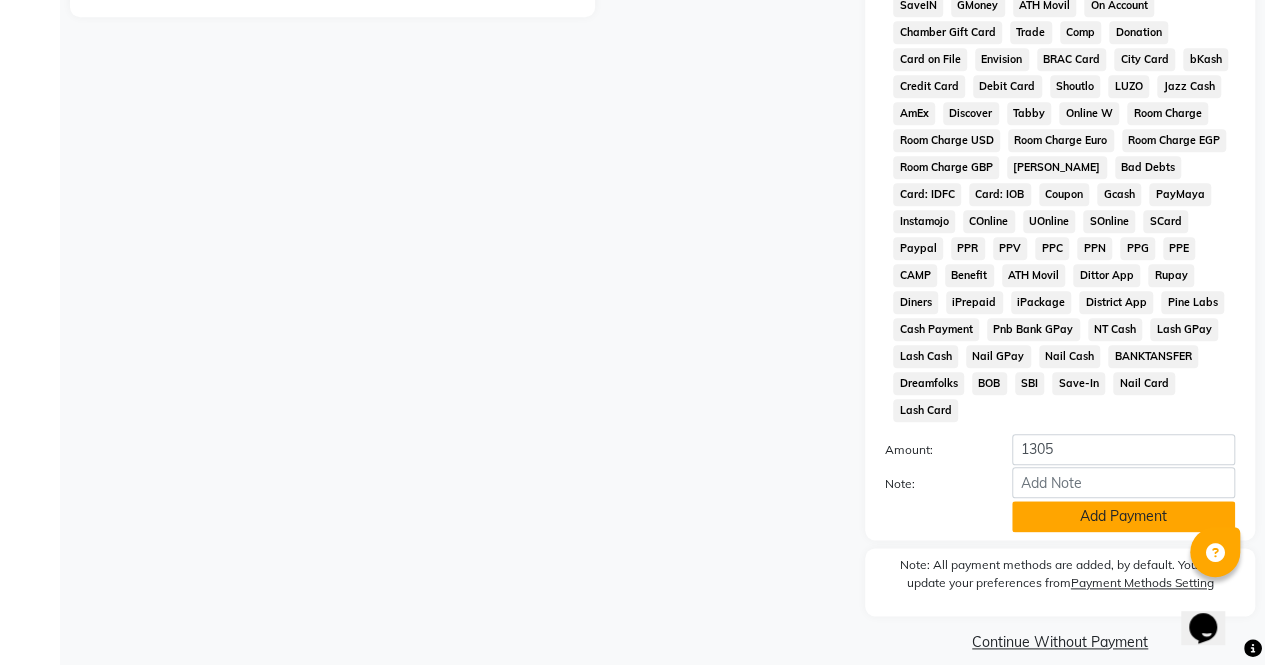 click on "Add Payment" 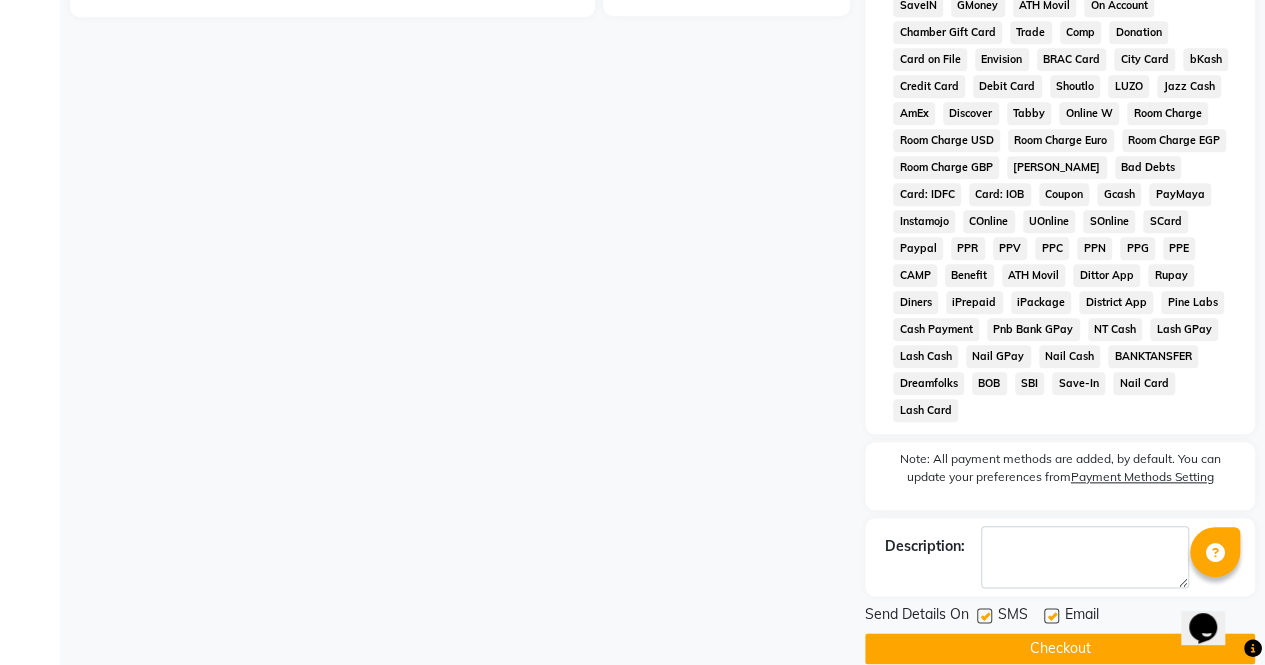 click 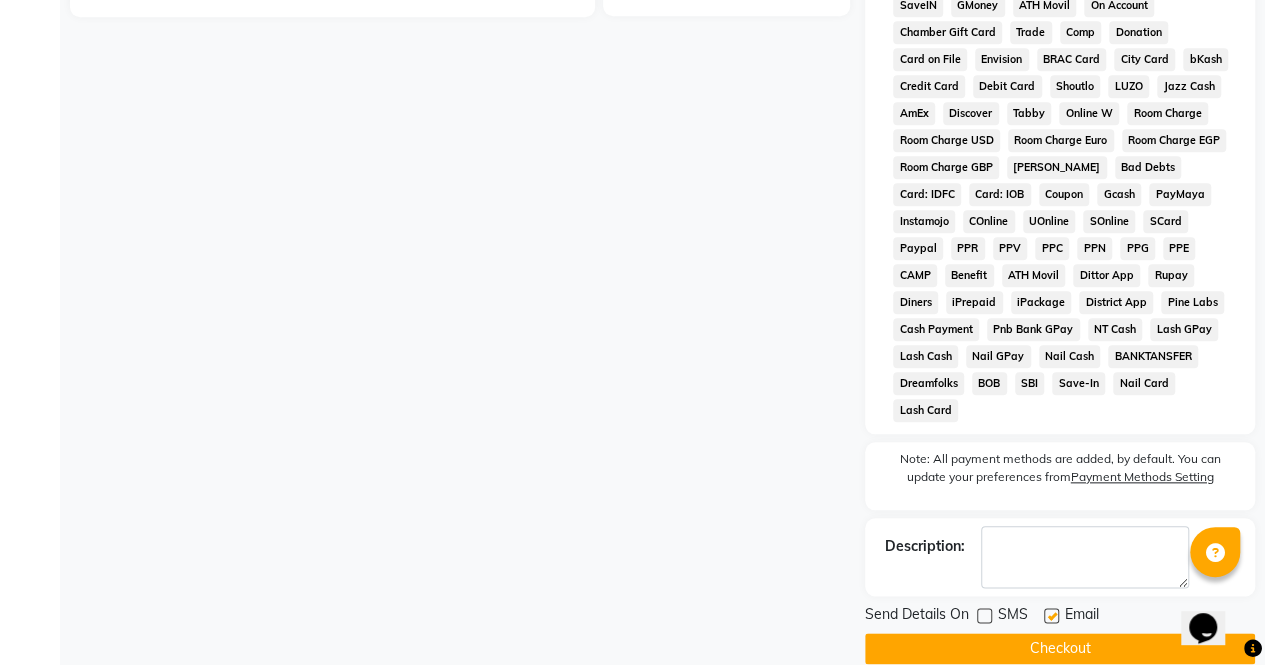 click 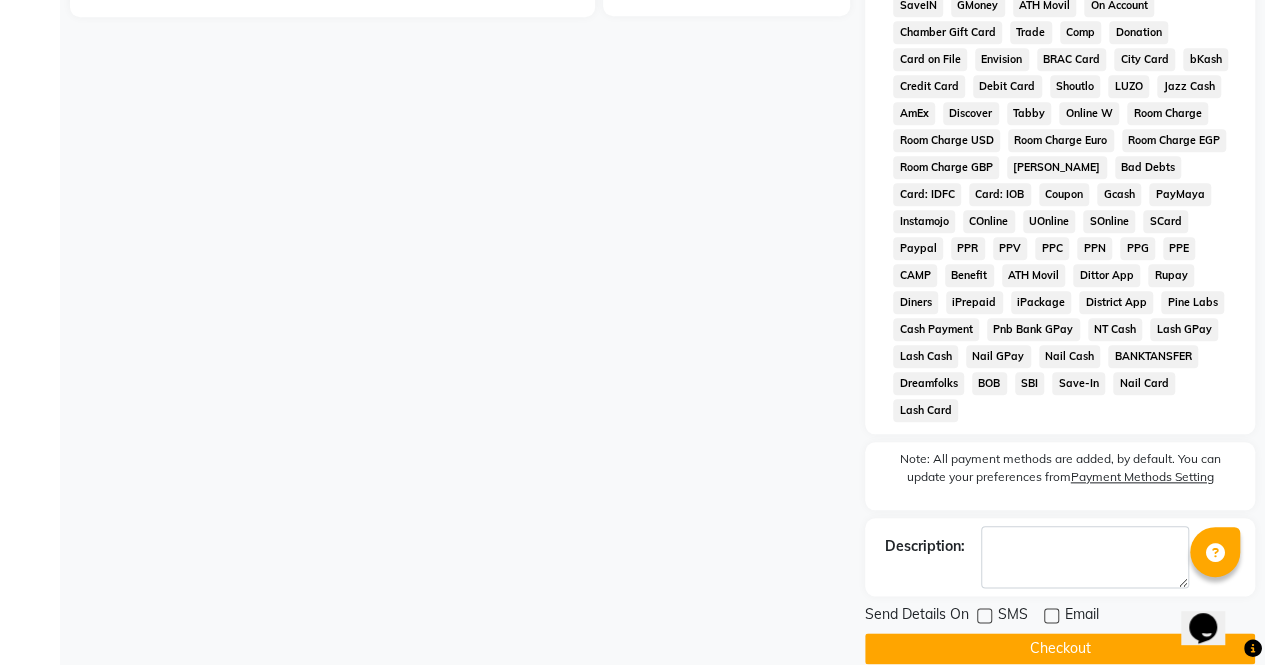 click on "Checkout" 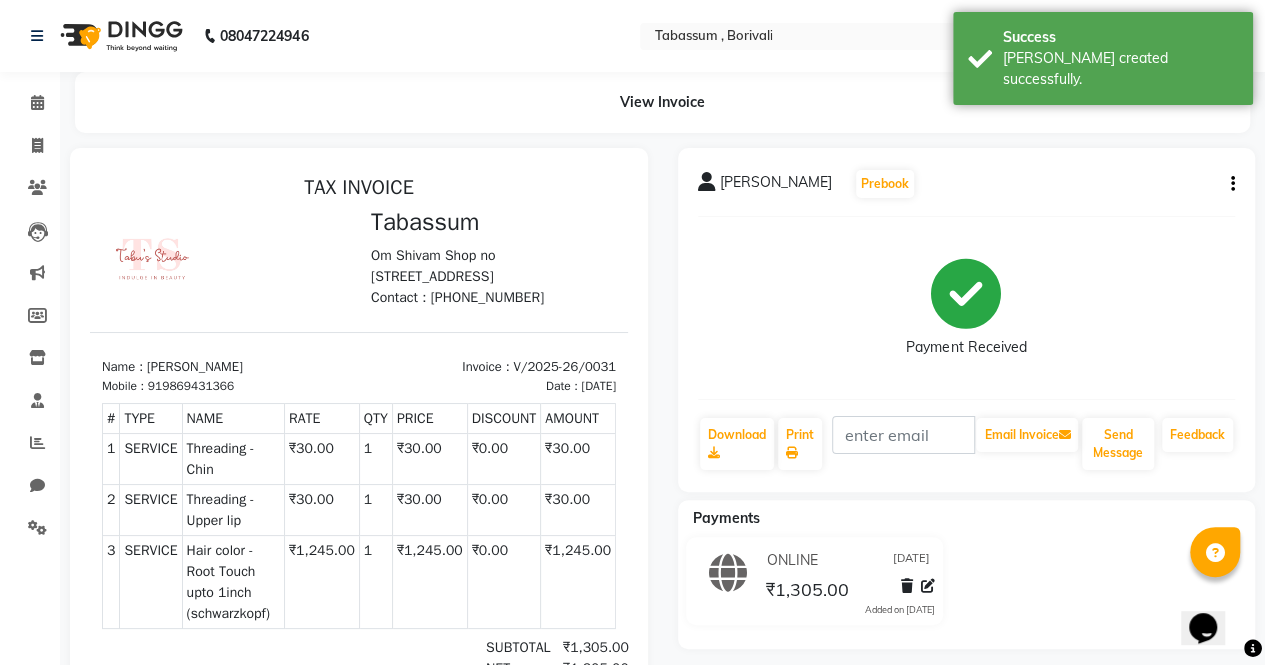 scroll, scrollTop: 0, scrollLeft: 0, axis: both 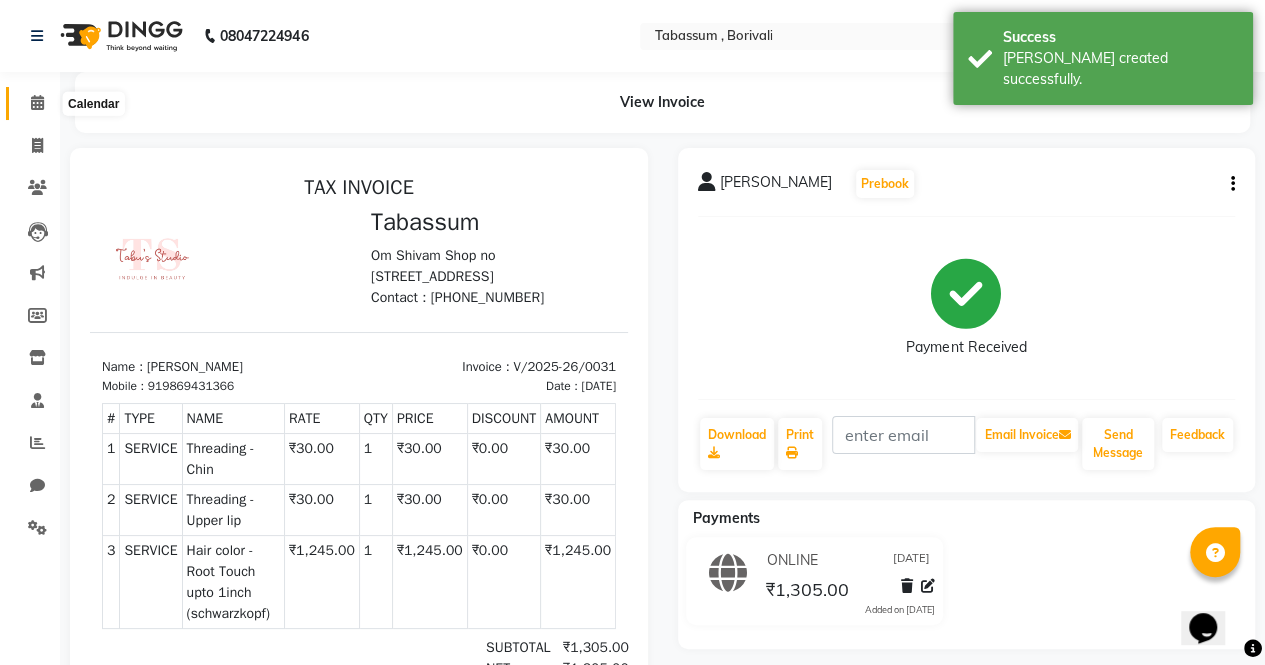 click 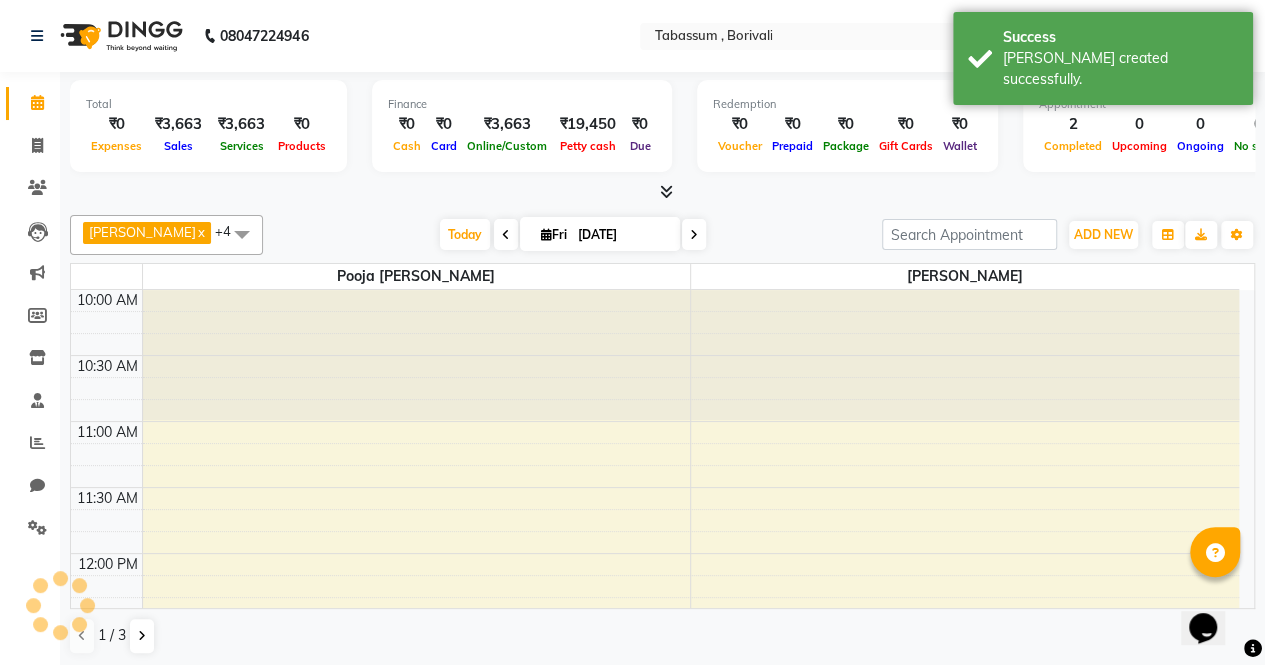scroll, scrollTop: 651, scrollLeft: 0, axis: vertical 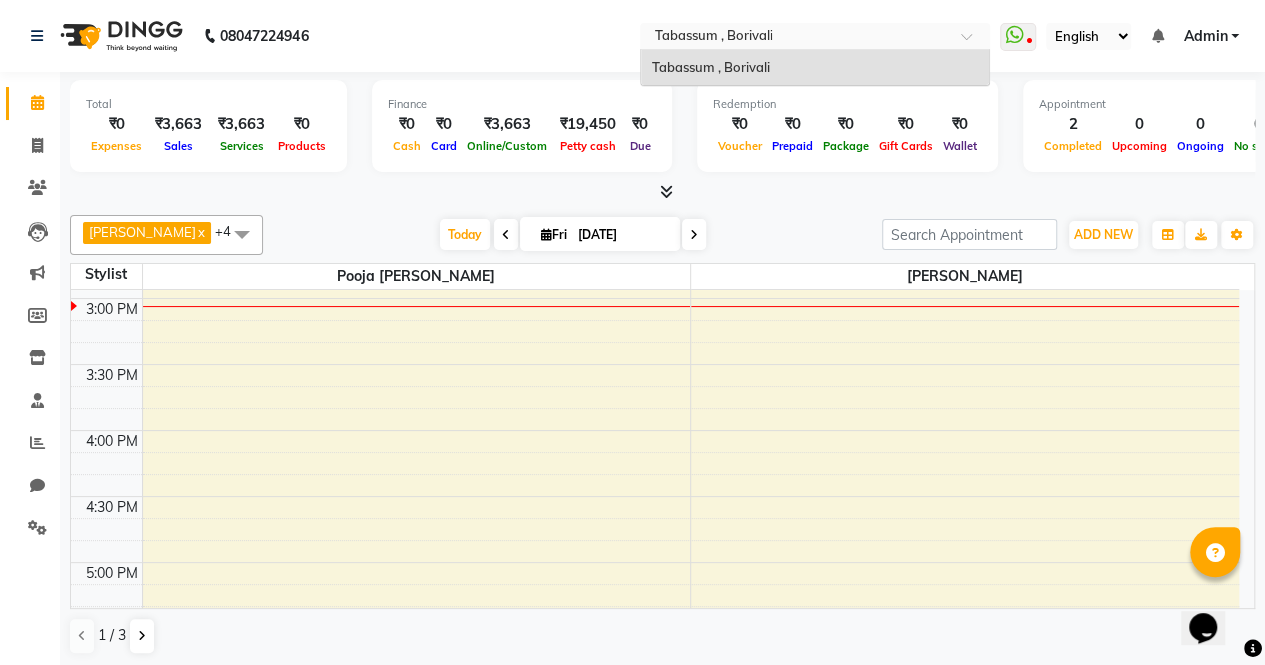 click at bounding box center [795, 38] 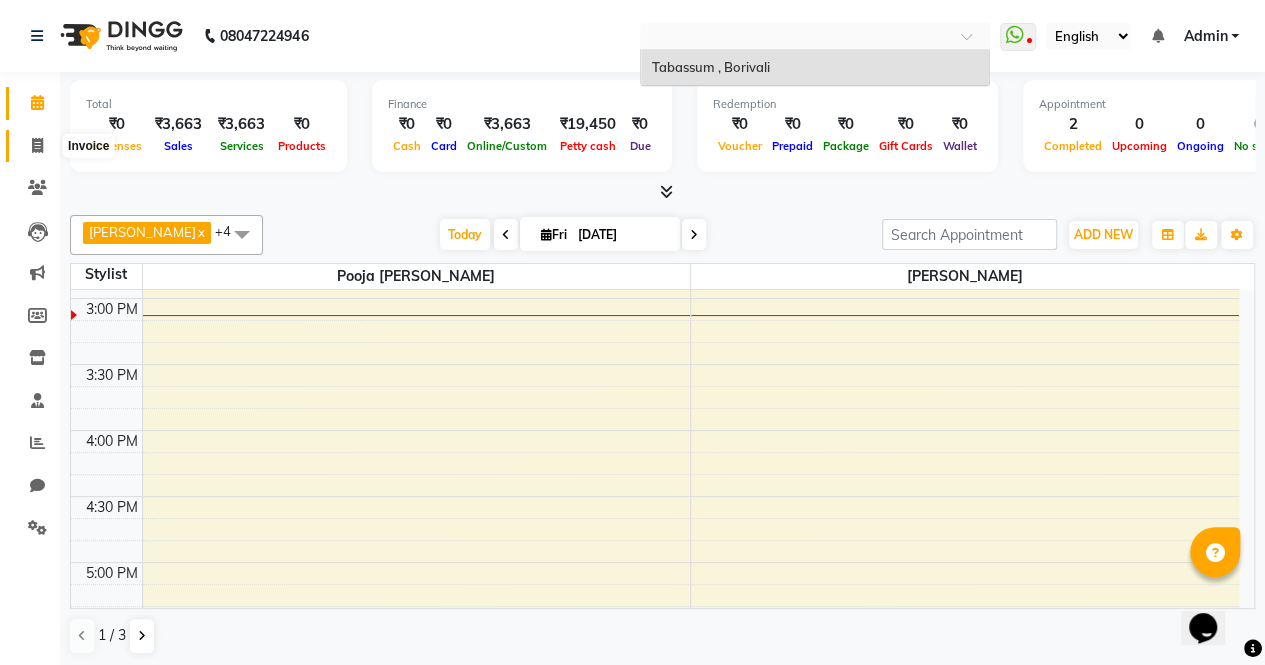 type 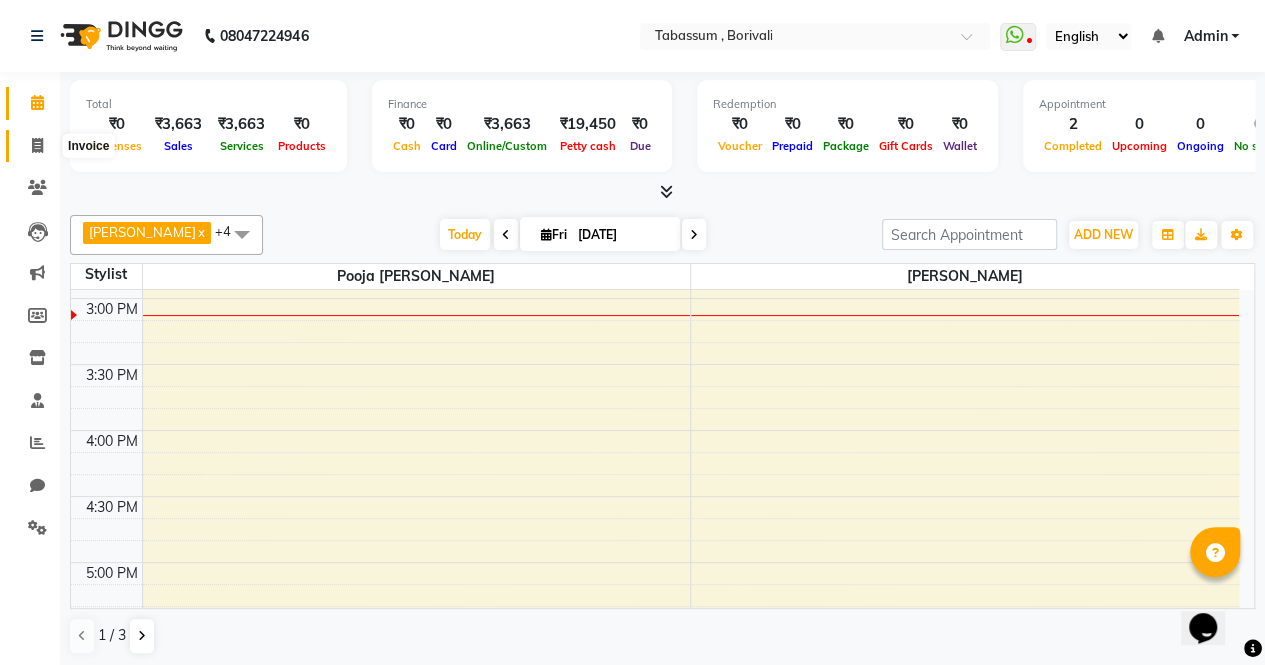 click 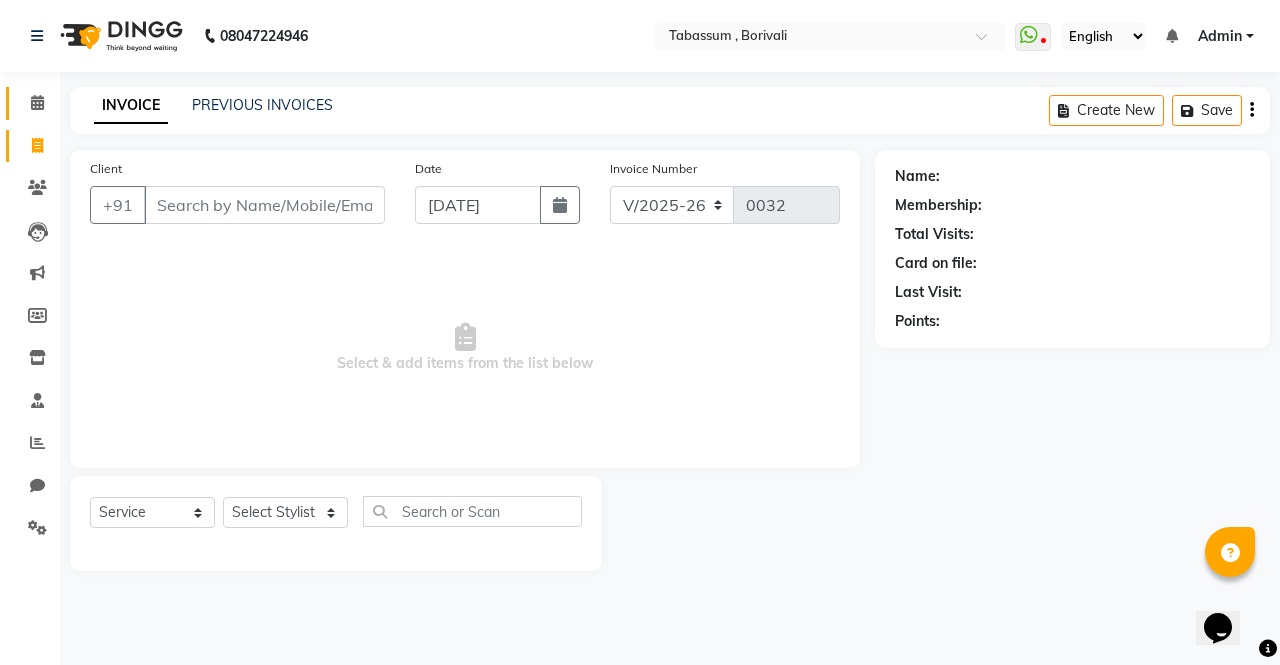 click on "Calendar" 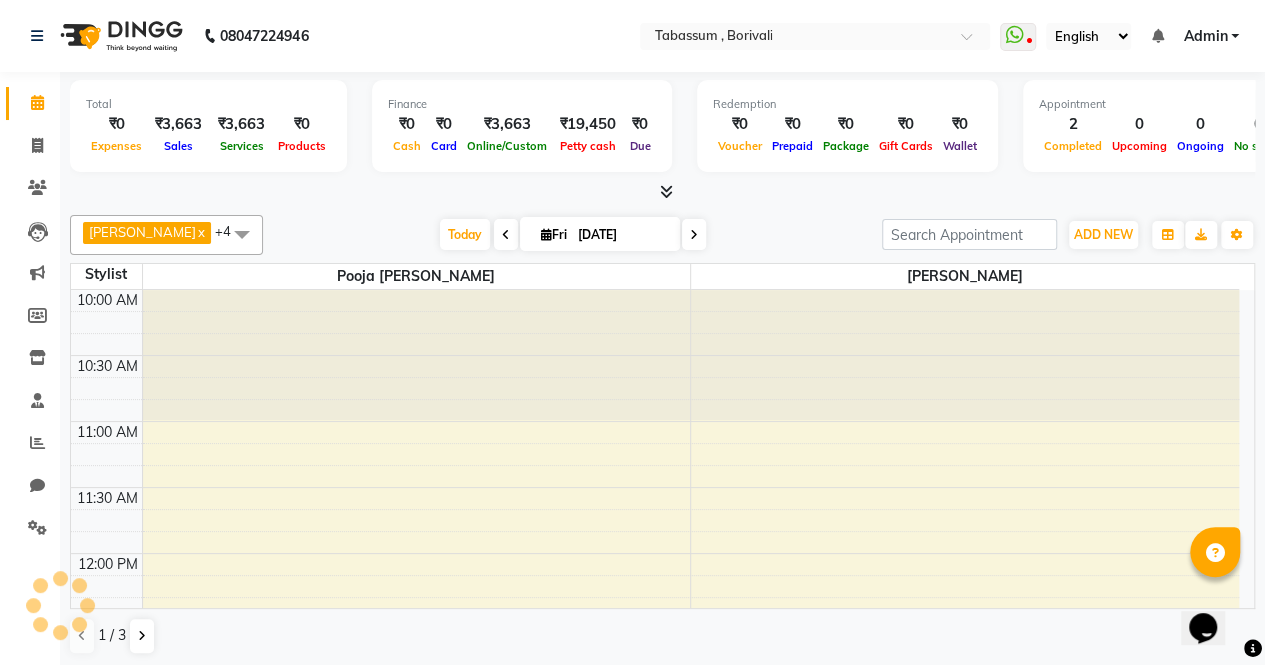 scroll, scrollTop: 0, scrollLeft: 0, axis: both 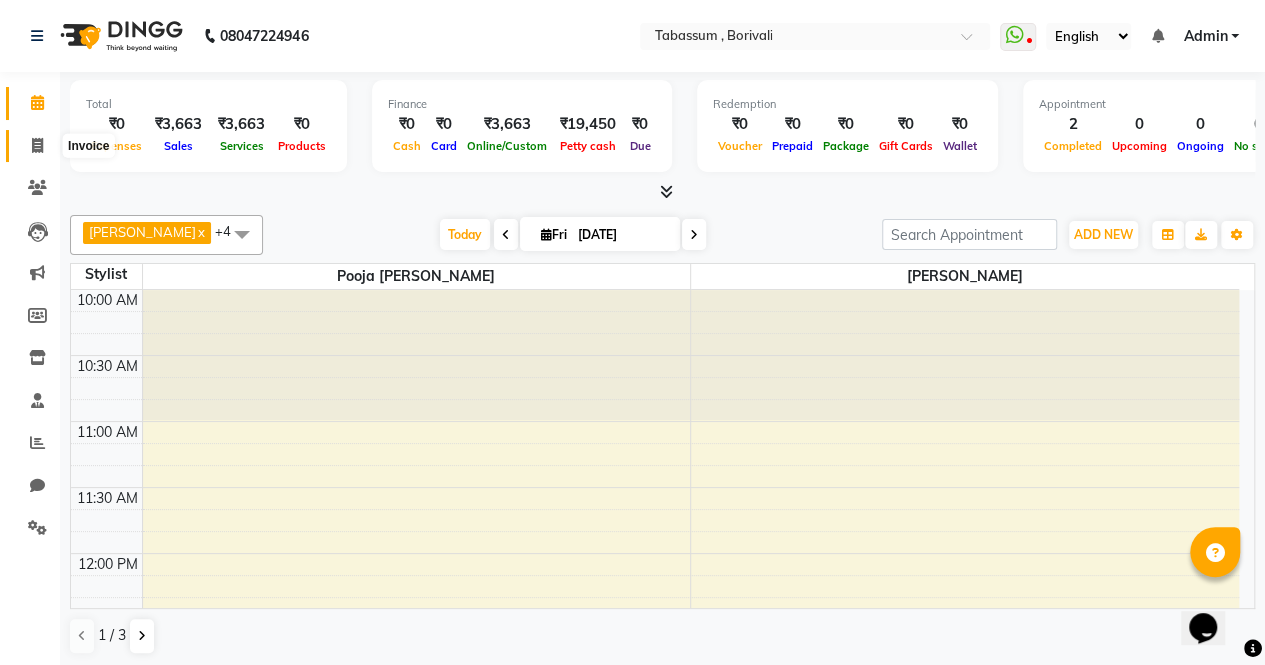 click 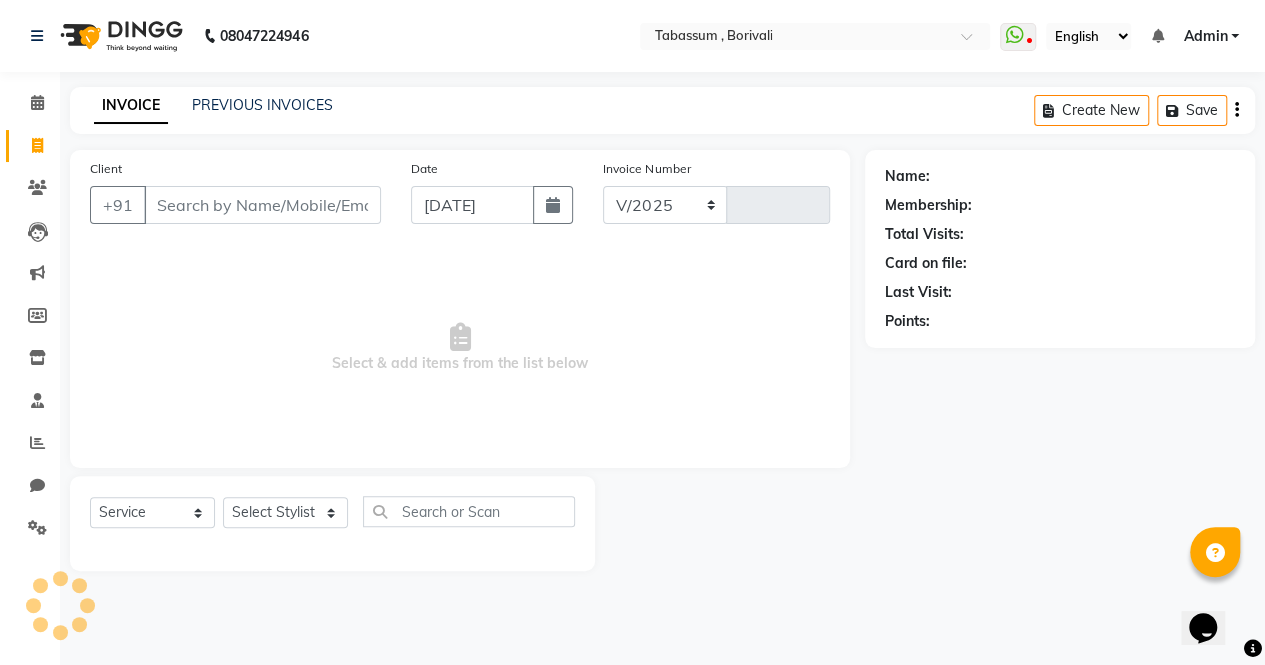 select on "7668" 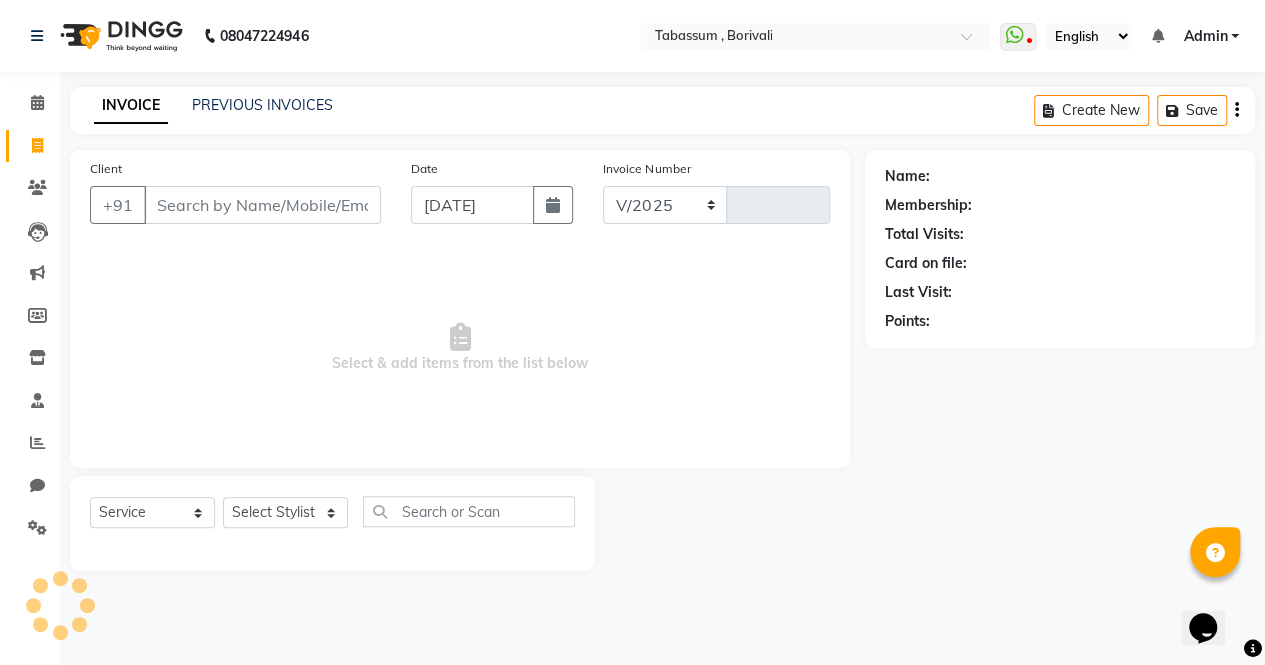 type on "0032" 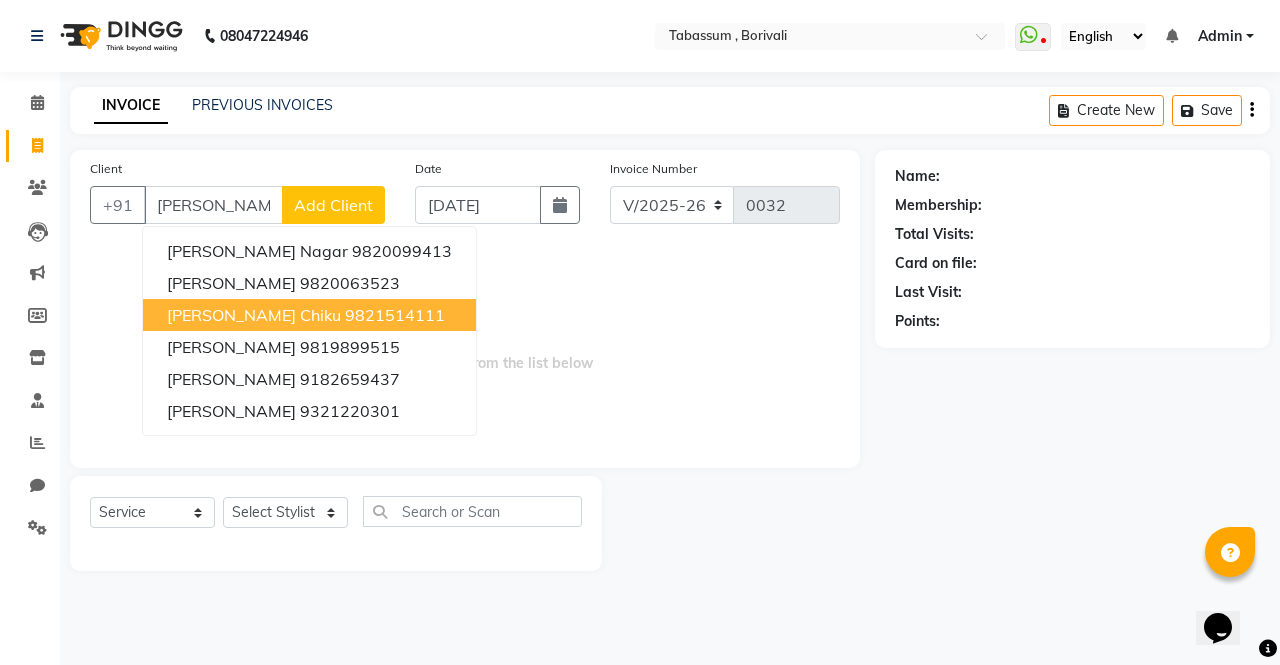 click on "[PERSON_NAME] chiku" at bounding box center [254, 315] 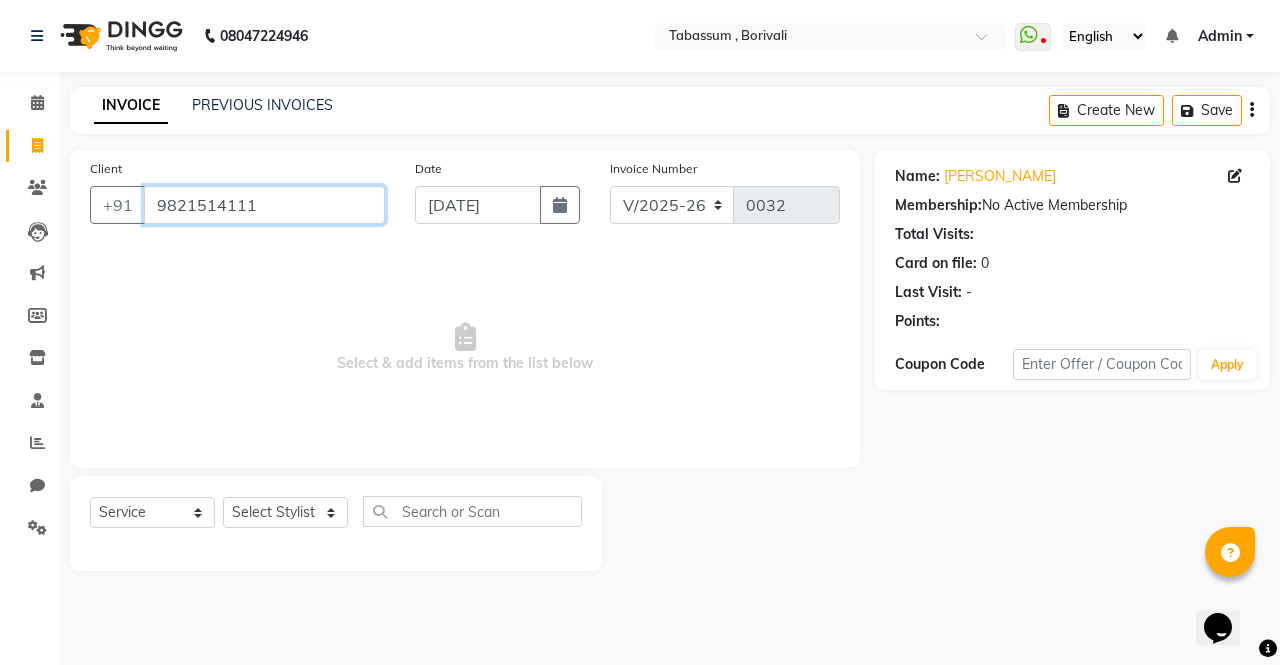 click on "9821514111" at bounding box center (264, 205) 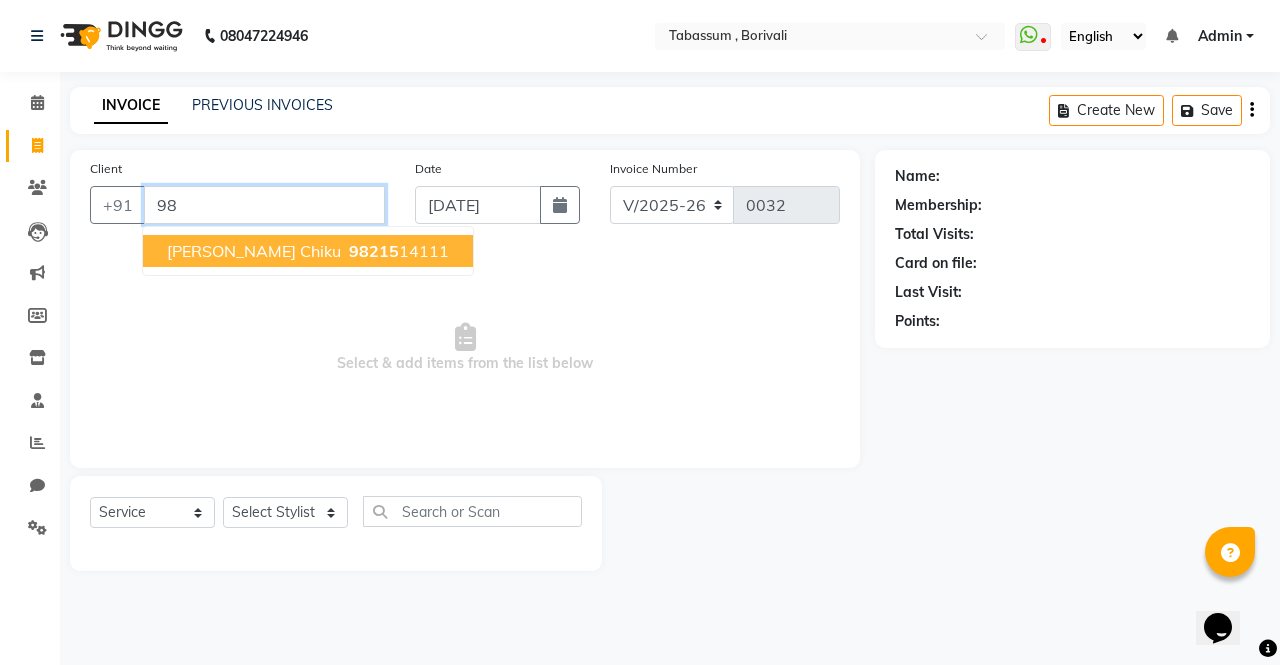 type on "9" 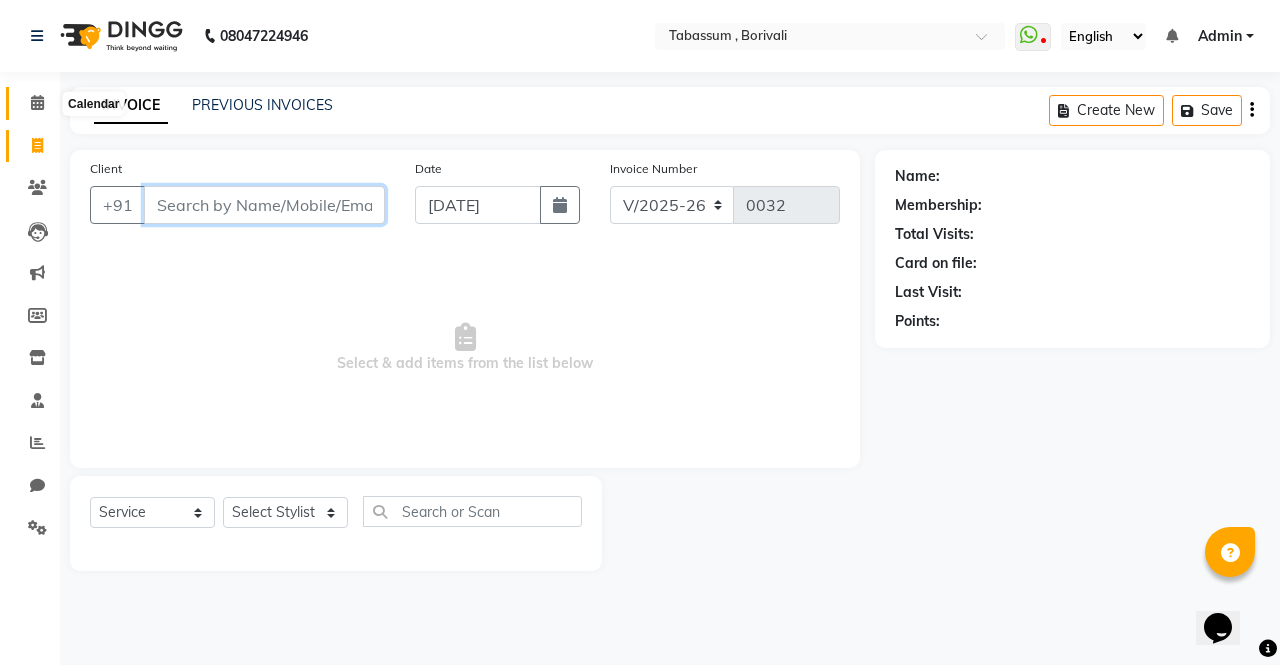 type 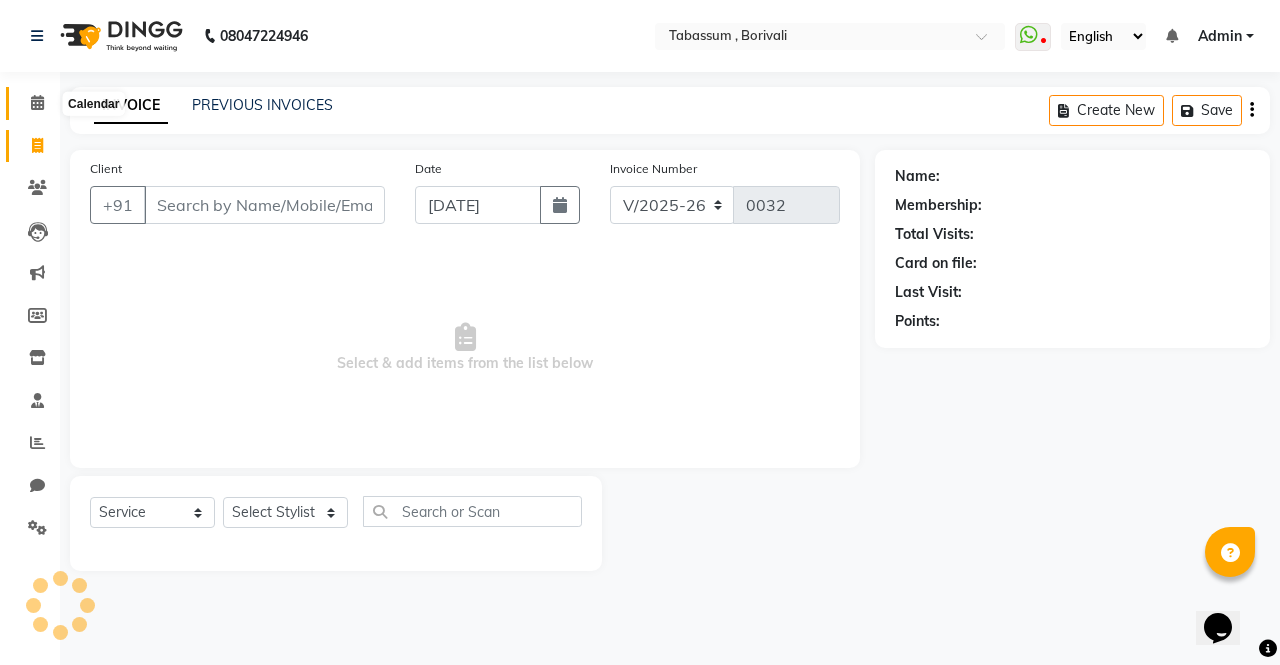 click 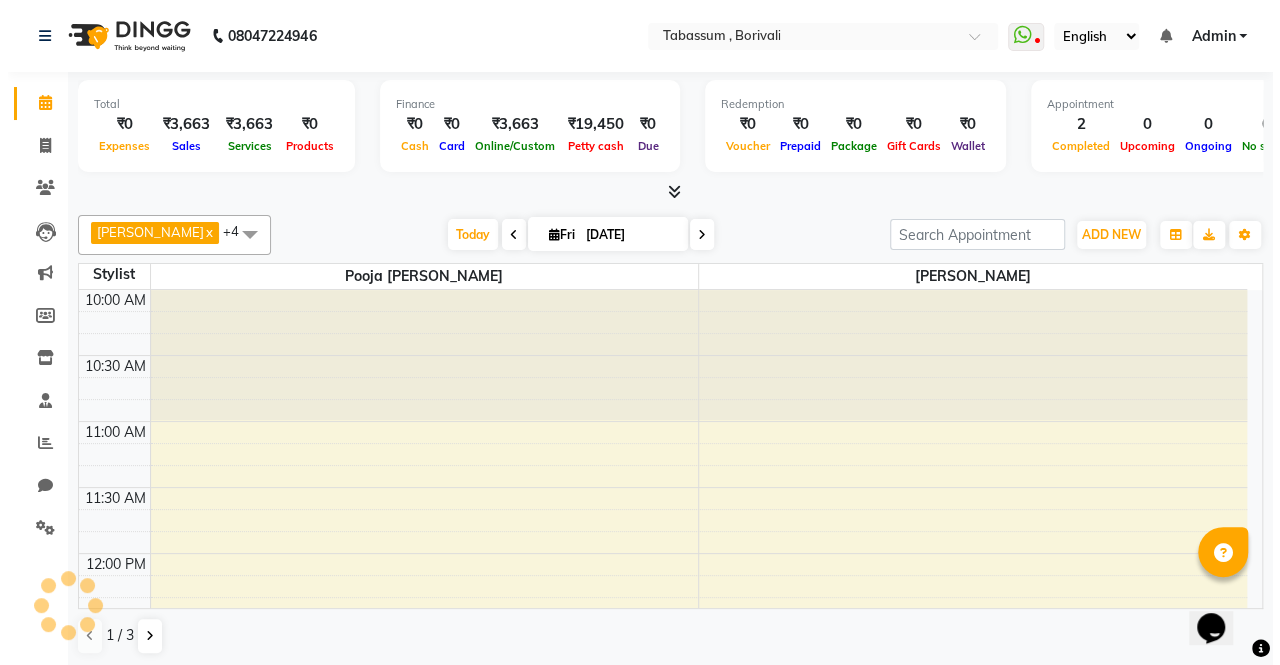 scroll, scrollTop: 0, scrollLeft: 0, axis: both 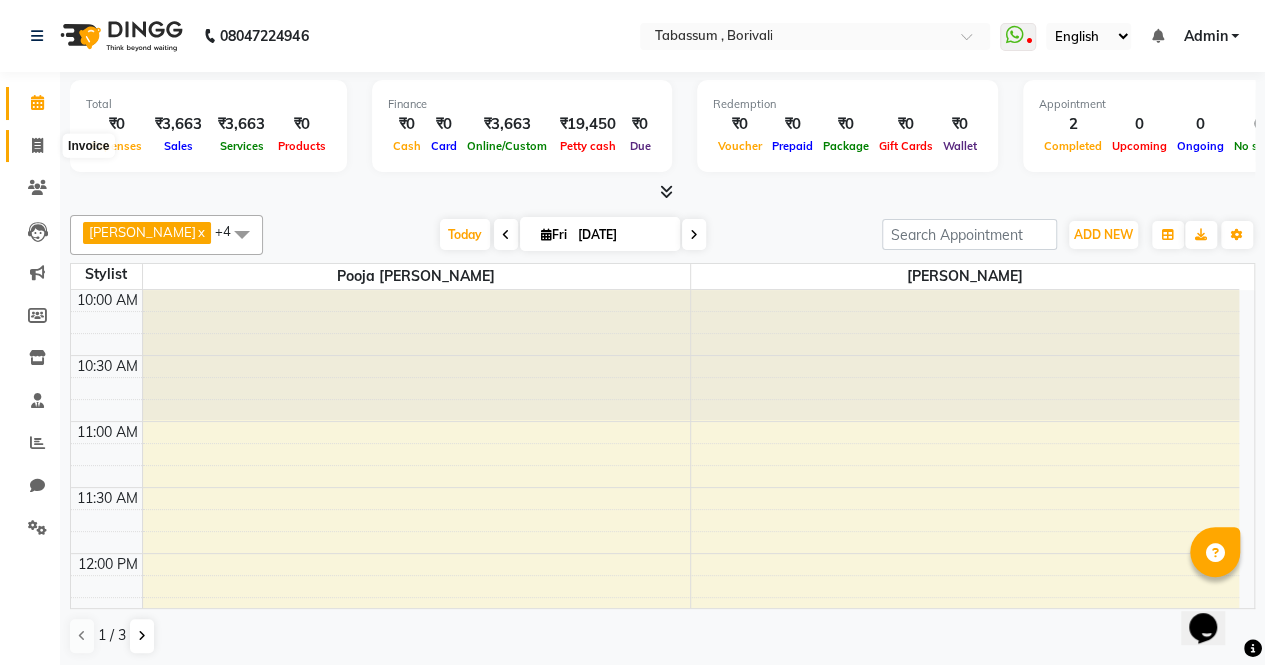 click 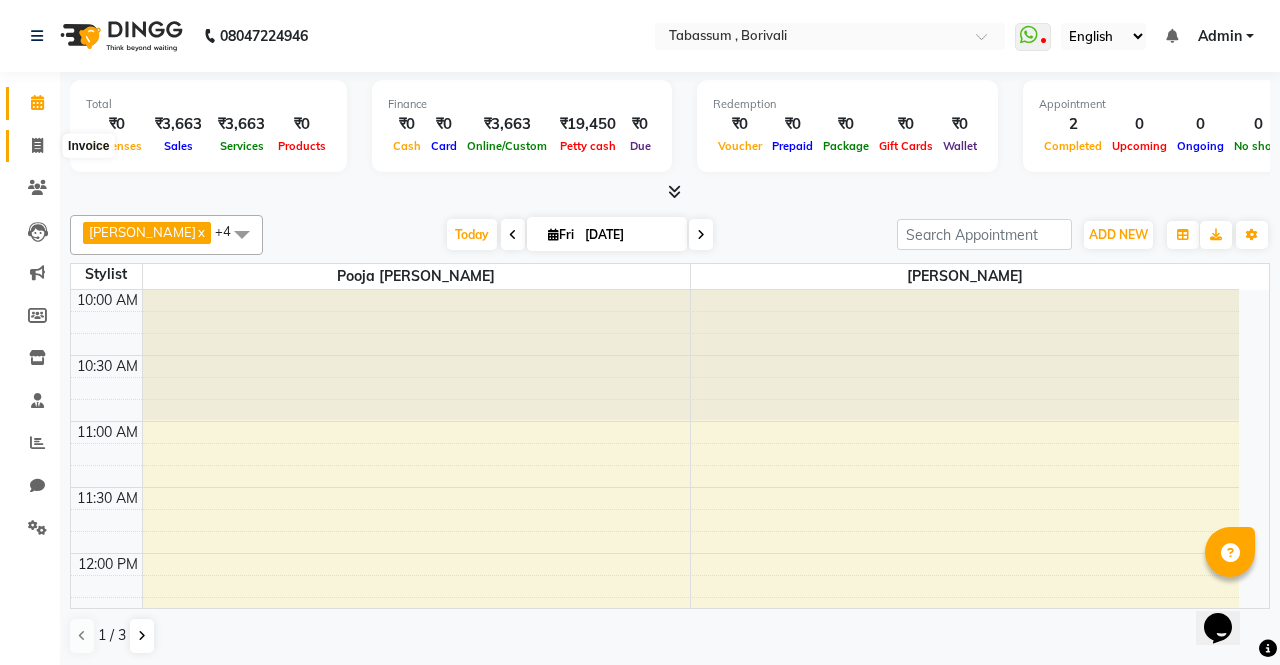 select on "service" 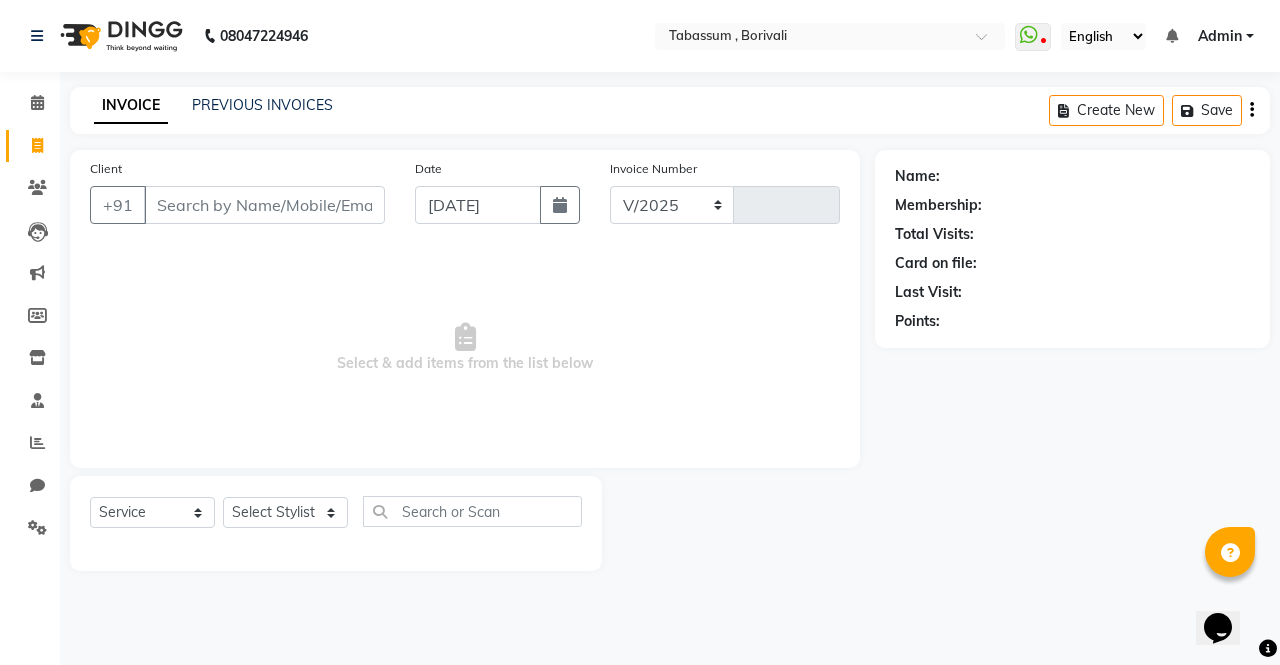 select on "7668" 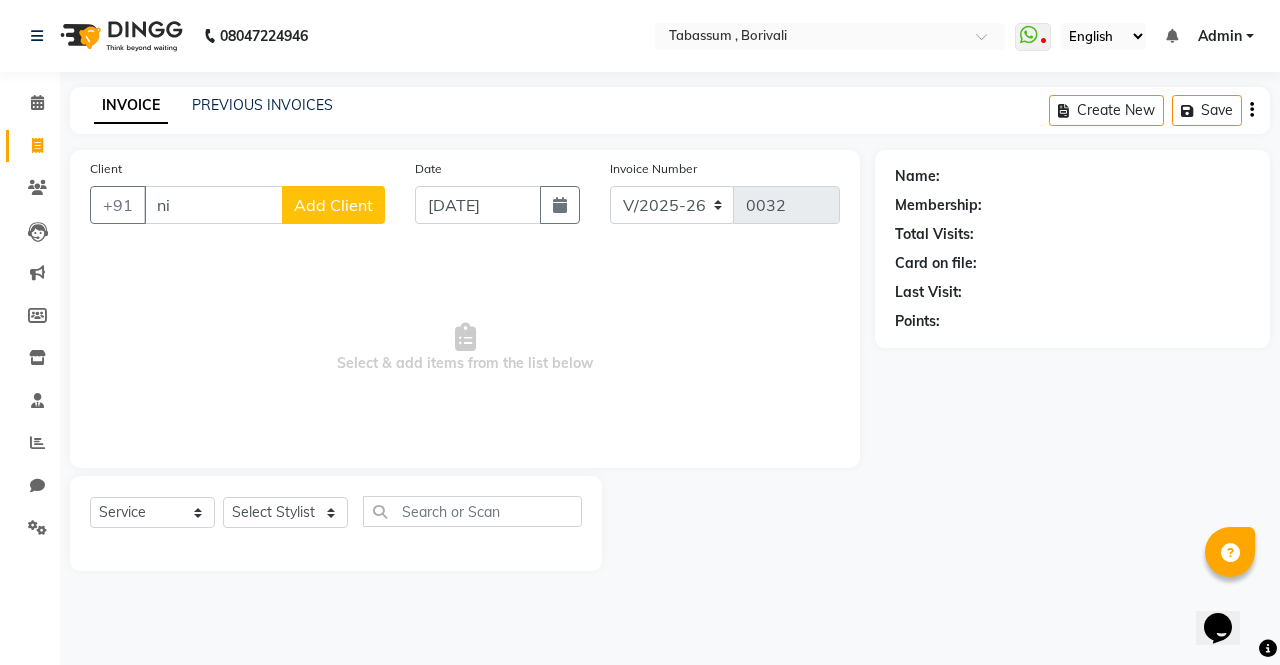 type on "n" 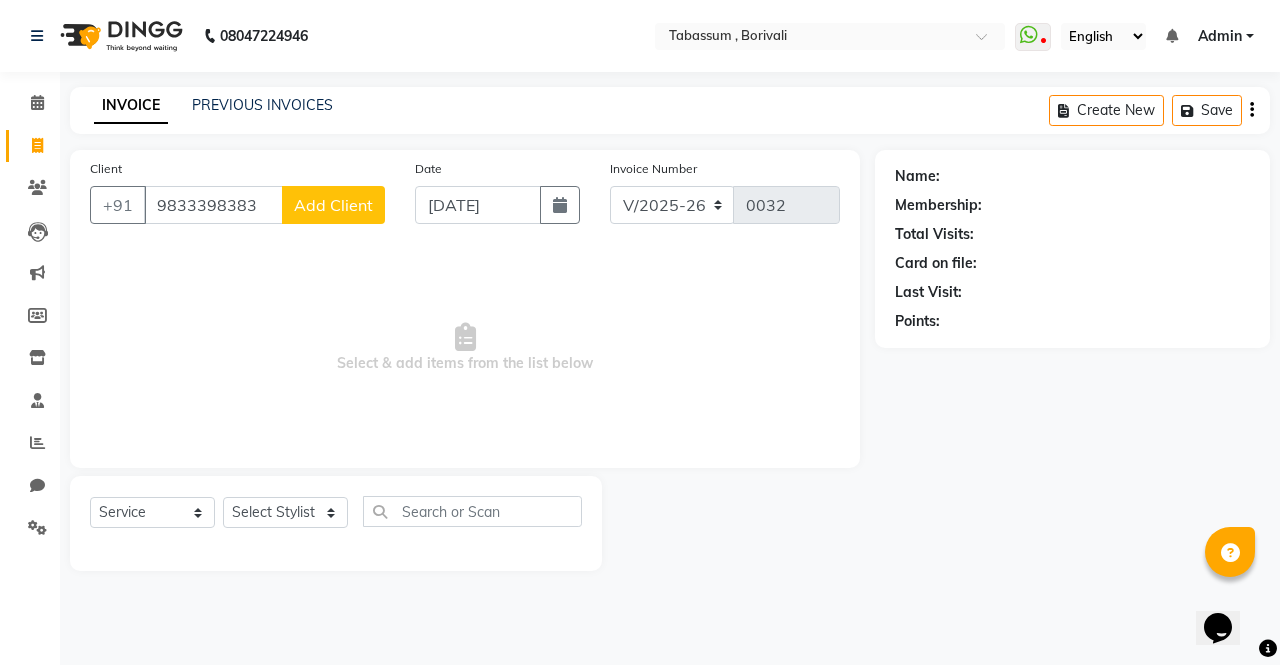 type on "9833398383" 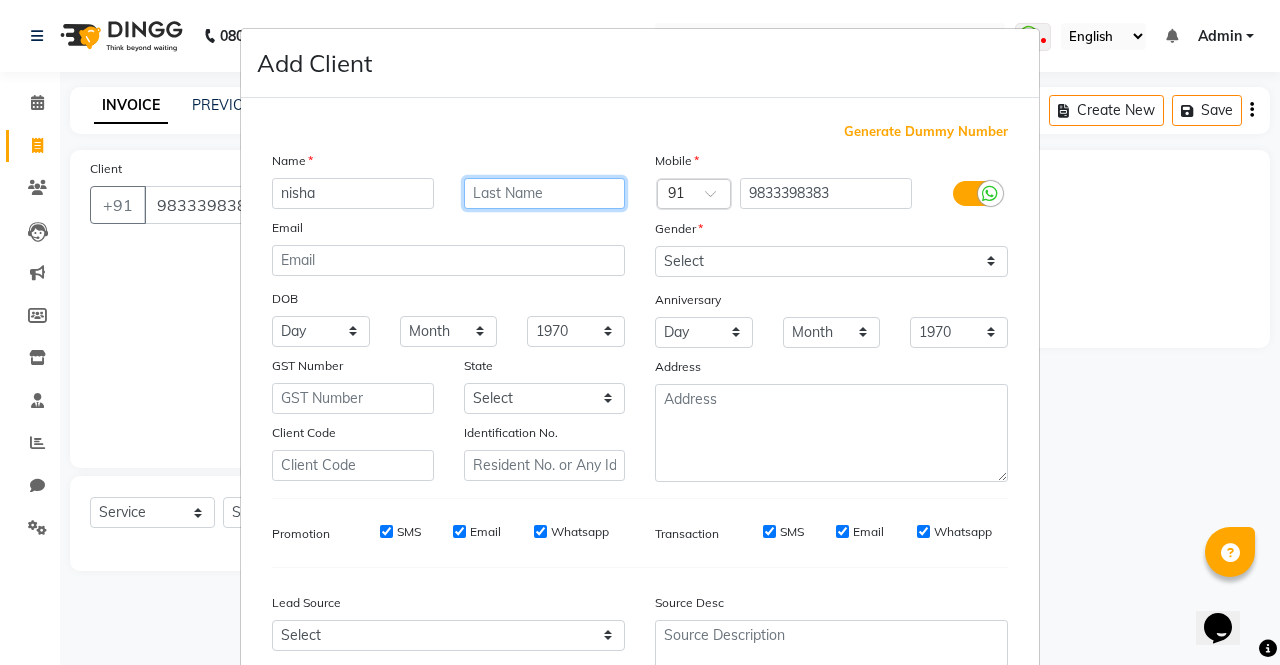click at bounding box center (545, 193) 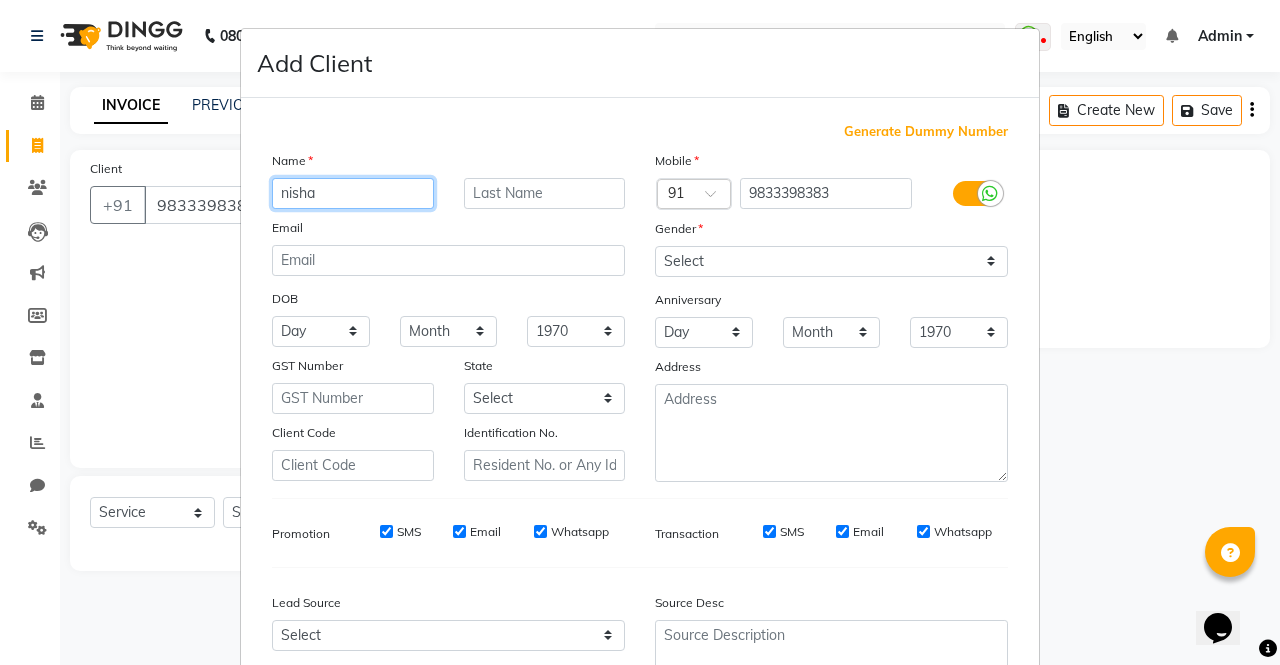 click on "nisha" at bounding box center [353, 193] 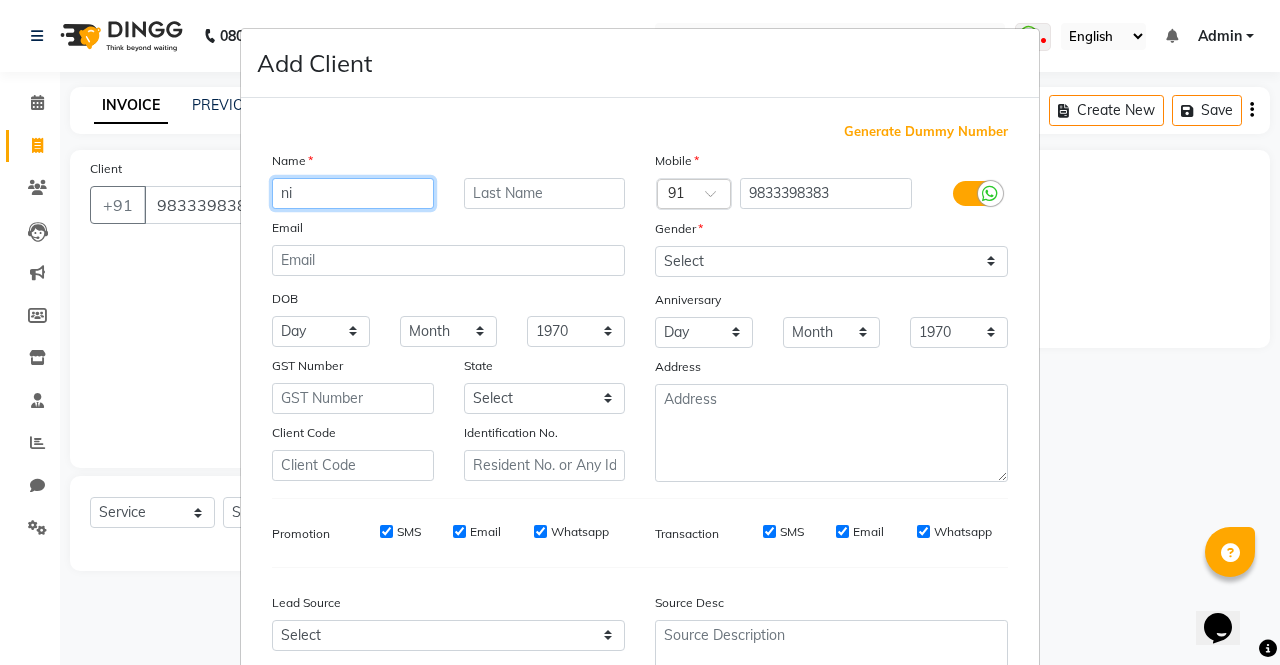 type on "n" 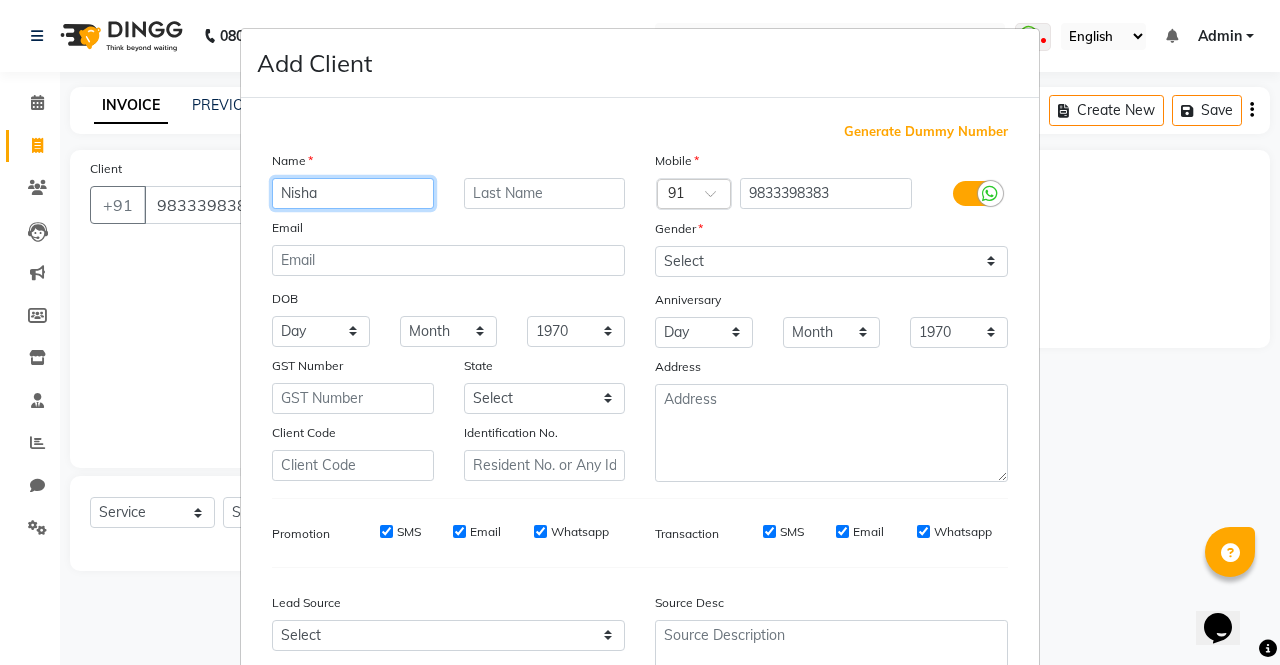 type on "Nisha" 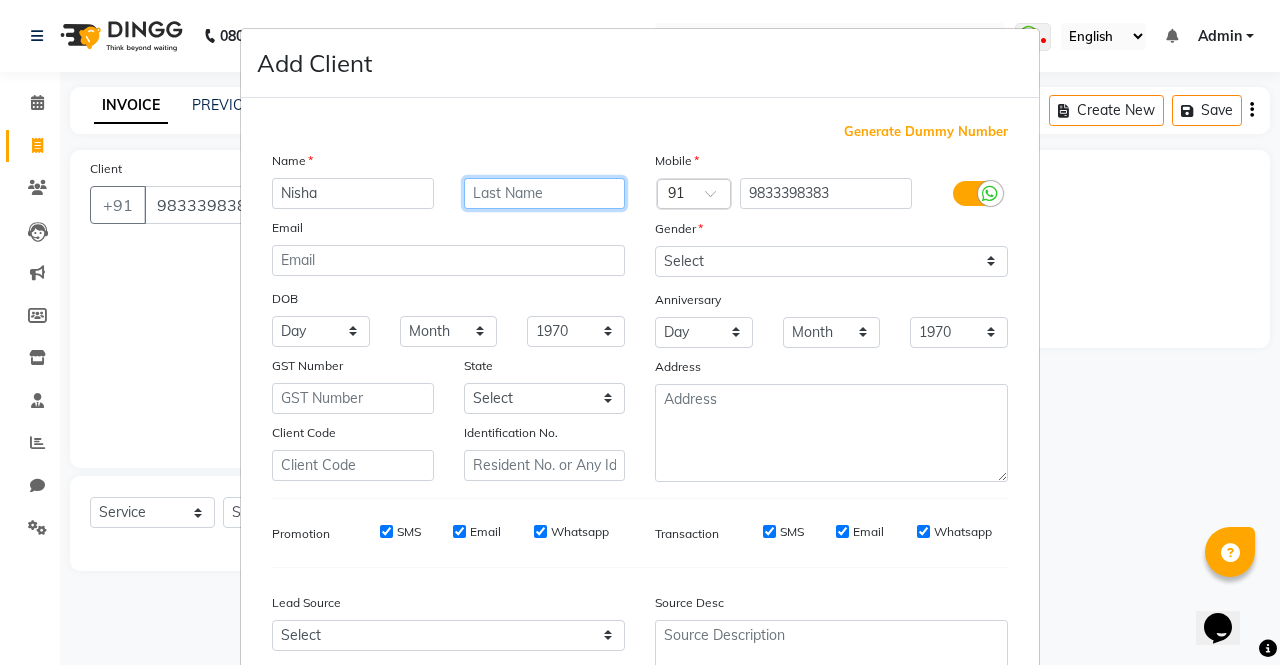 click at bounding box center (545, 193) 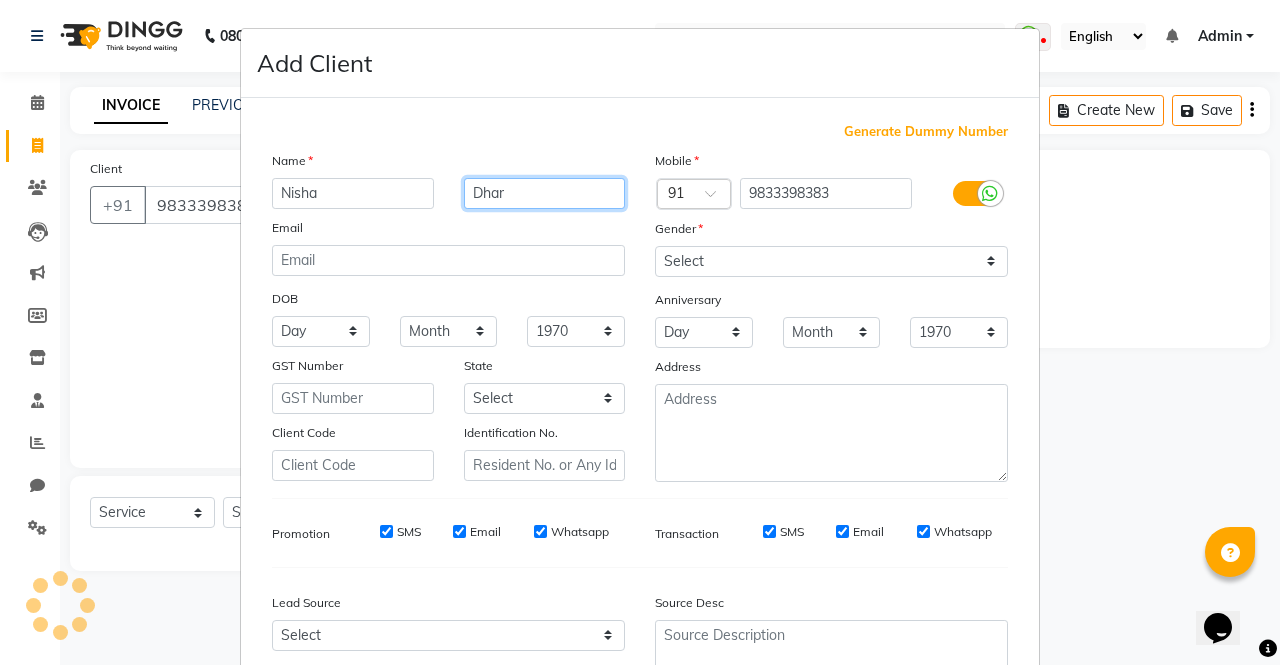 type on "Dhar" 